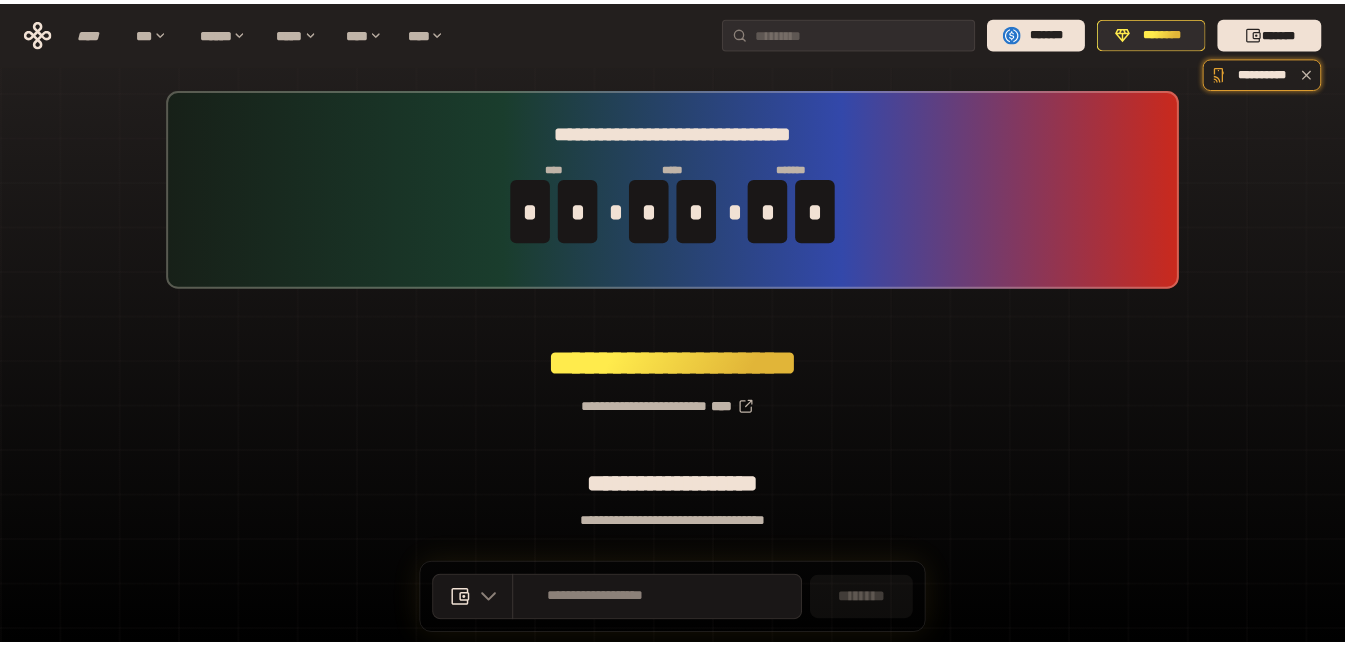 scroll, scrollTop: 0, scrollLeft: 0, axis: both 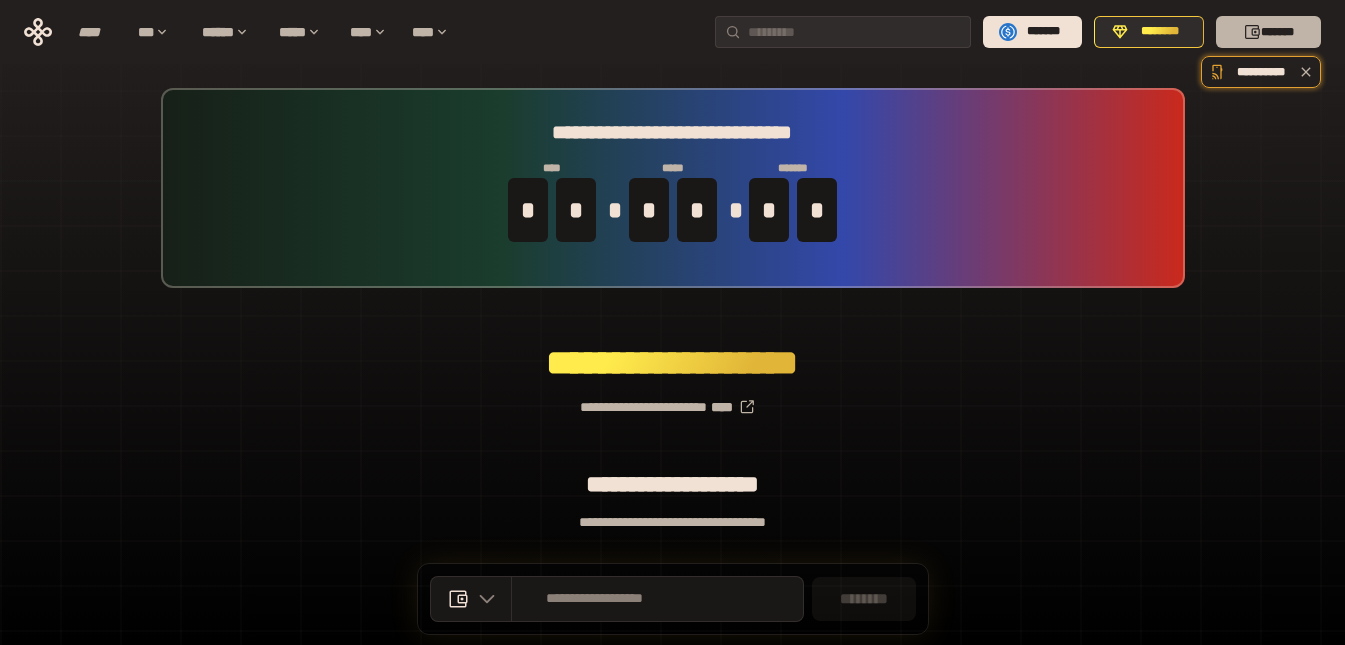 click on "*******" at bounding box center [1268, 32] 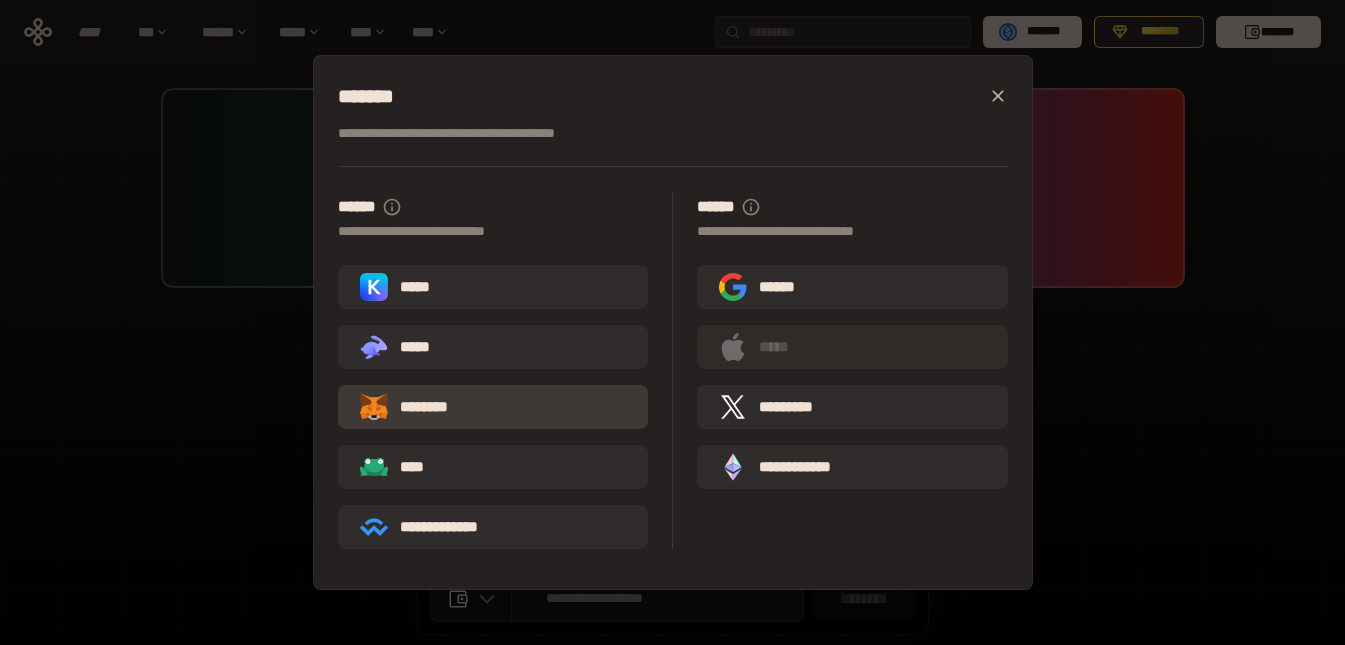 click on "********" at bounding box center [418, 407] 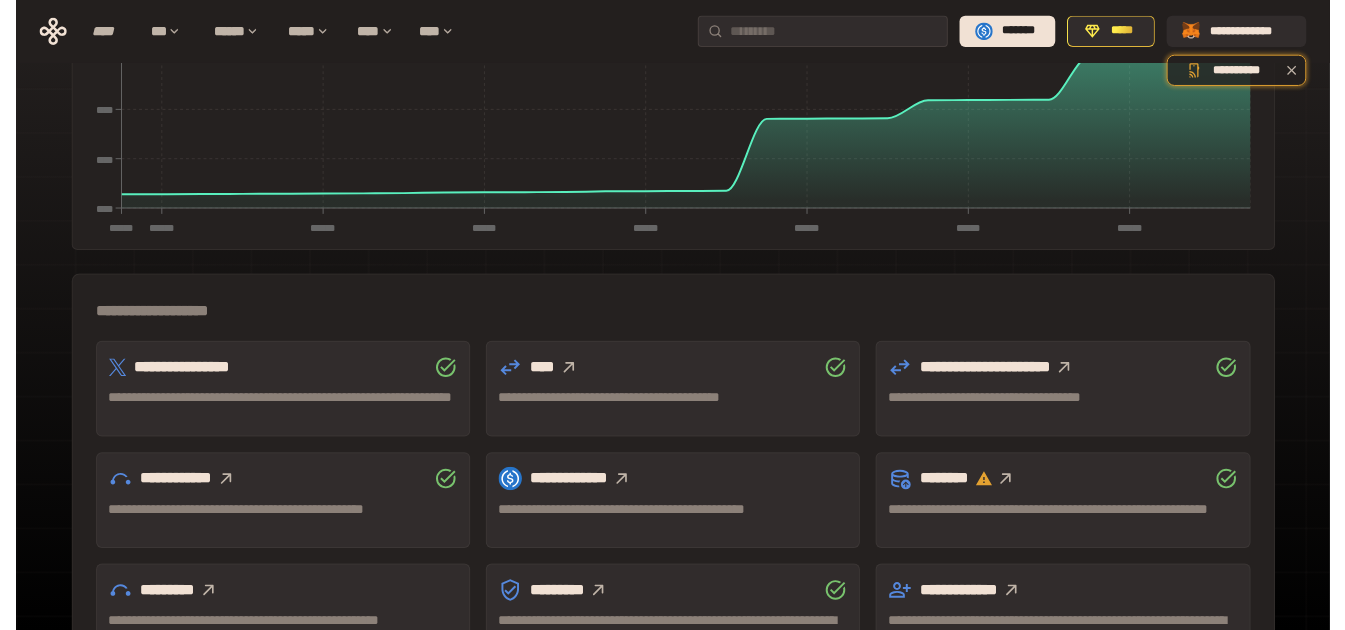 scroll, scrollTop: 400, scrollLeft: 0, axis: vertical 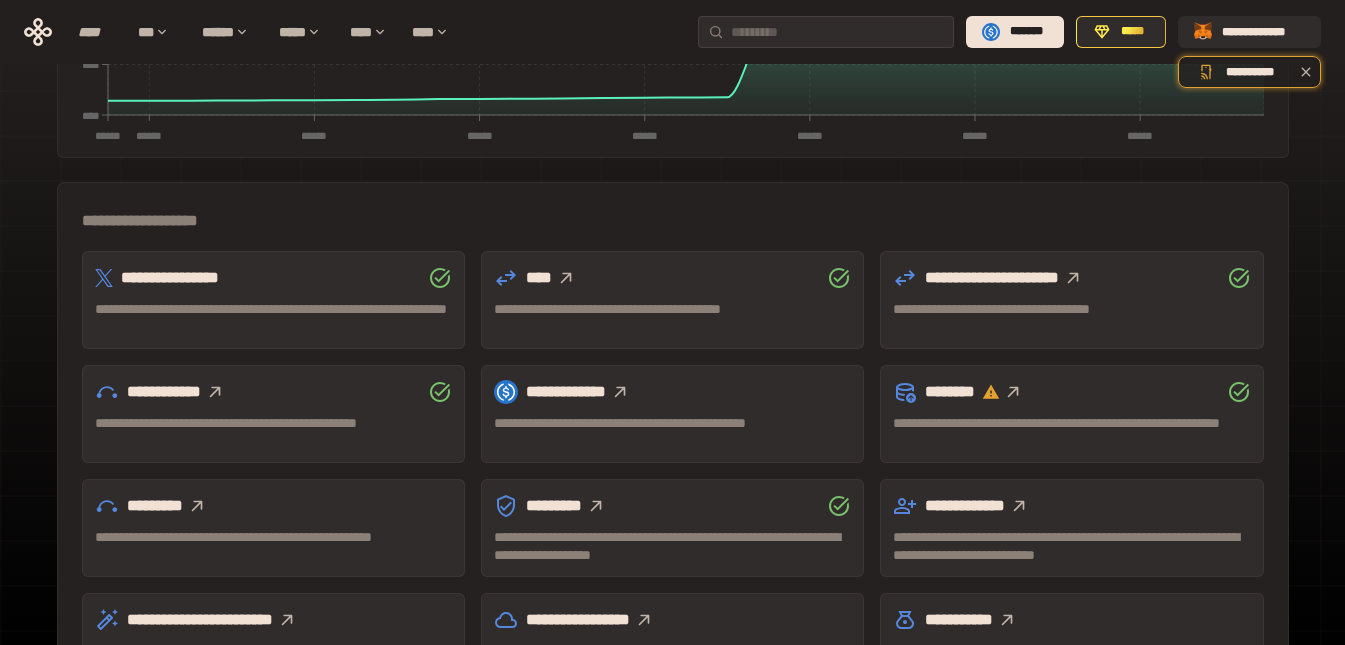 click 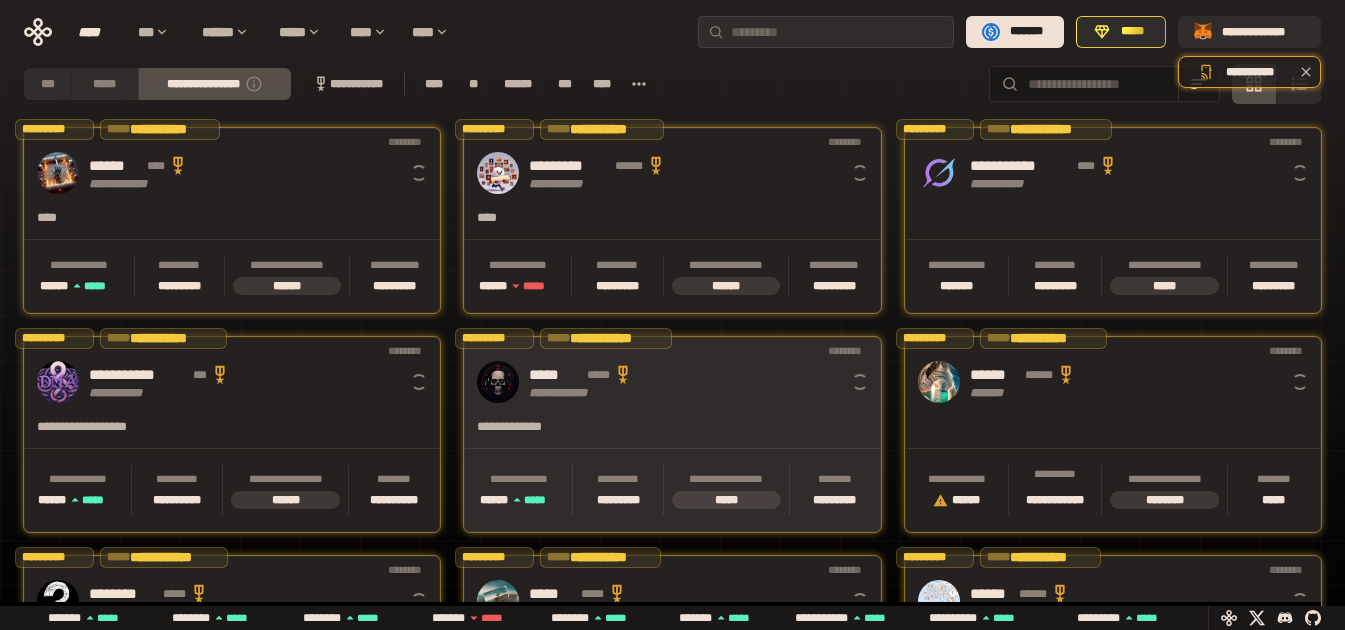 scroll, scrollTop: 0, scrollLeft: 16, axis: horizontal 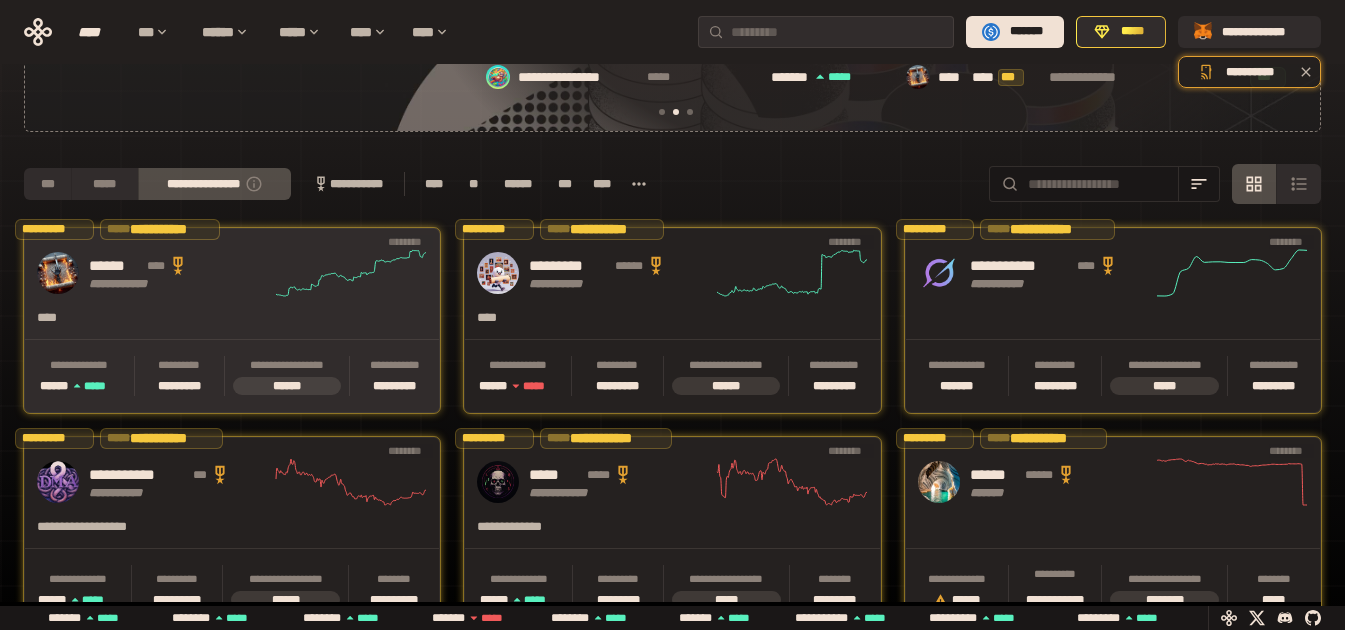 click on "******" at bounding box center [115, 266] 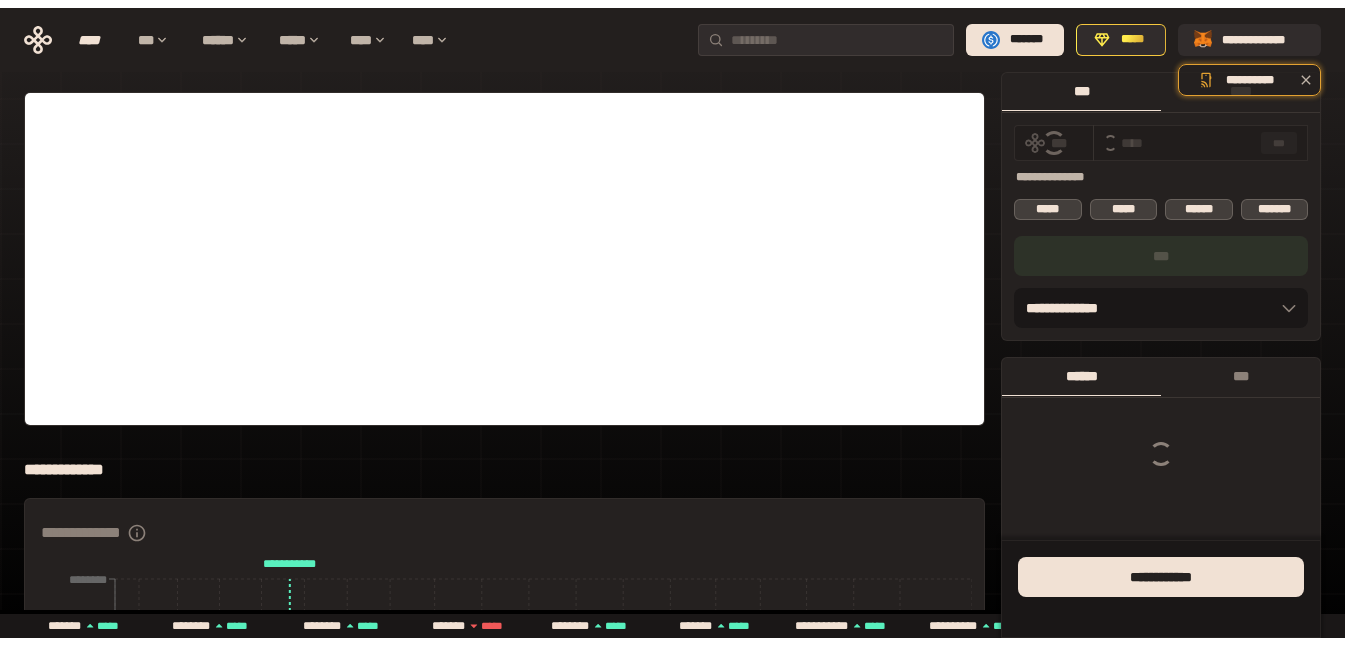 scroll, scrollTop: 0, scrollLeft: 0, axis: both 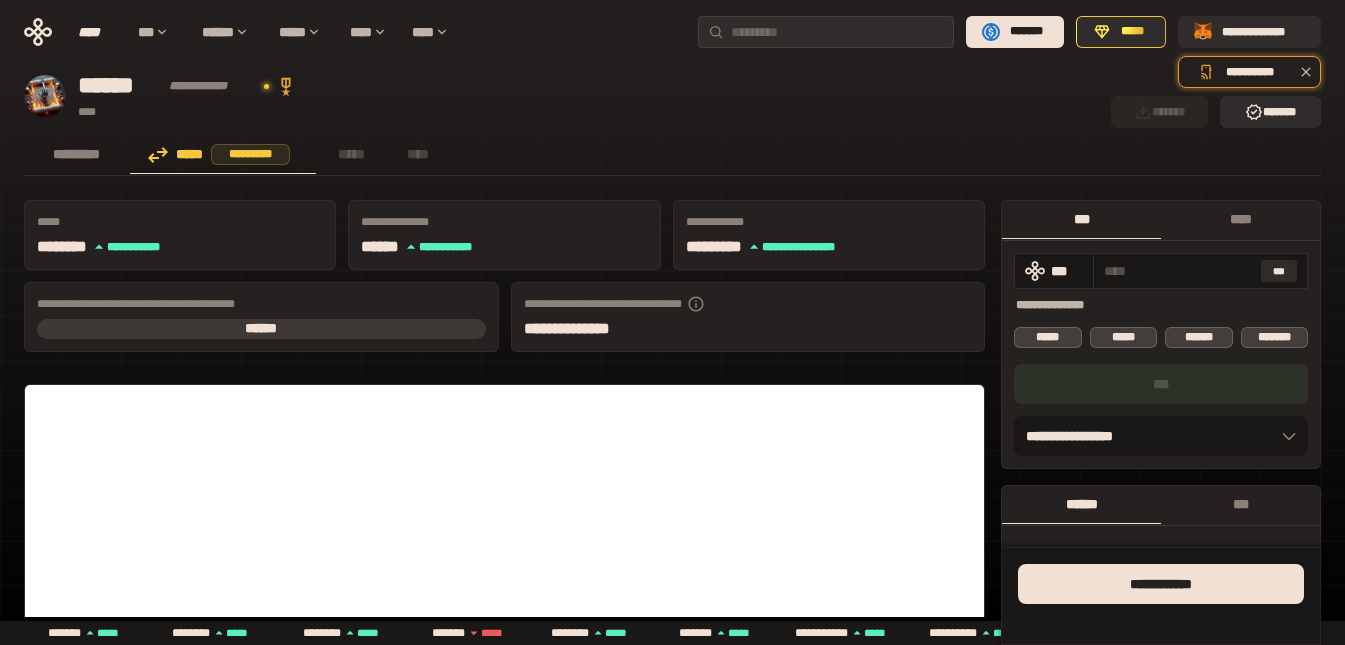 click at bounding box center (1178, 271) 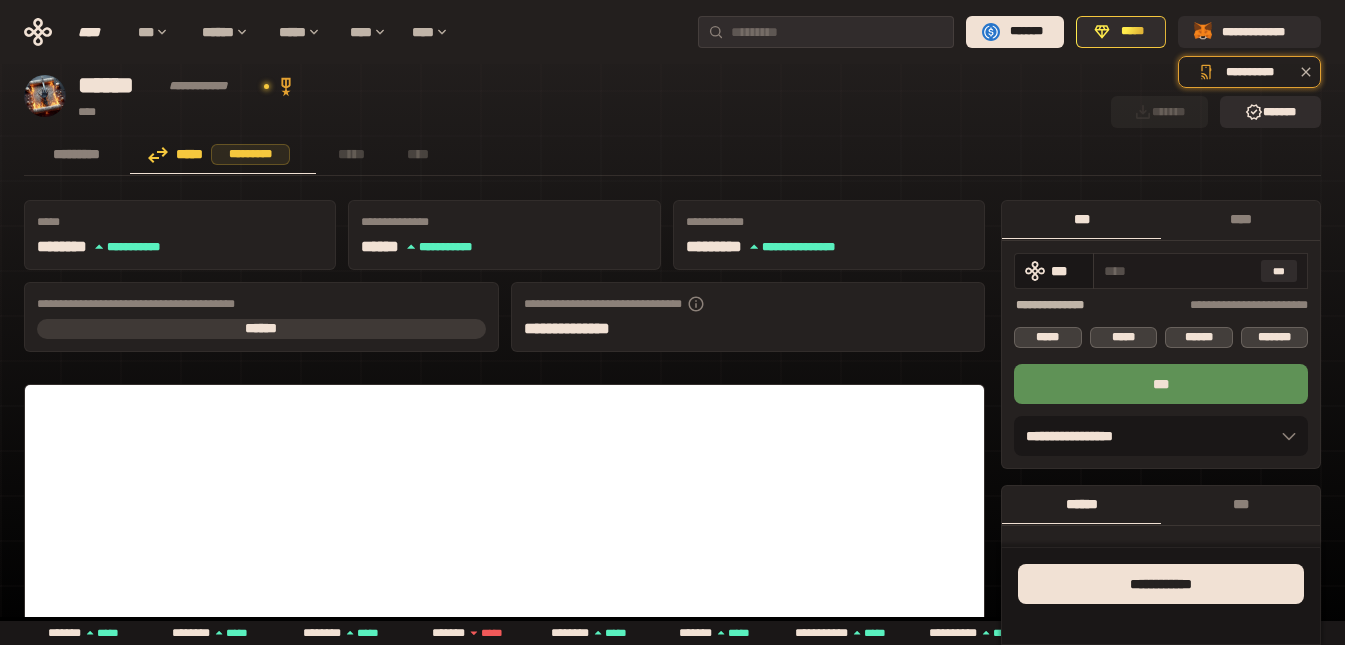 type on "*" 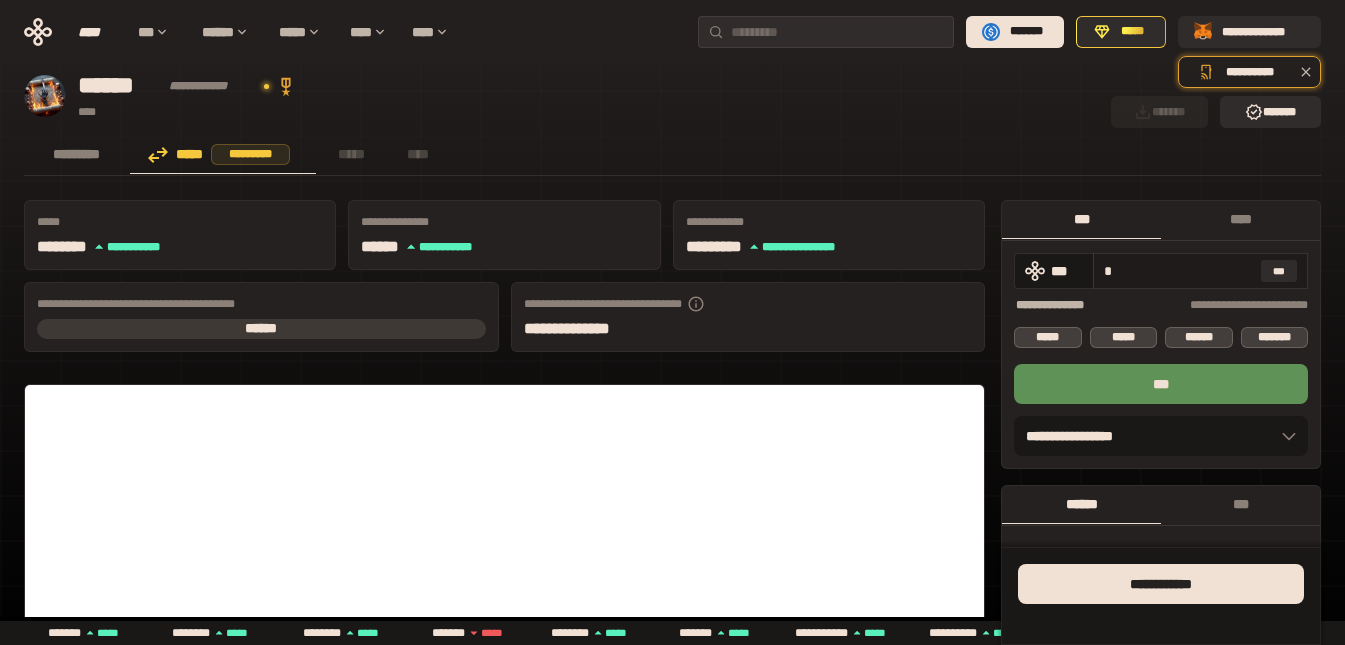 click on "*" at bounding box center (1178, 271) 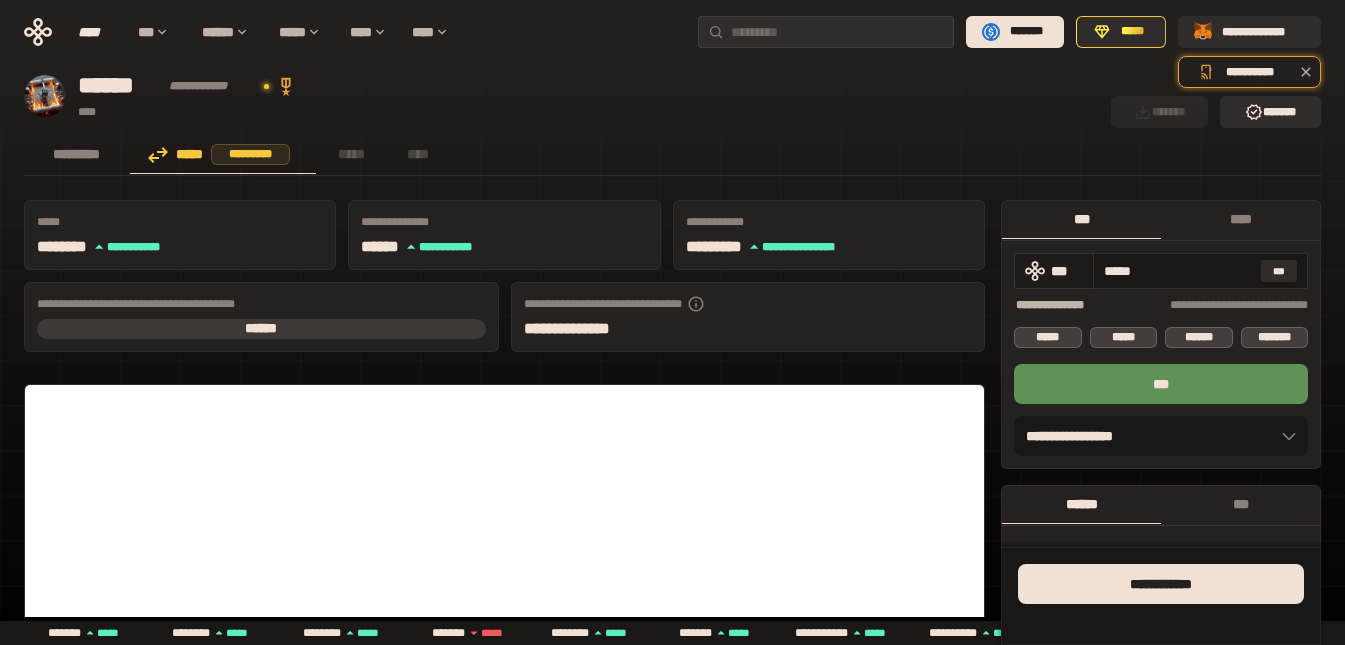 drag, startPoint x: 1153, startPoint y: 271, endPoint x: 1092, endPoint y: 279, distance: 61.522354 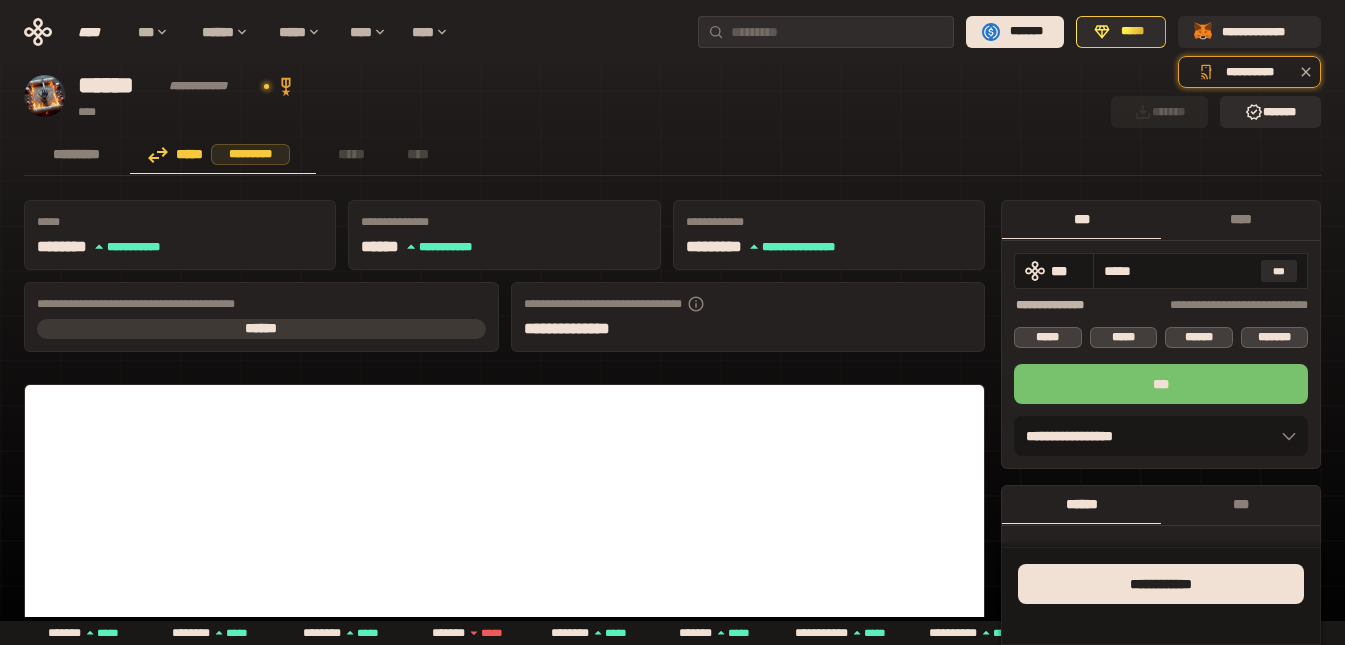 type on "*****" 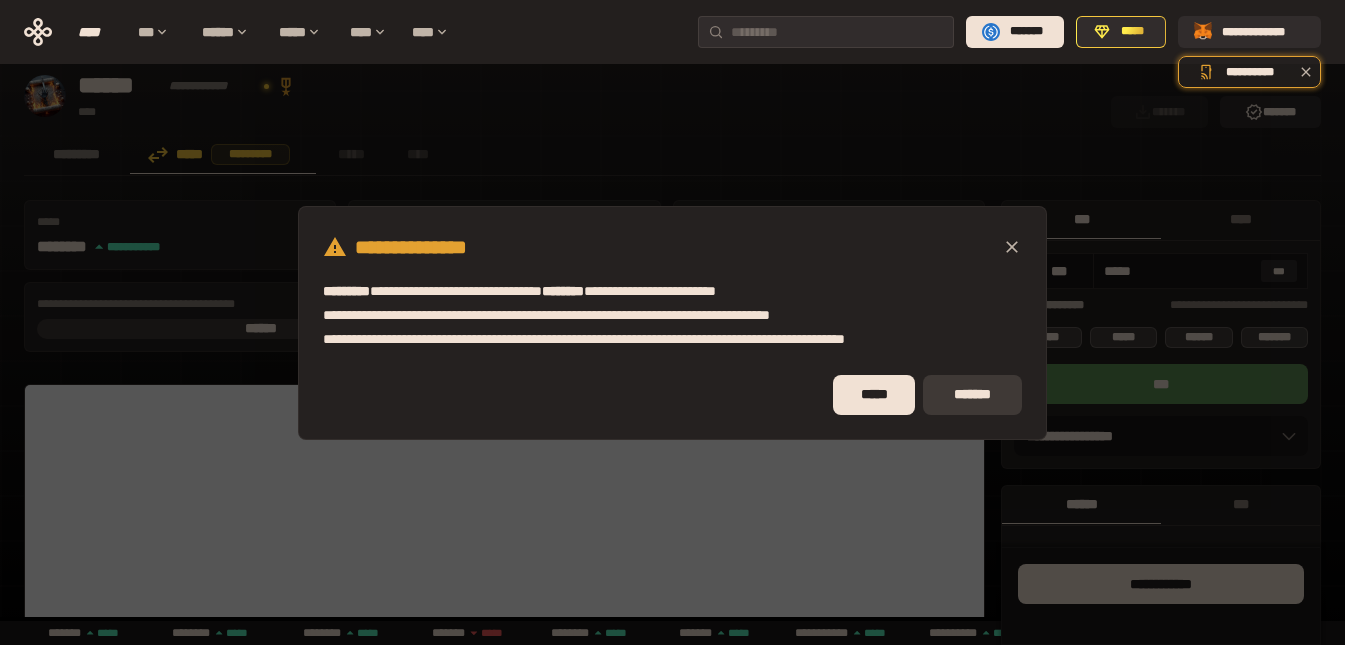 click on "*******" at bounding box center [972, 395] 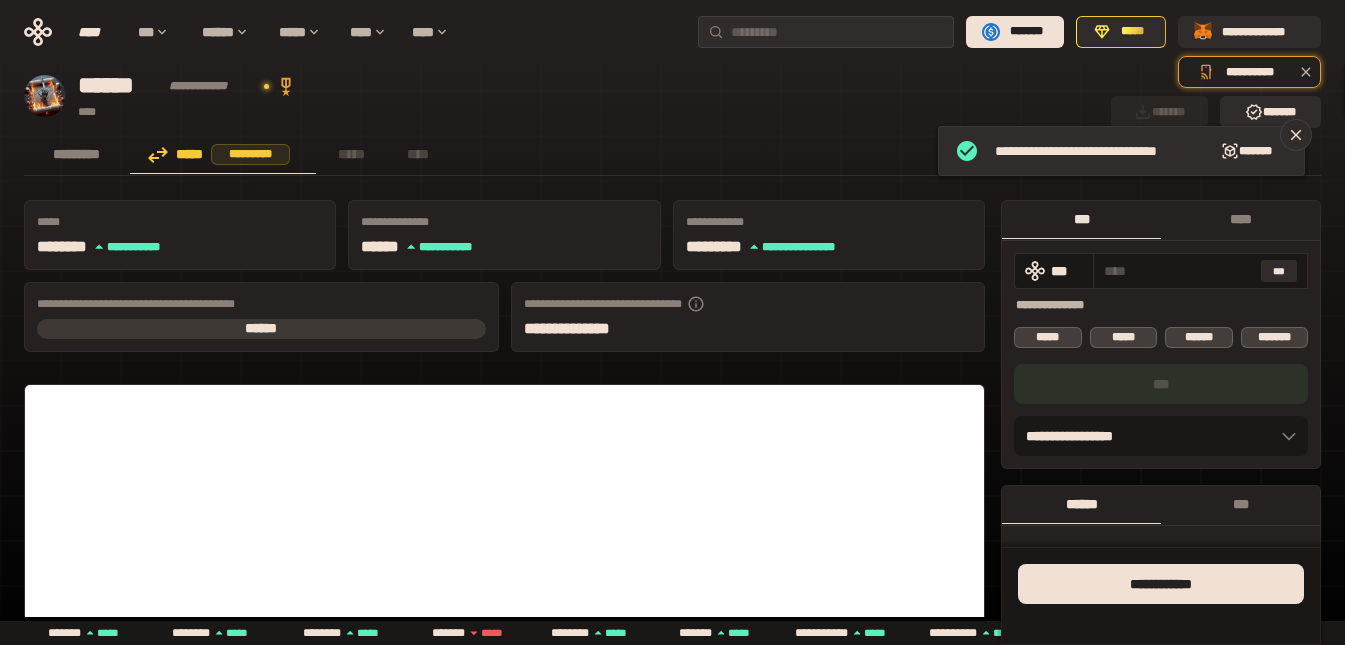 click on "***" at bounding box center [1161, 384] 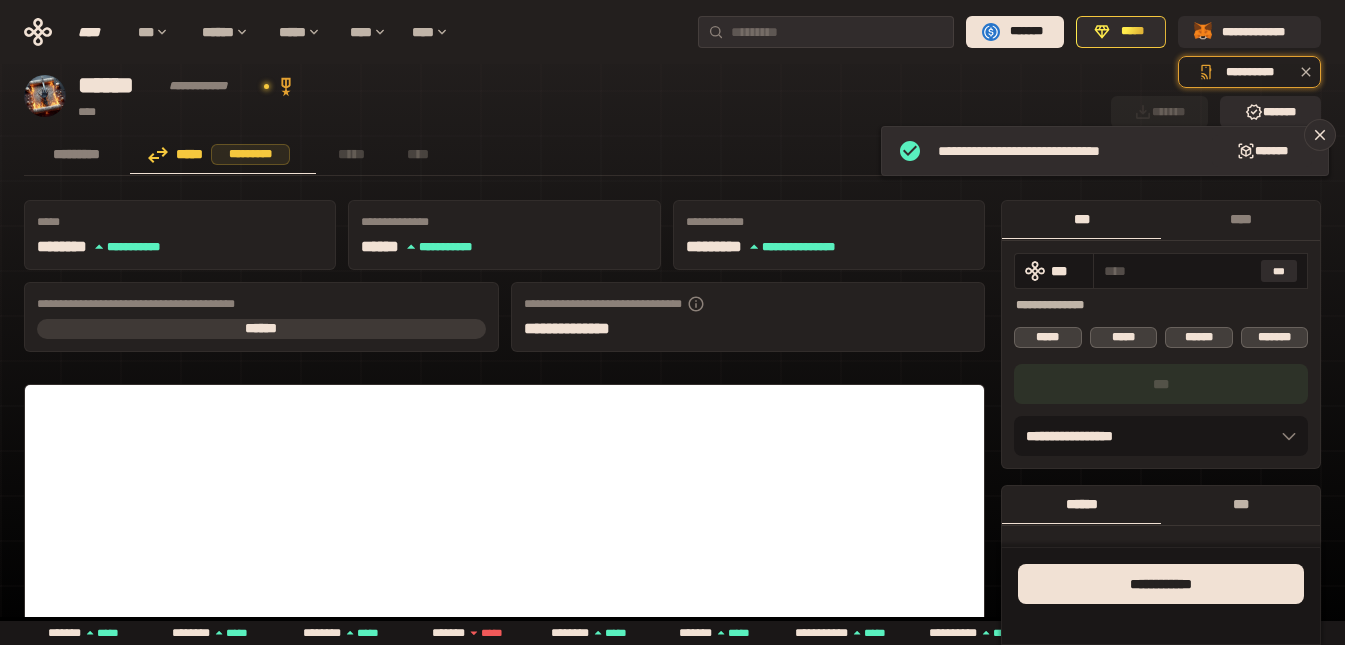 click on "***" at bounding box center [1240, 504] 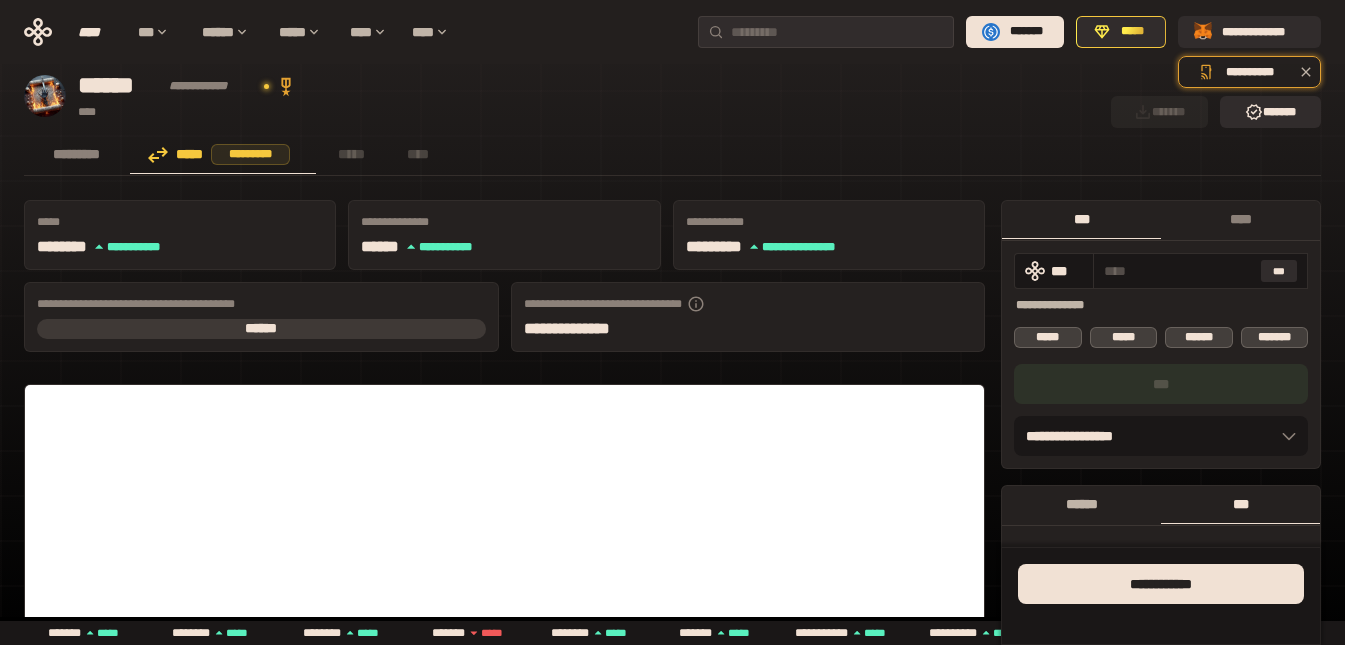 drag, startPoint x: 1045, startPoint y: 341, endPoint x: 1100, endPoint y: 510, distance: 177.7245 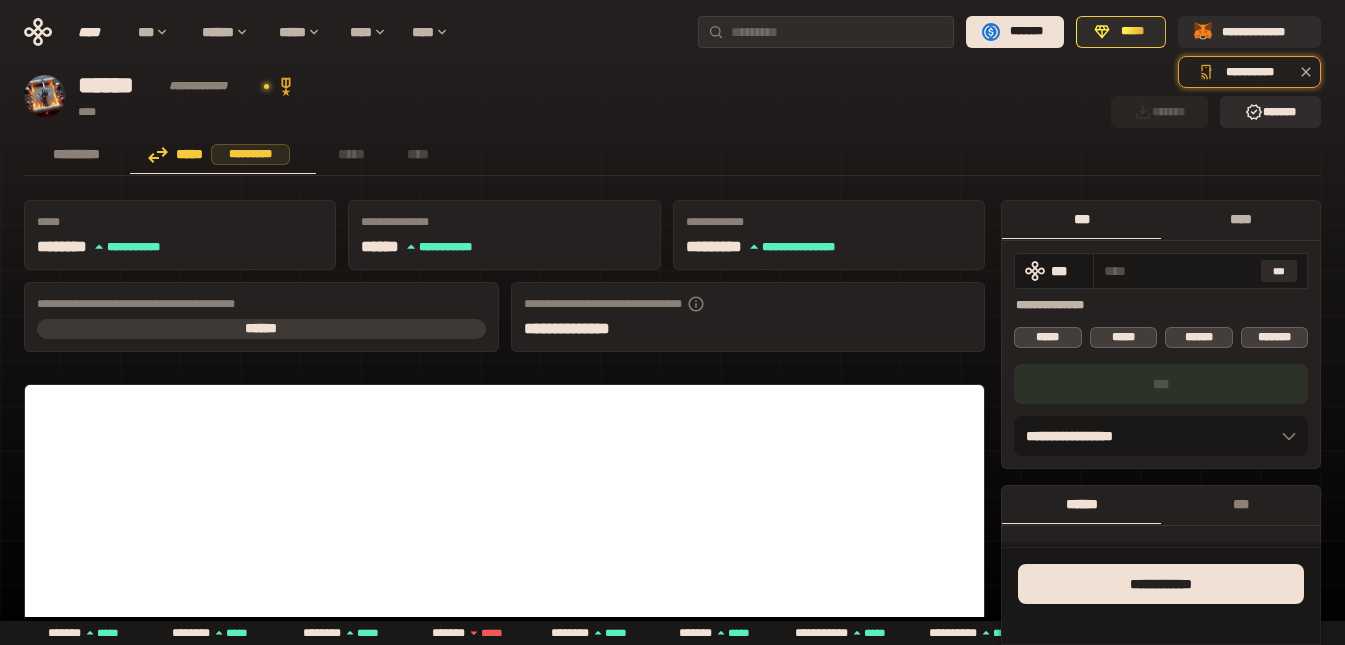 click at bounding box center [1178, 271] 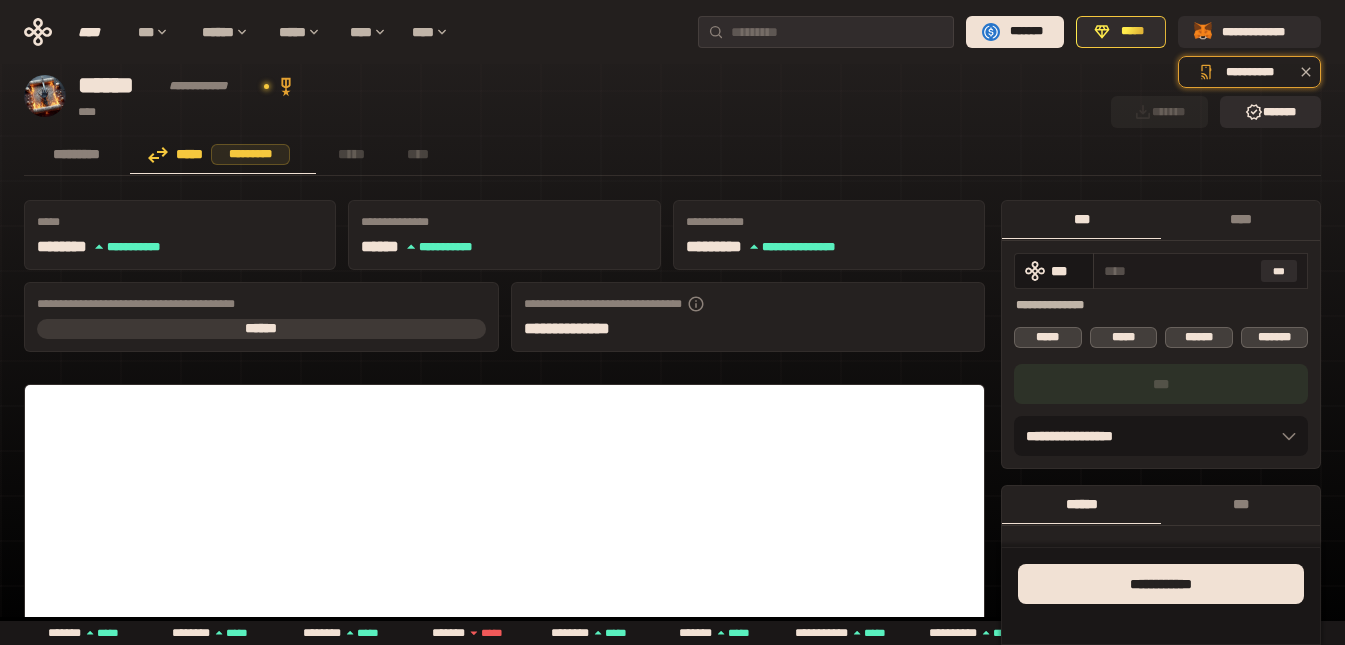 click at bounding box center [1178, 271] 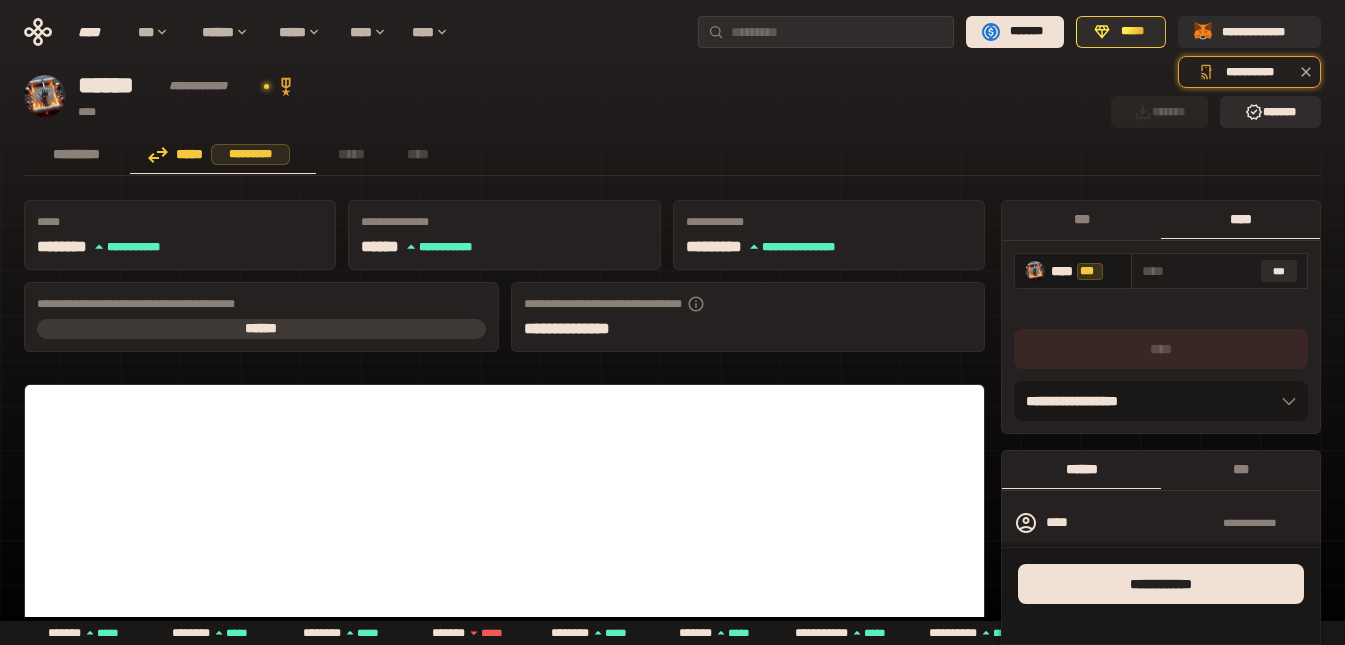 click at bounding box center [1198, 271] 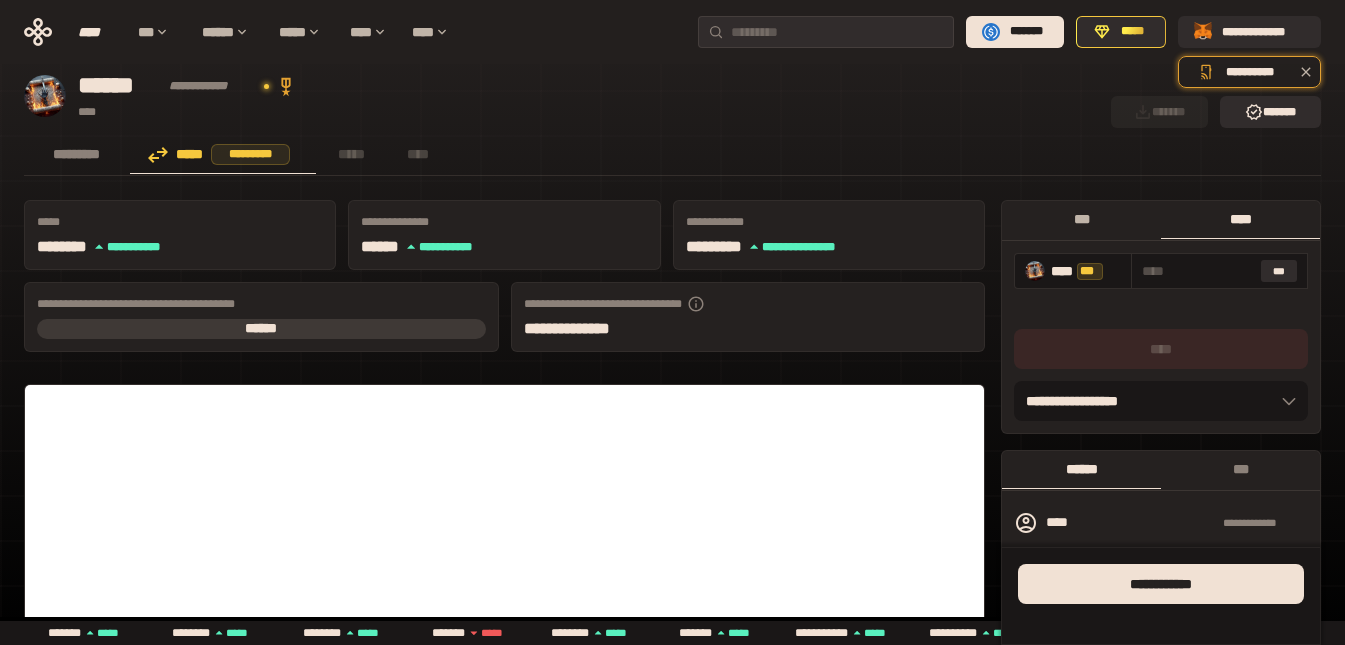 click on "***" at bounding box center [1081, 219] 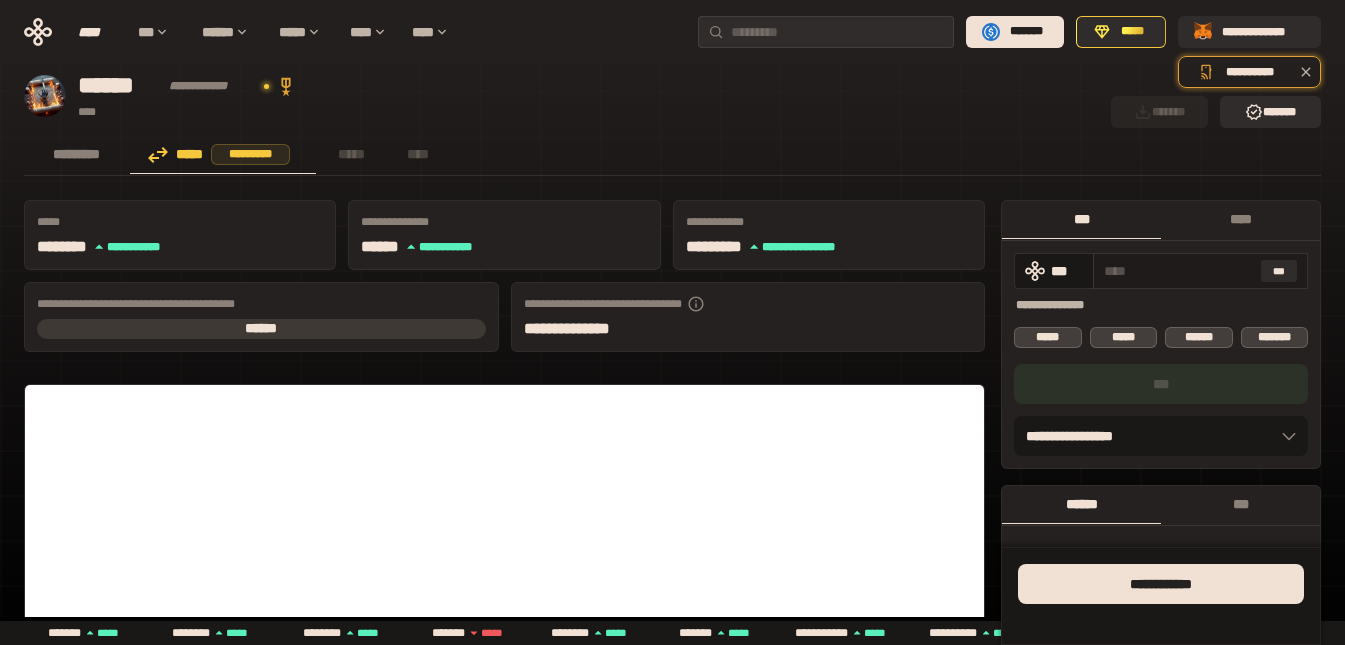 click at bounding box center [1178, 271] 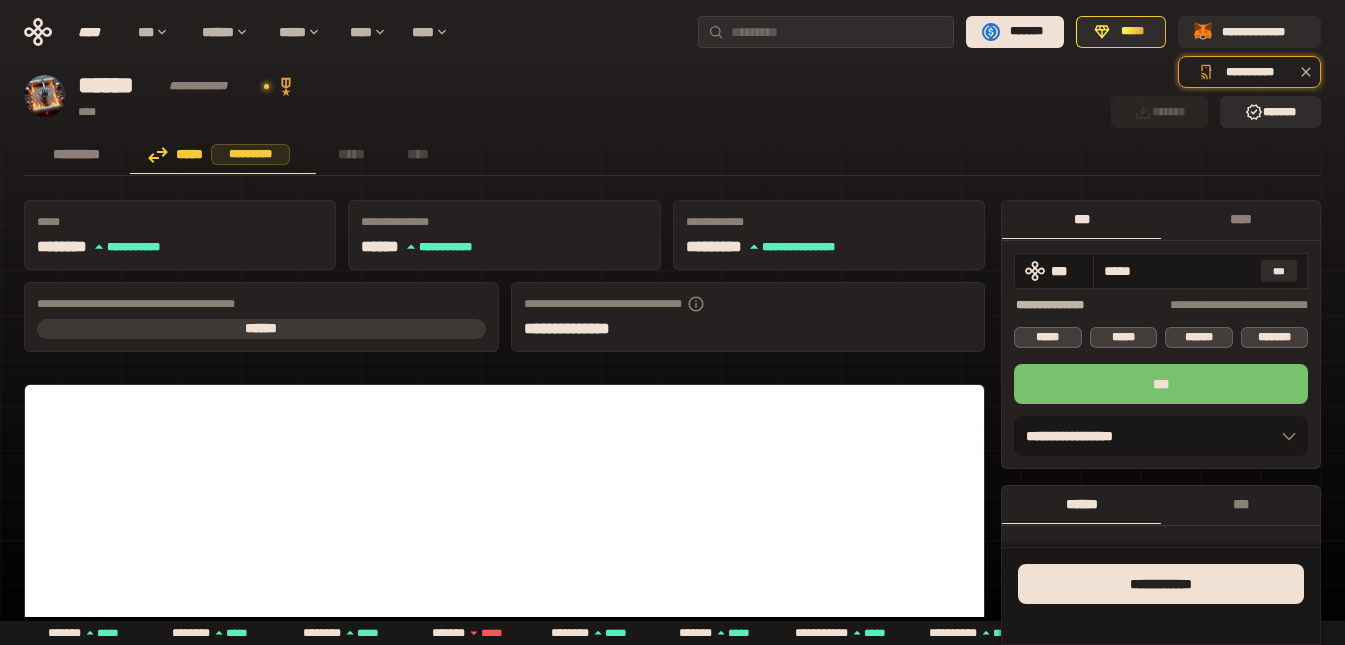 type on "*****" 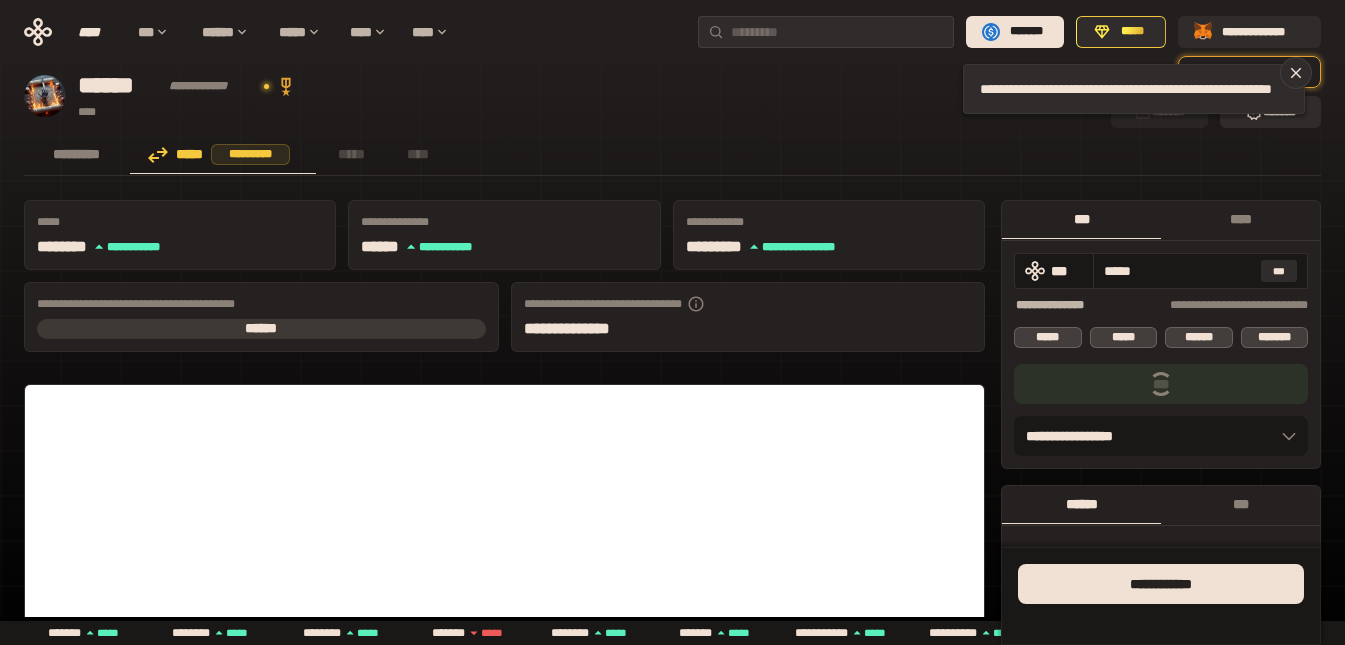 scroll, scrollTop: 300, scrollLeft: 0, axis: vertical 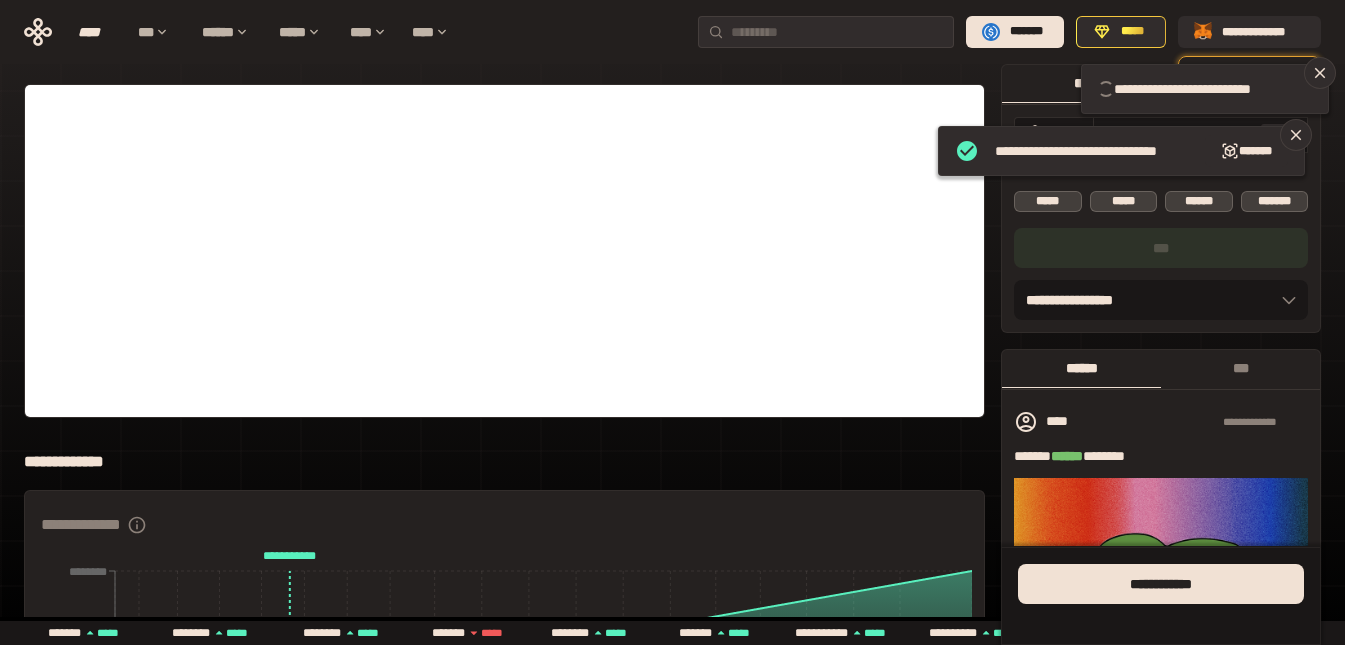 type 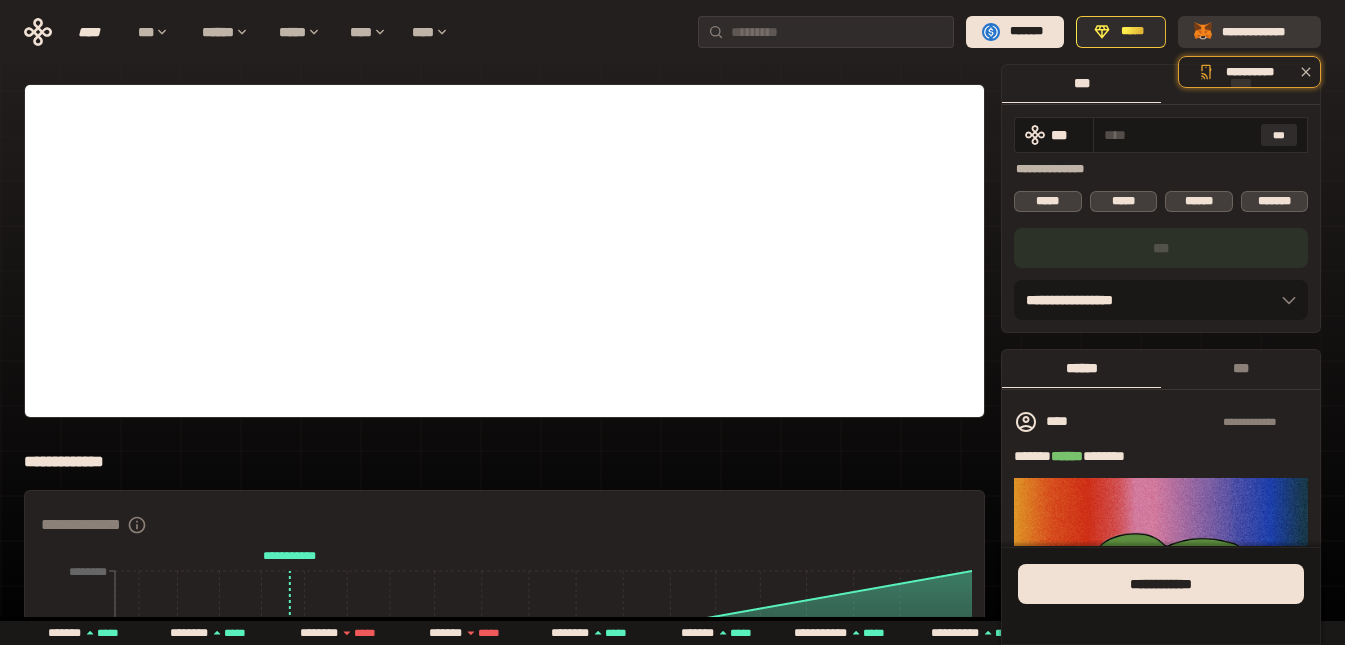 click on "**********" at bounding box center (1263, 32) 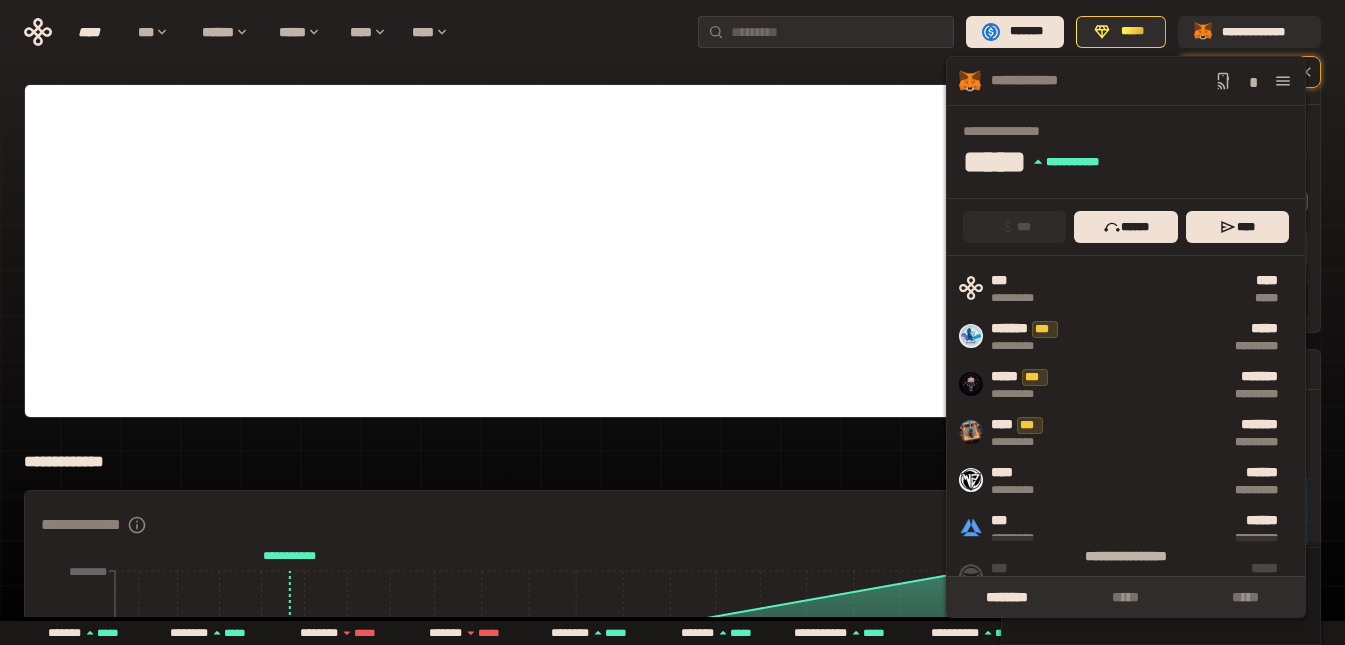 click 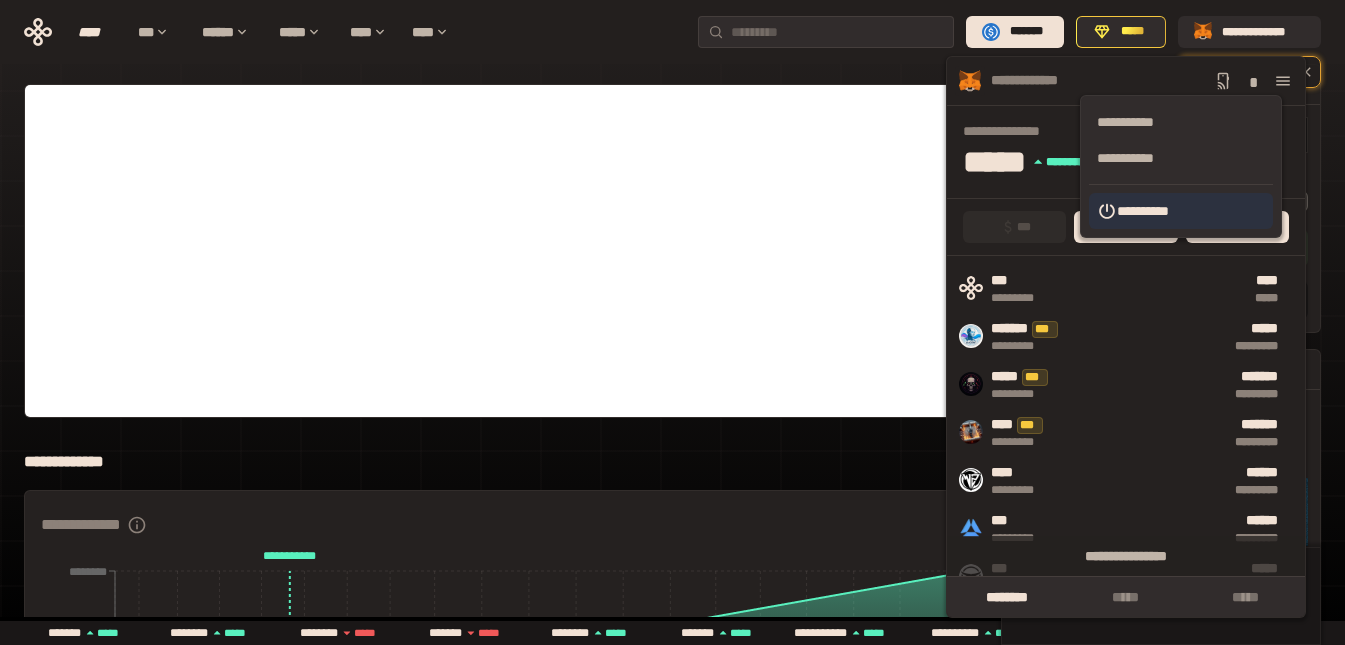 click on "**********" at bounding box center [1181, 211] 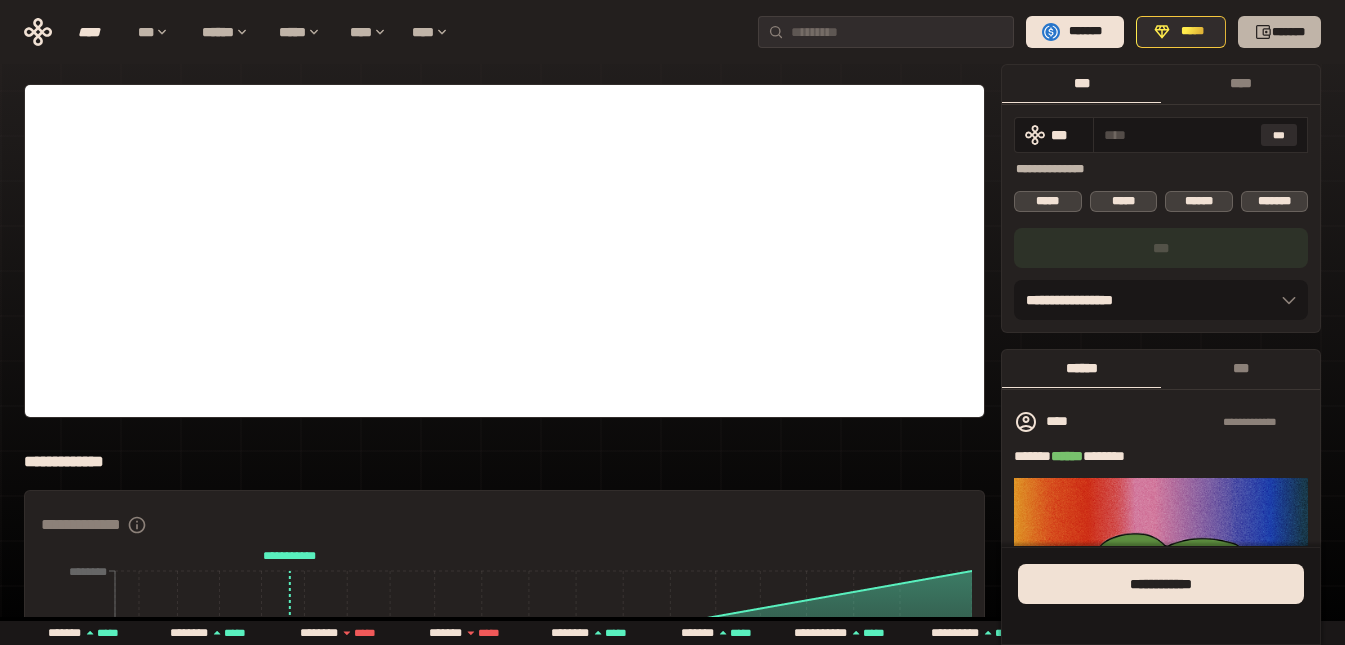 click on "*******" at bounding box center (1279, 32) 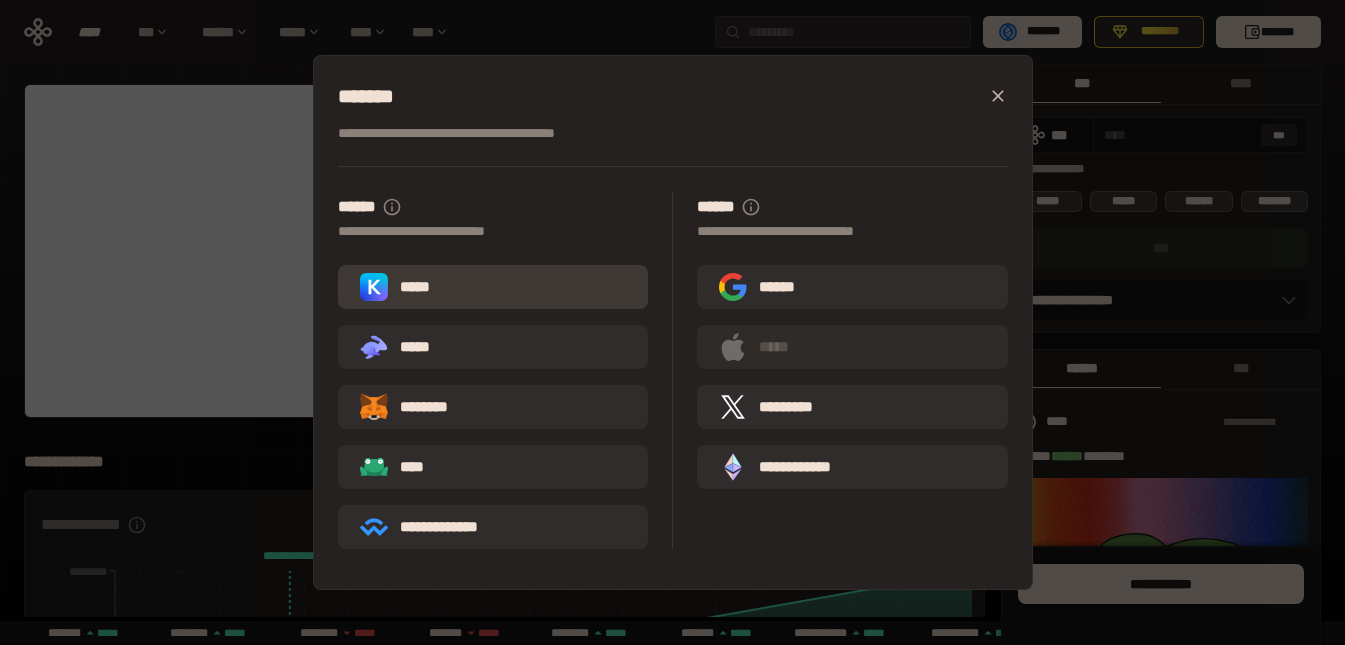 click on "*****" at bounding box center (493, 287) 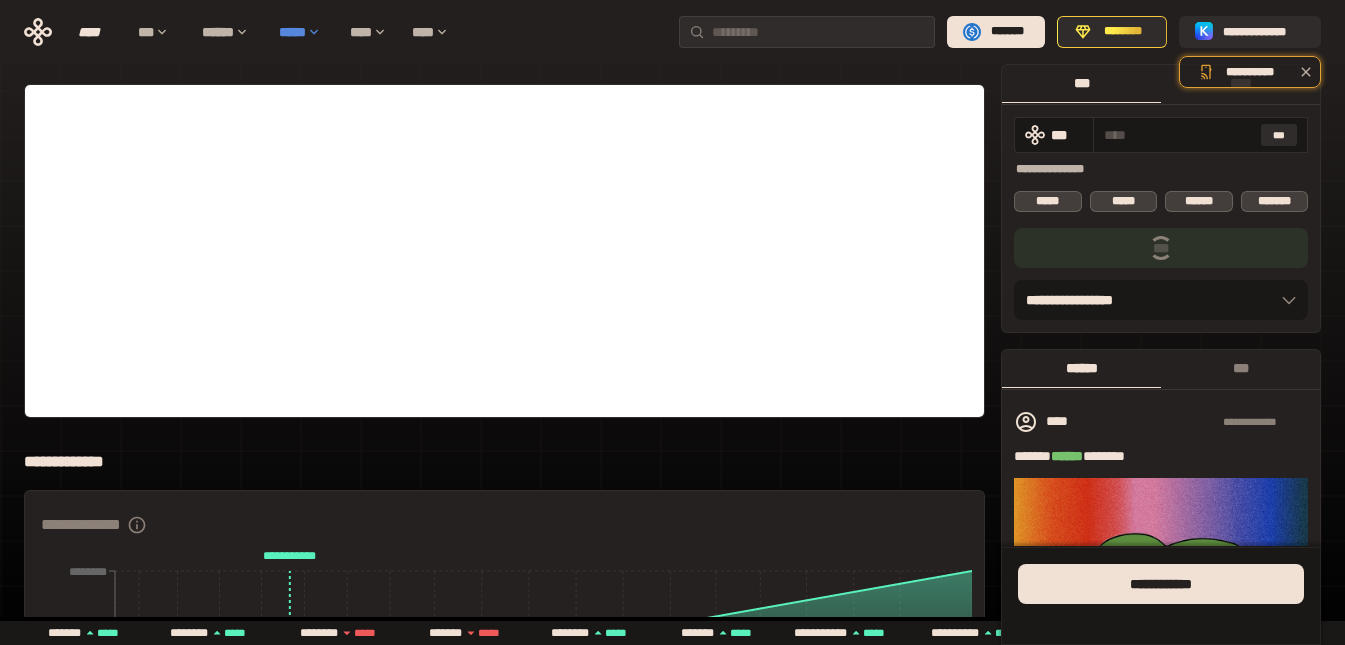 click on "*****" at bounding box center (304, 32) 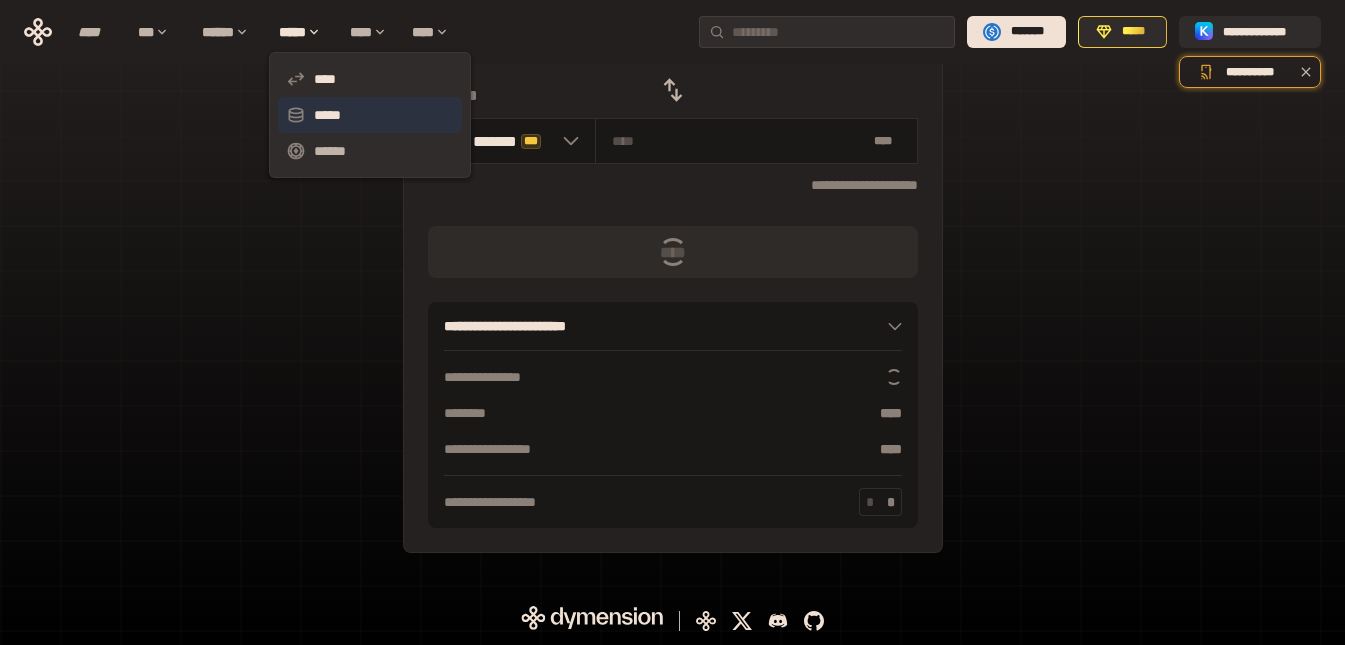 scroll, scrollTop: 0, scrollLeft: 0, axis: both 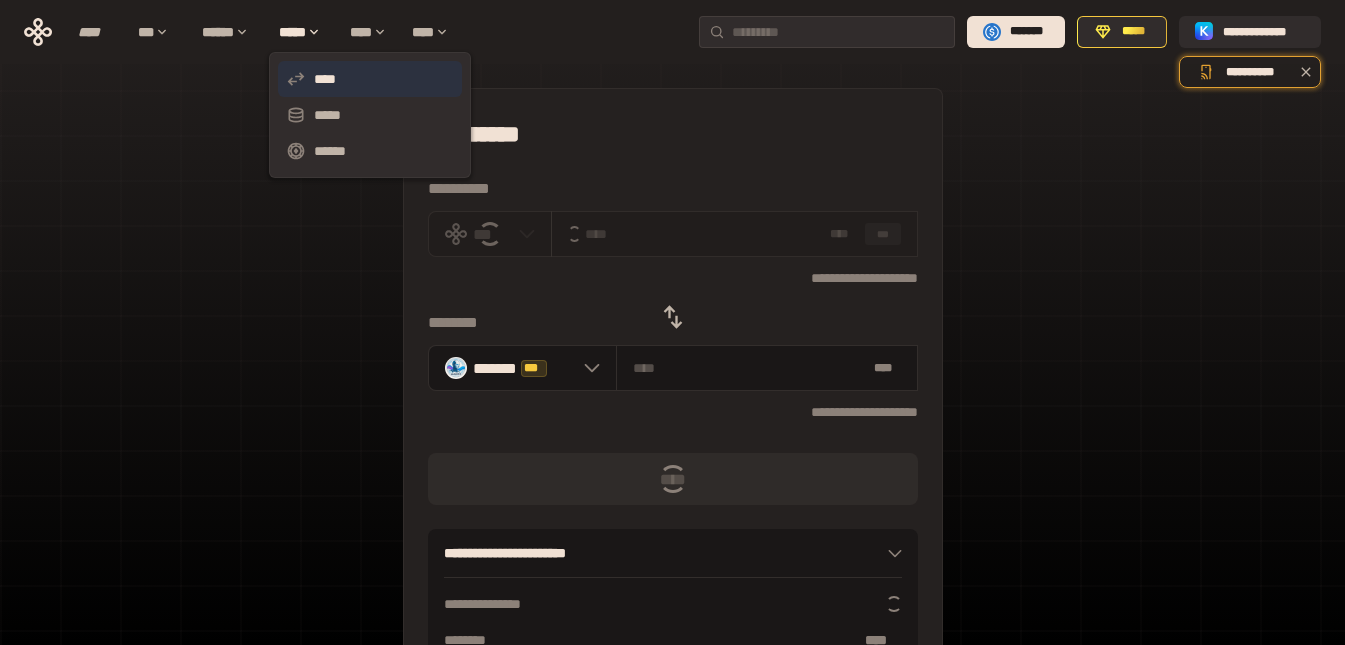 click on "****" at bounding box center [370, 79] 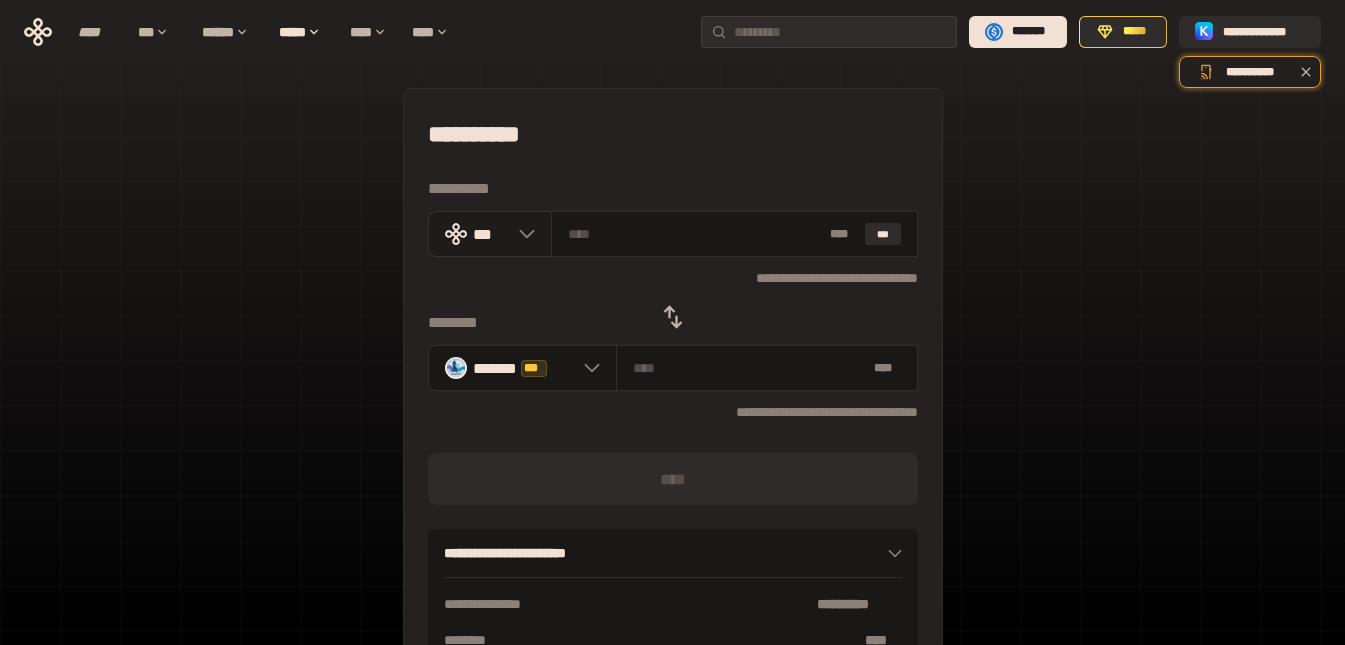 click 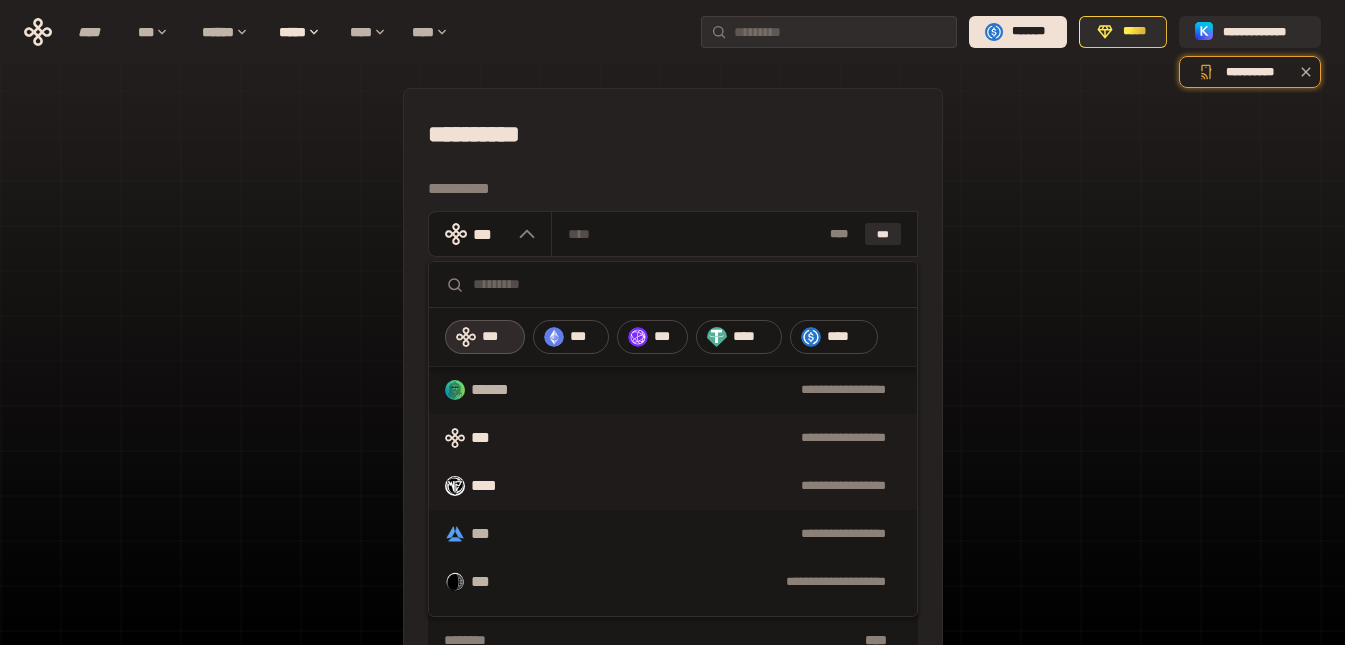 scroll, scrollTop: 200, scrollLeft: 0, axis: vertical 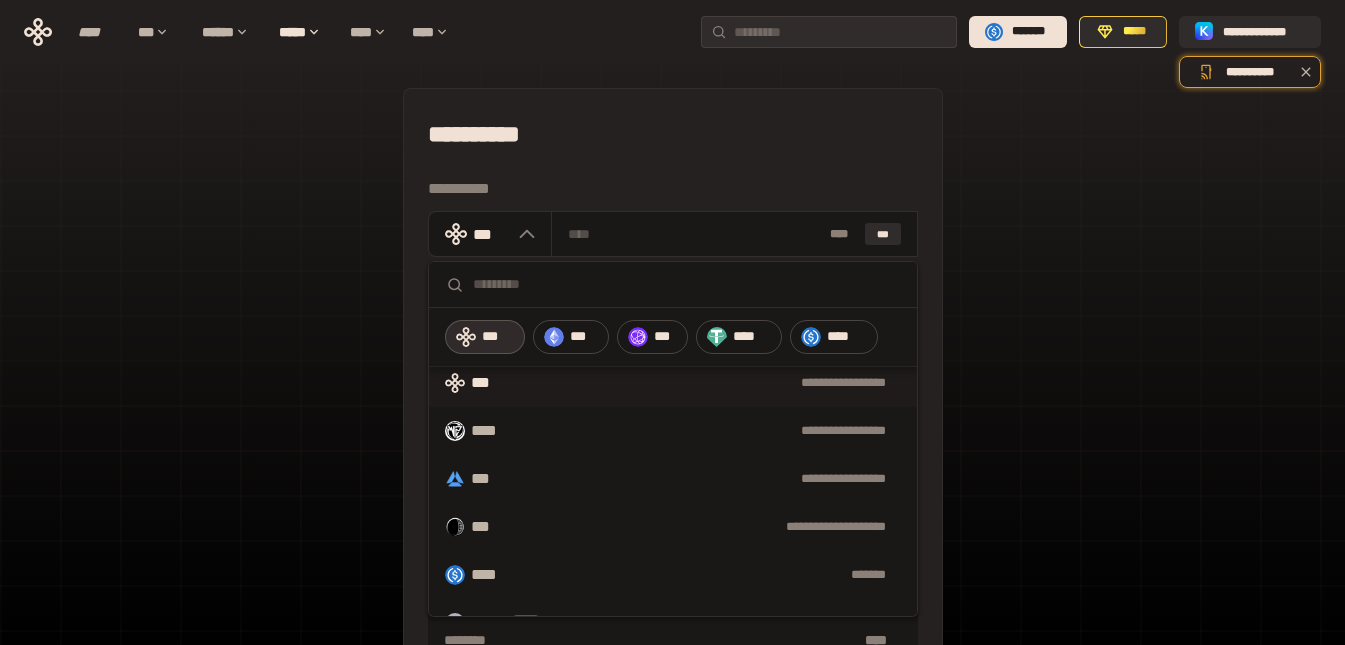 click on "**********" at bounding box center [673, 431] 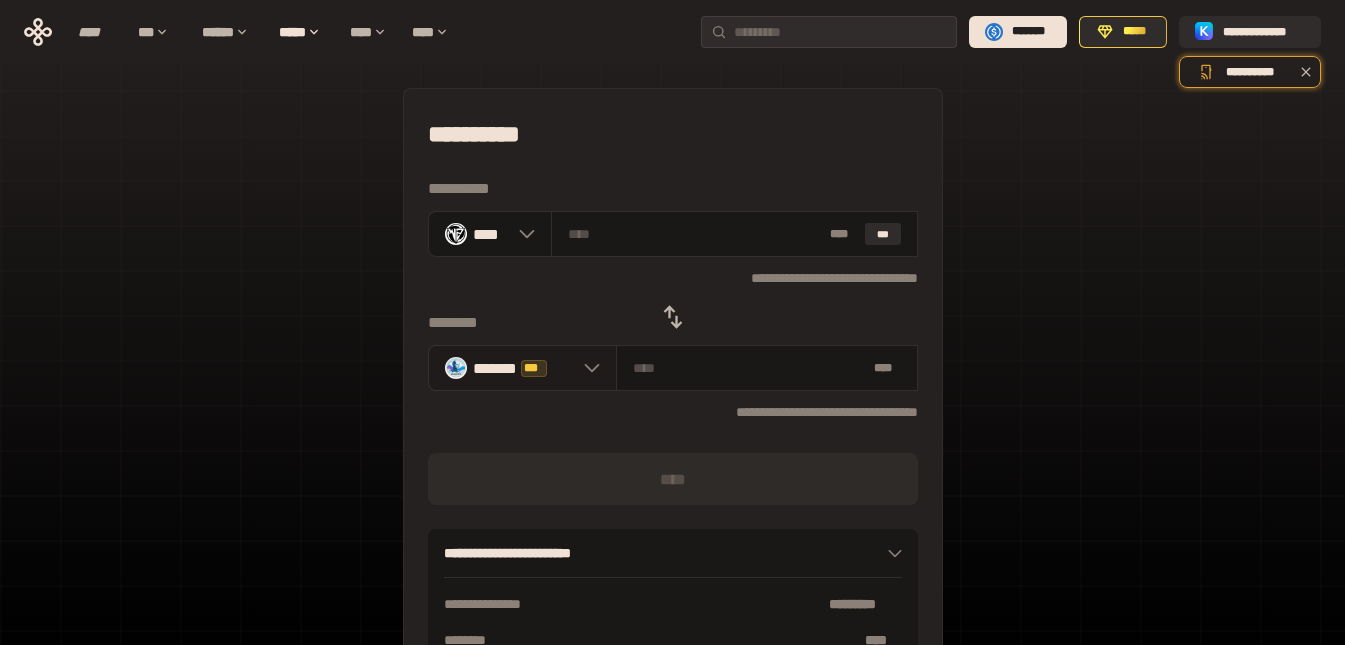 click on "*******   *** *********" at bounding box center (522, 368) 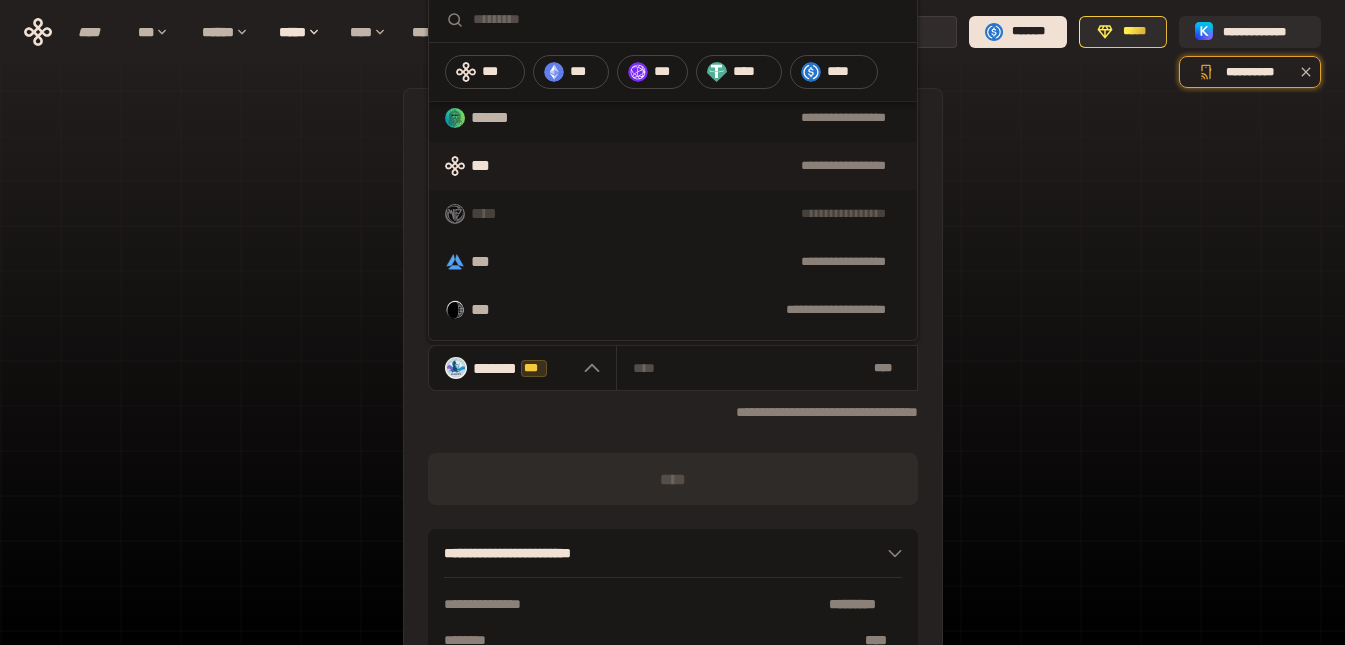 scroll, scrollTop: 200, scrollLeft: 0, axis: vertical 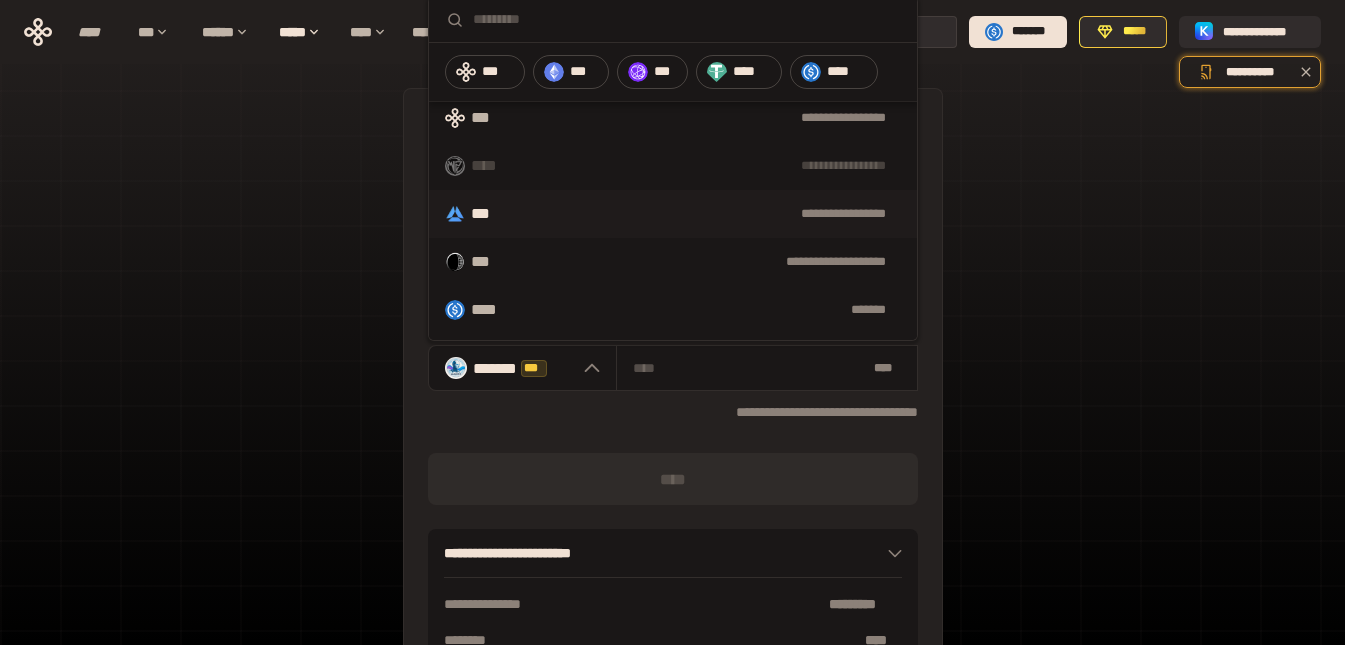 click on "***" at bounding box center [486, 214] 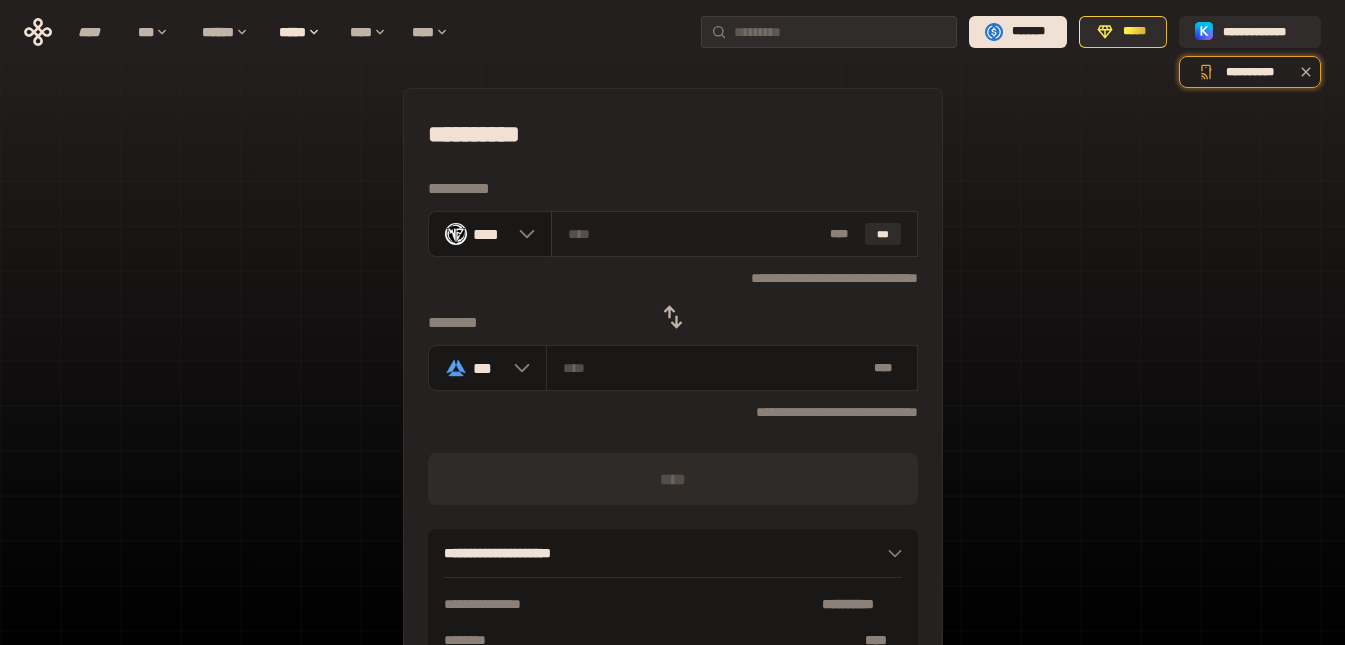 click at bounding box center [695, 234] 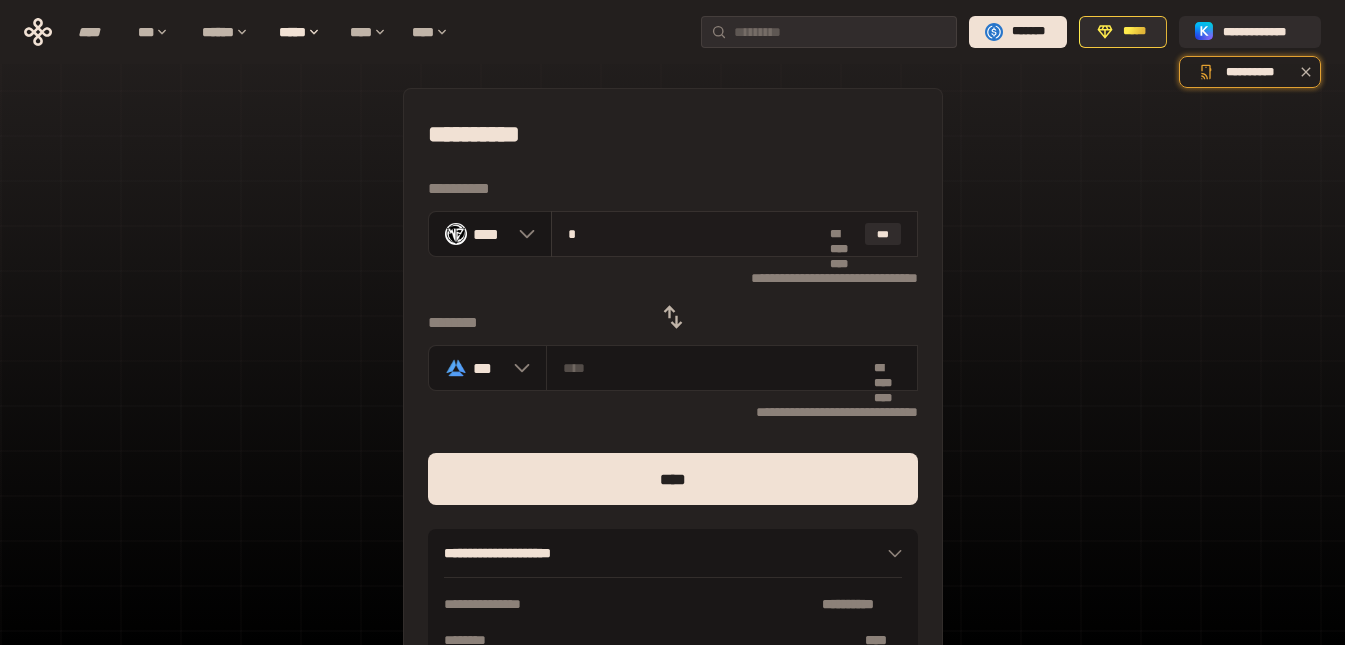type on "**********" 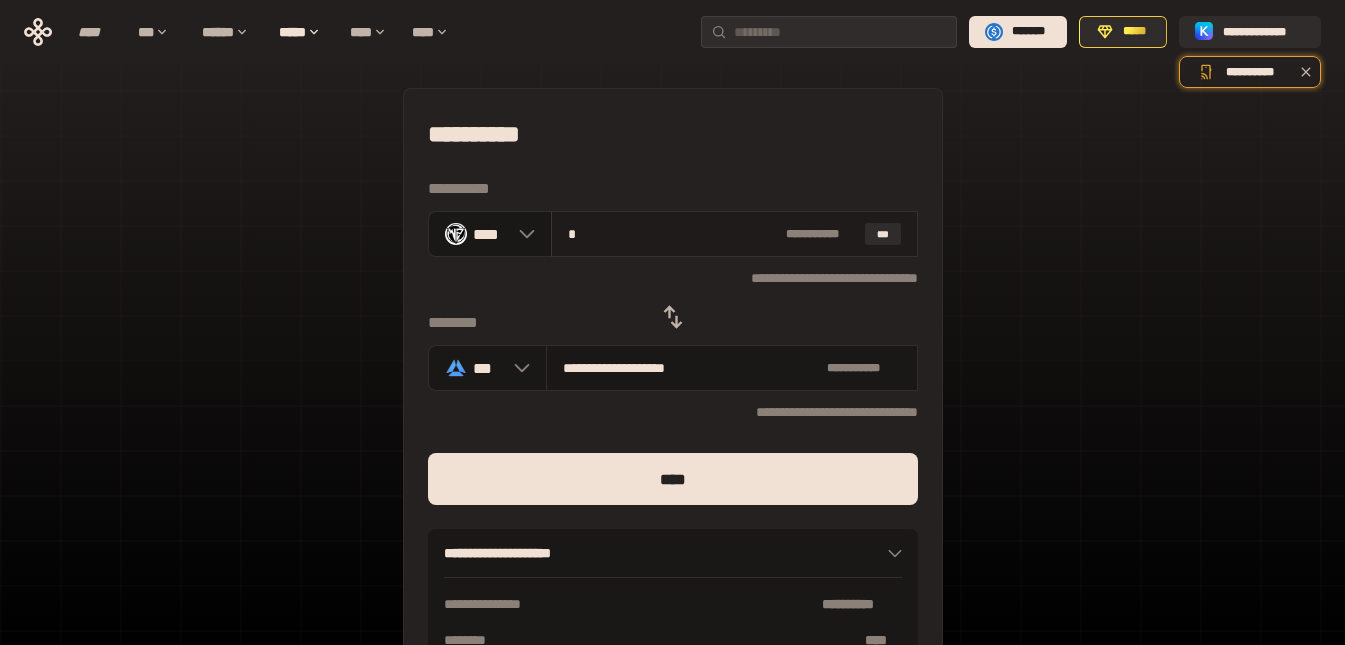 type on "**" 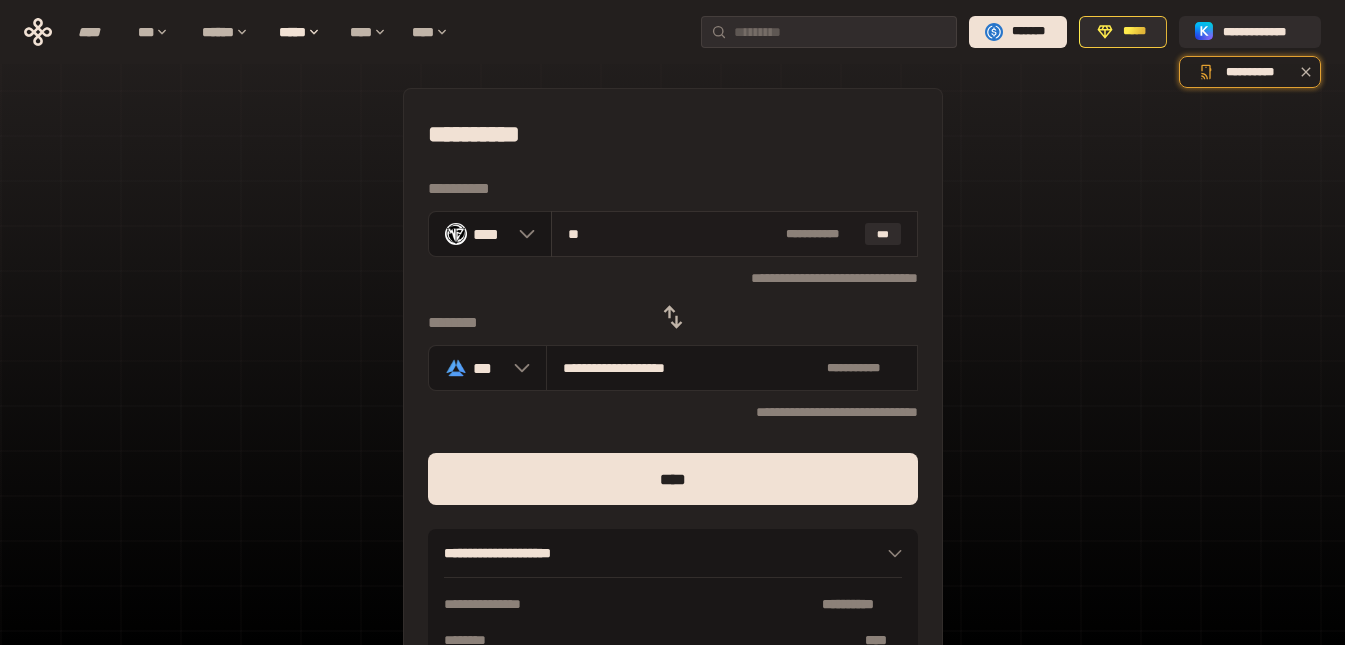 type on "**********" 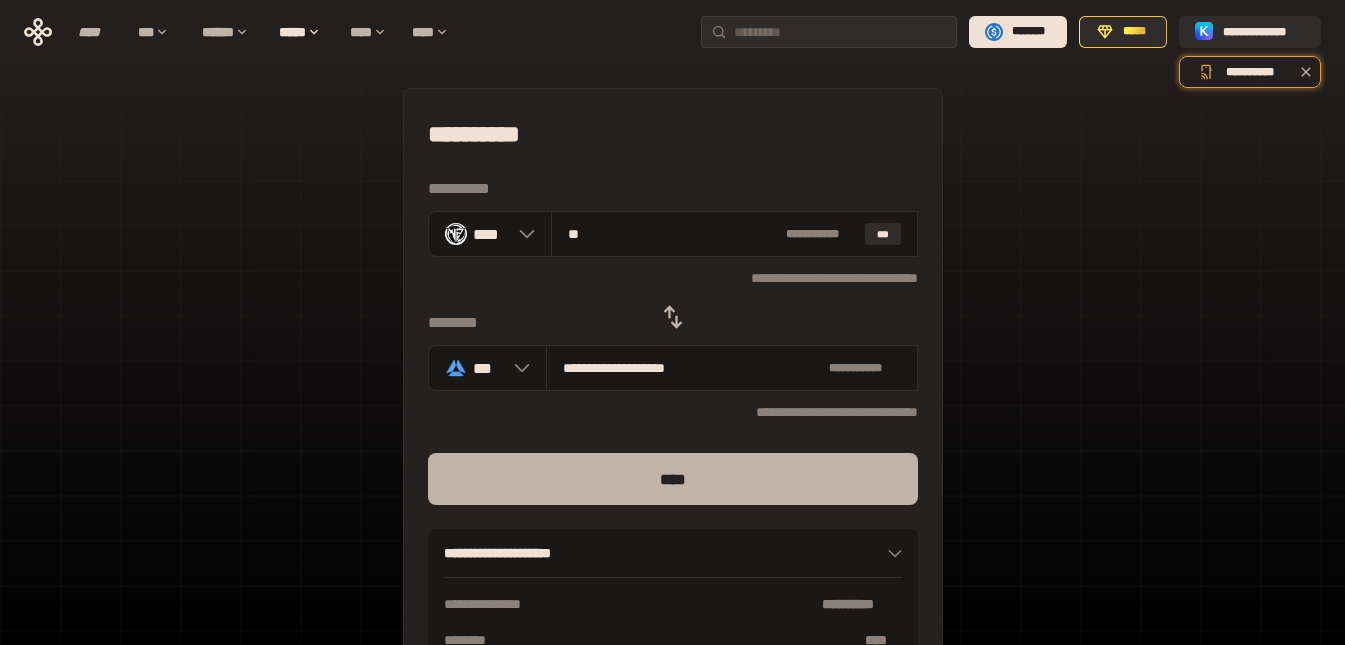 type on "**" 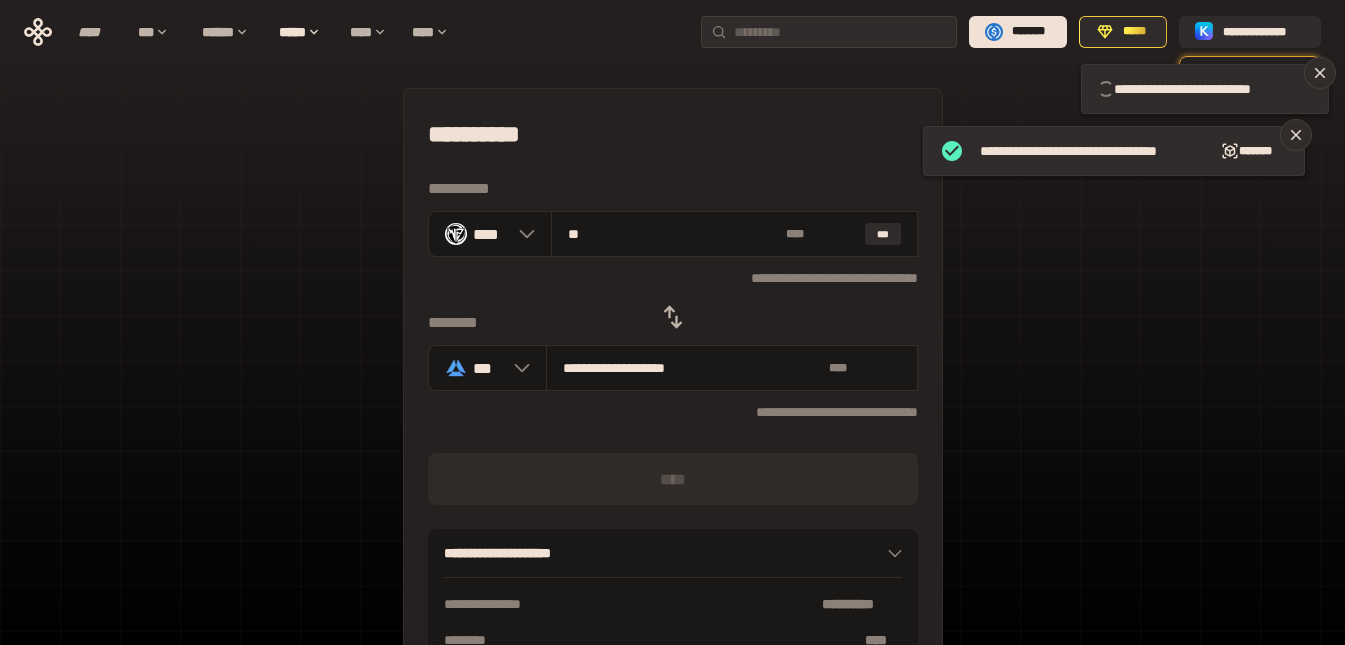 type 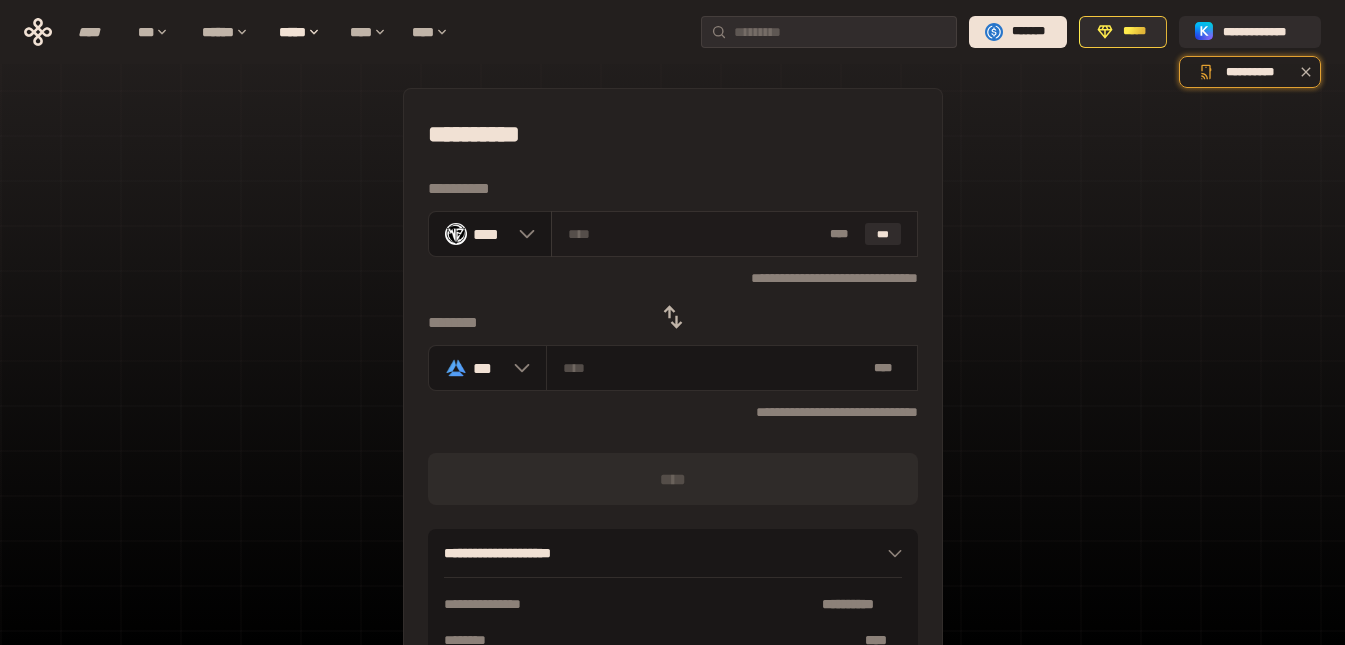 click on "* ** ***" at bounding box center (734, 234) 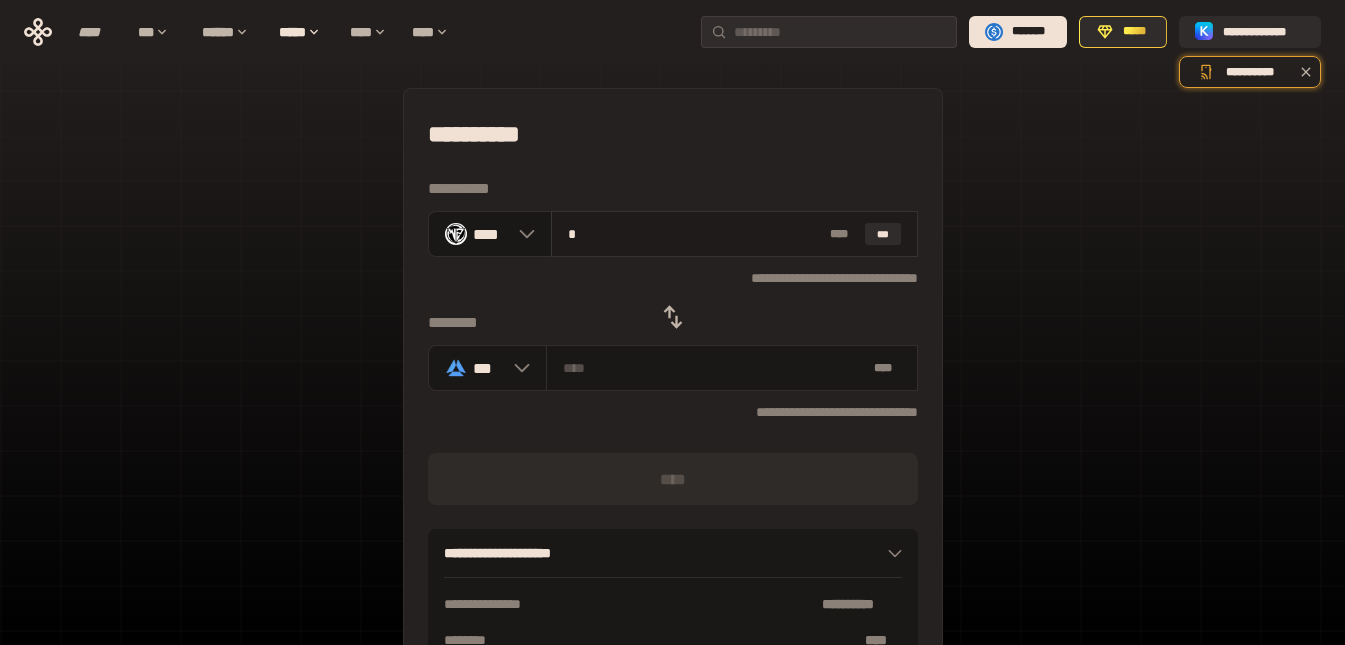 type on "**********" 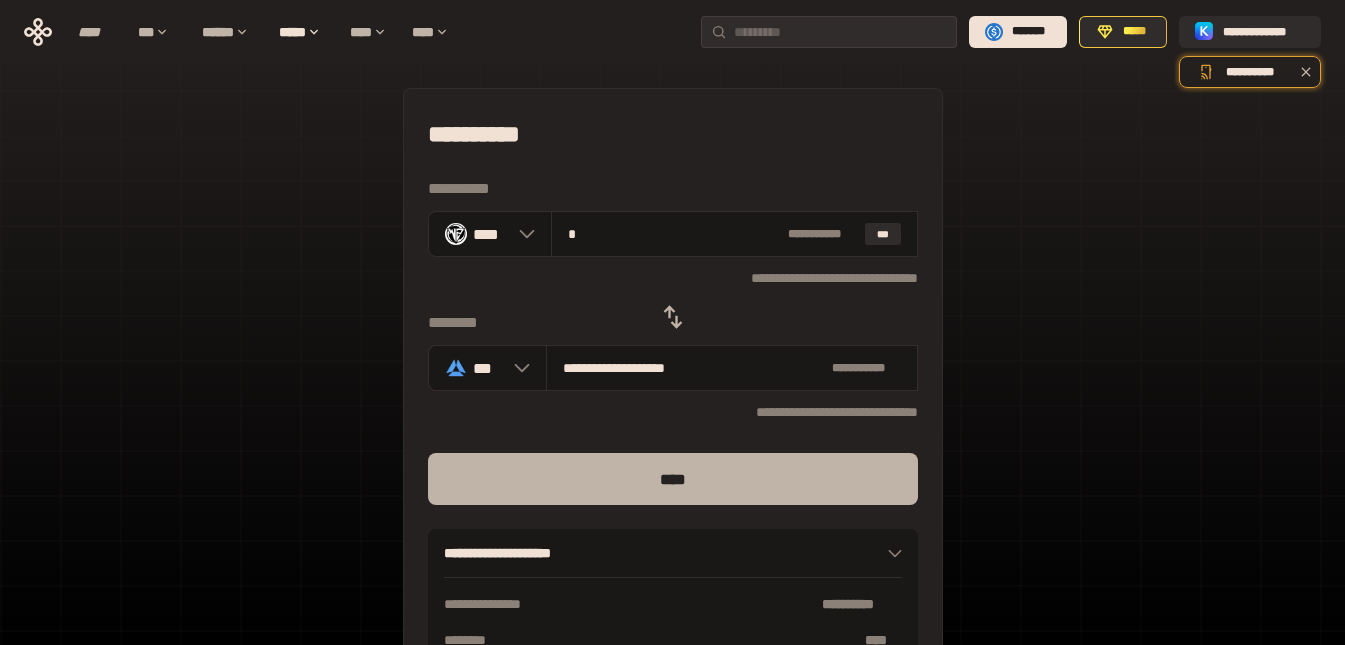 type on "*" 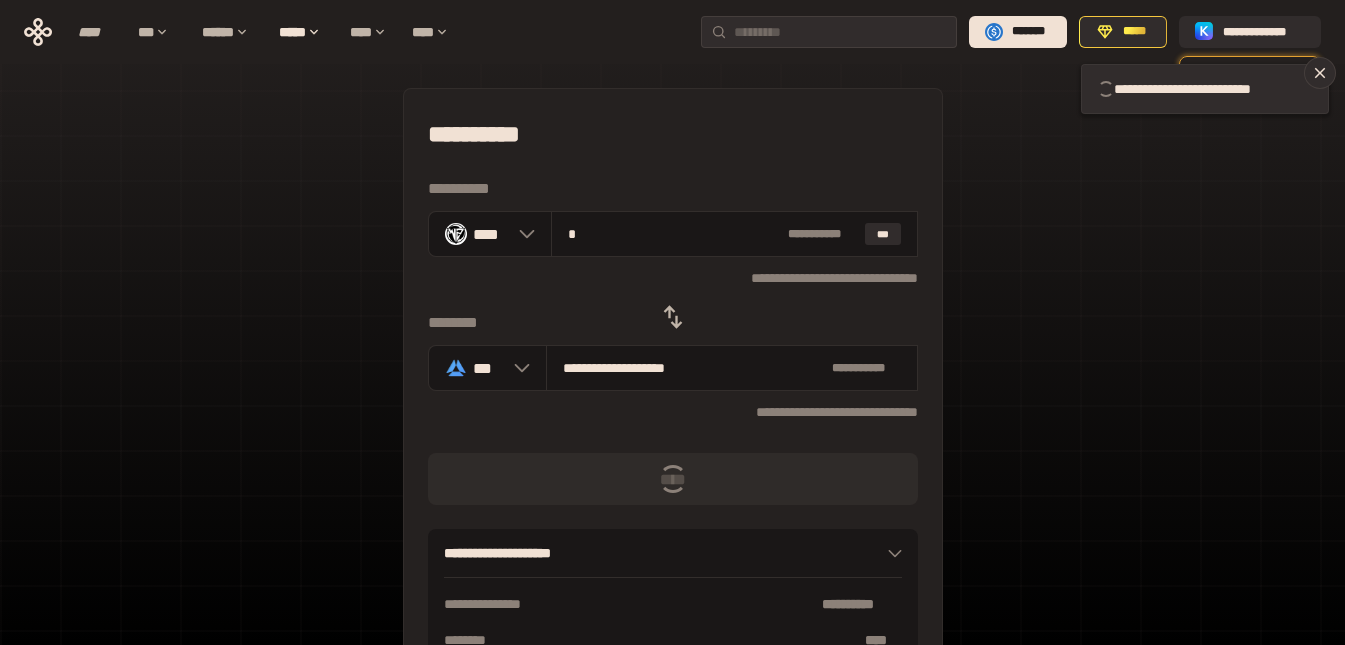type 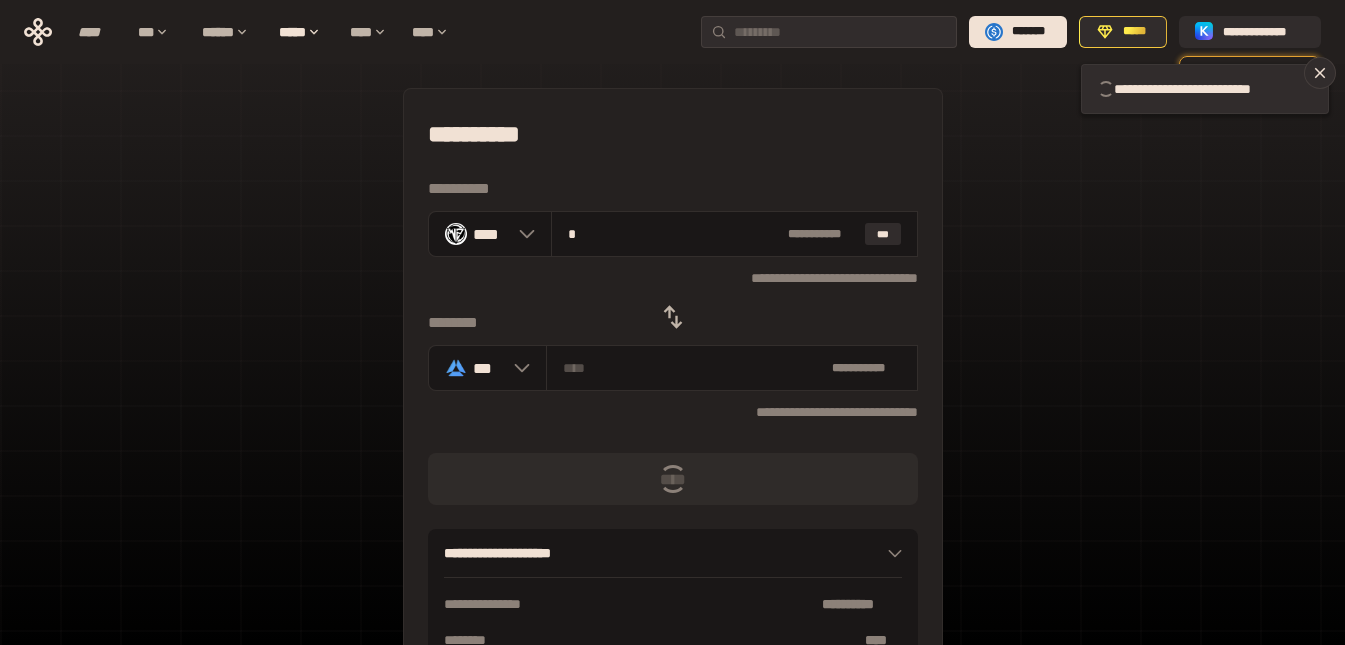 type 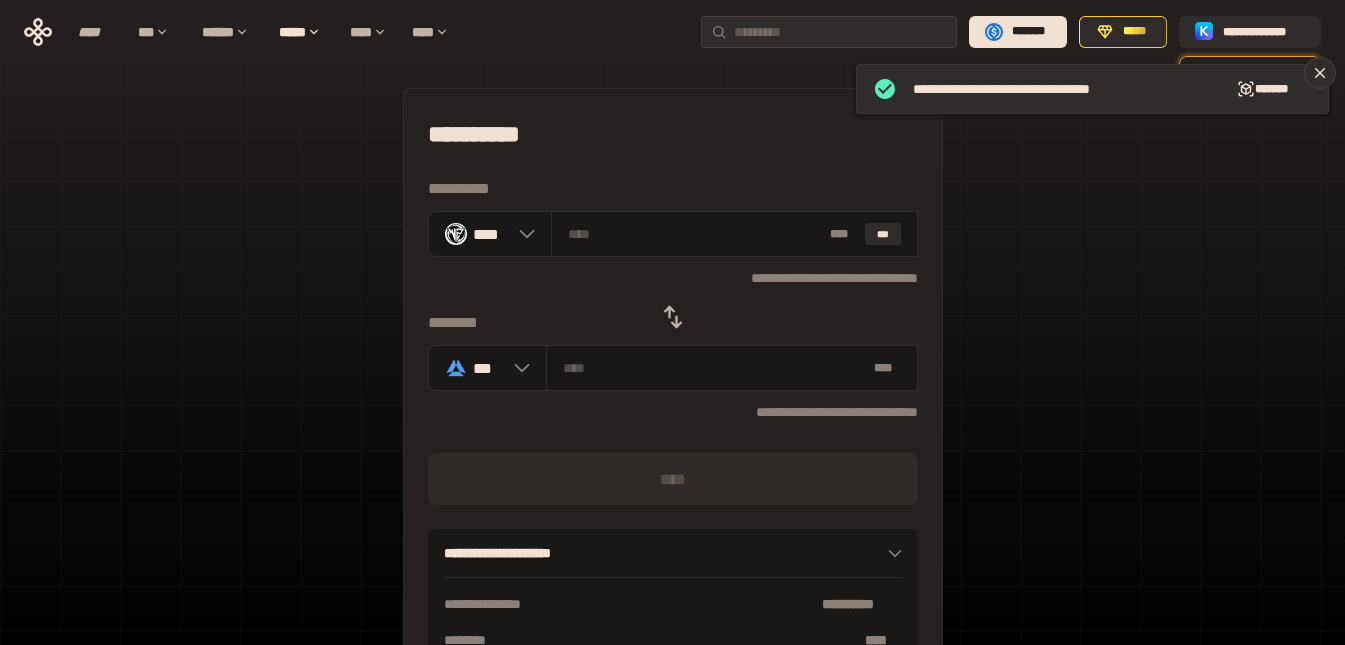 click 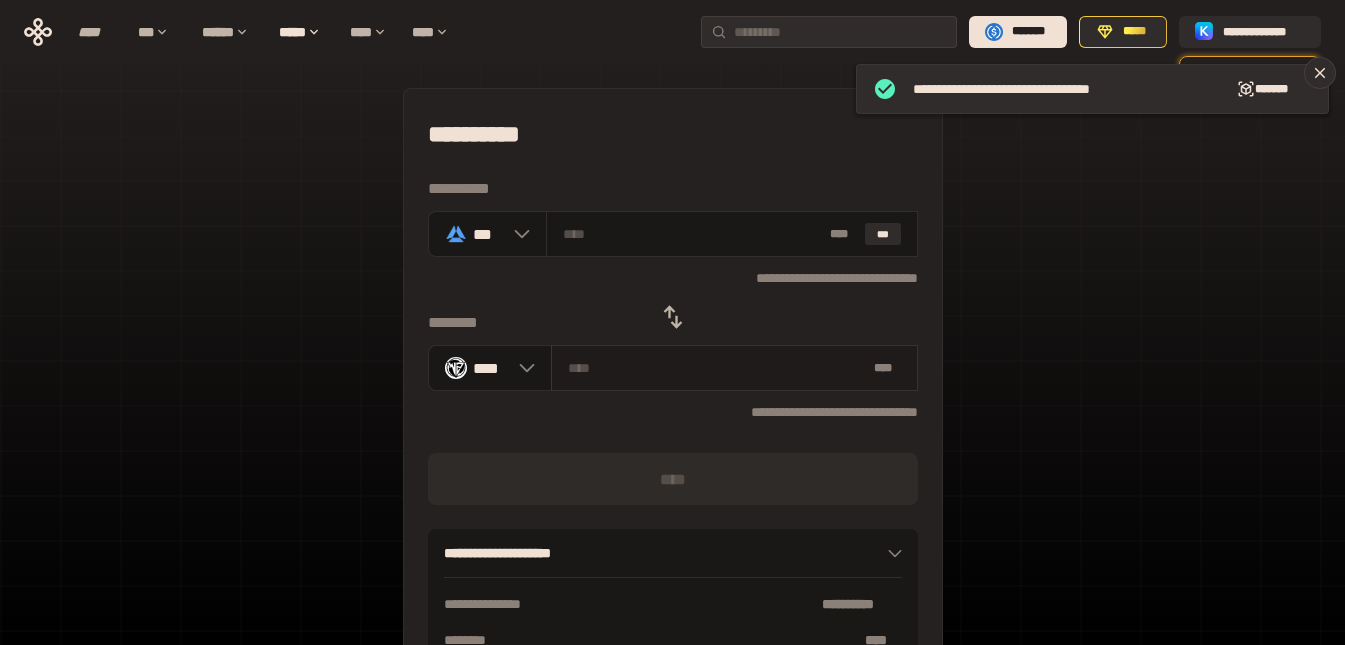 click at bounding box center [717, 368] 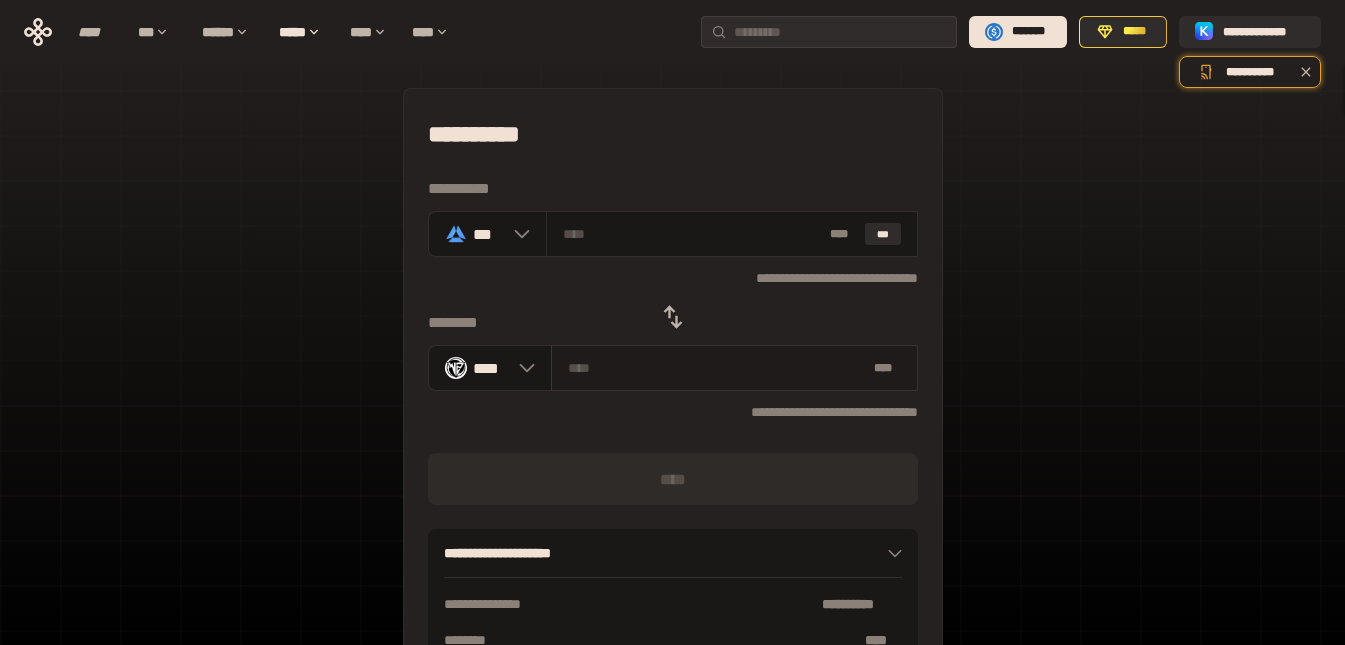 type on "*" 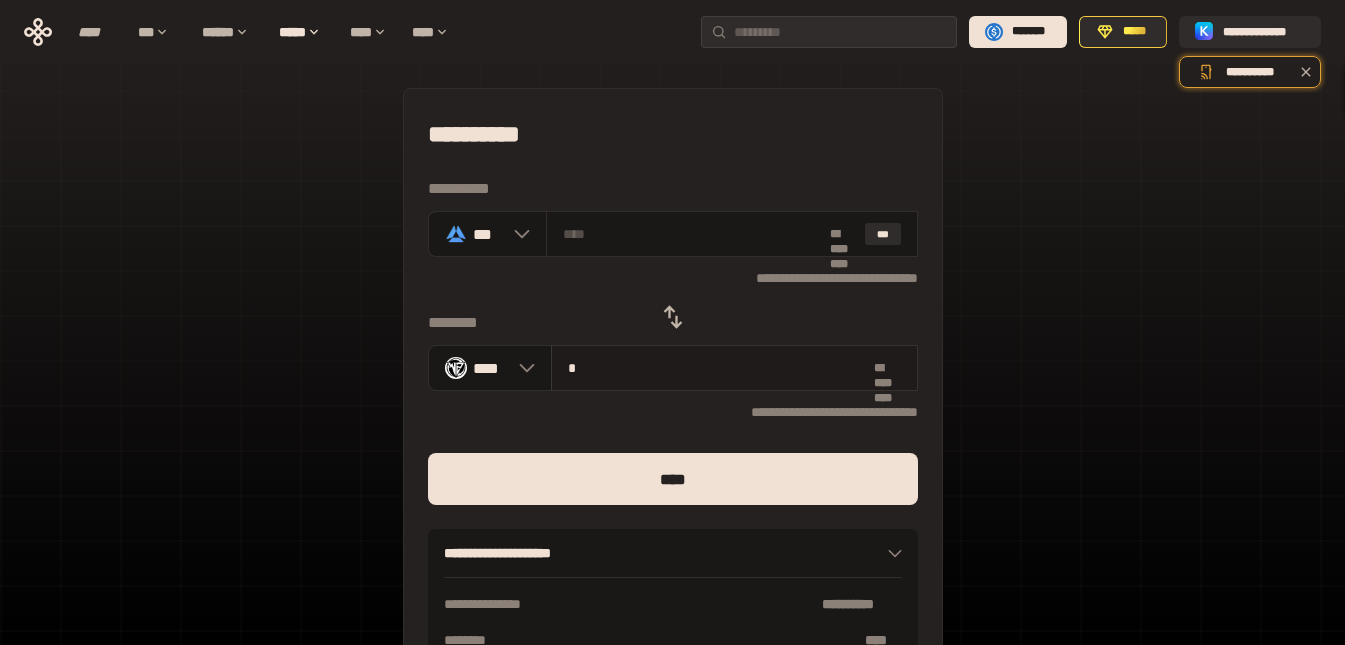 type on "**********" 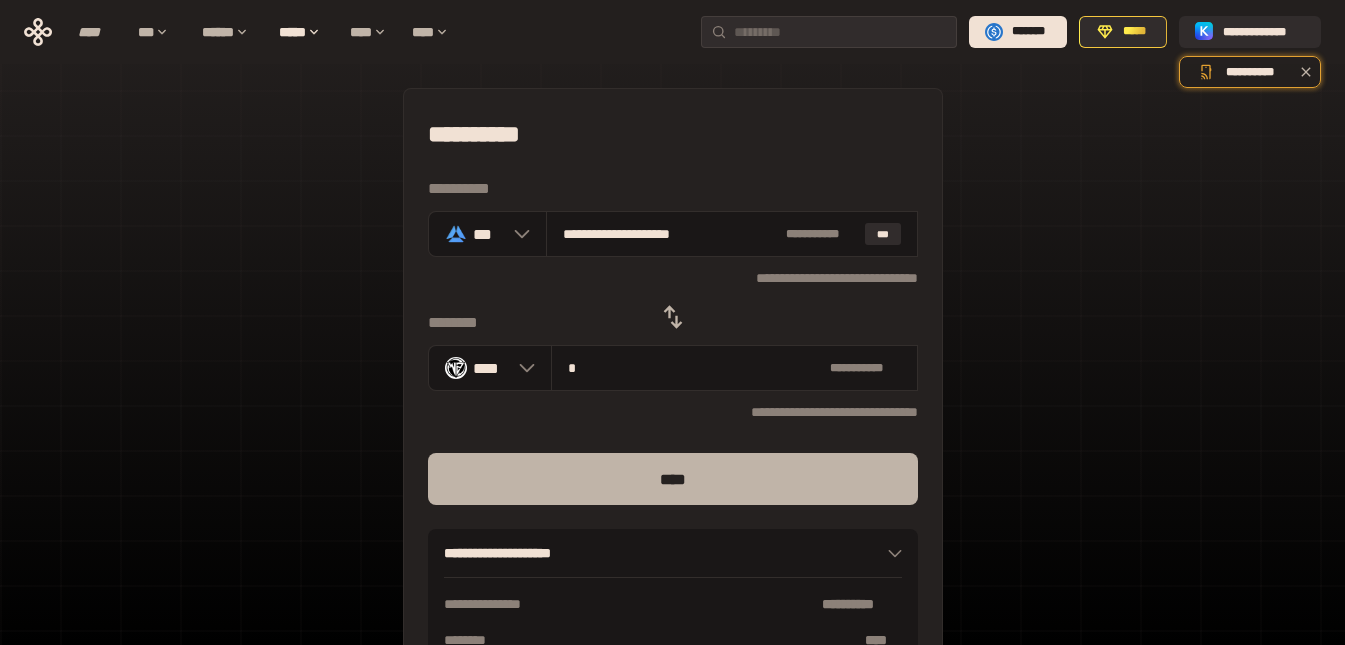 type on "*" 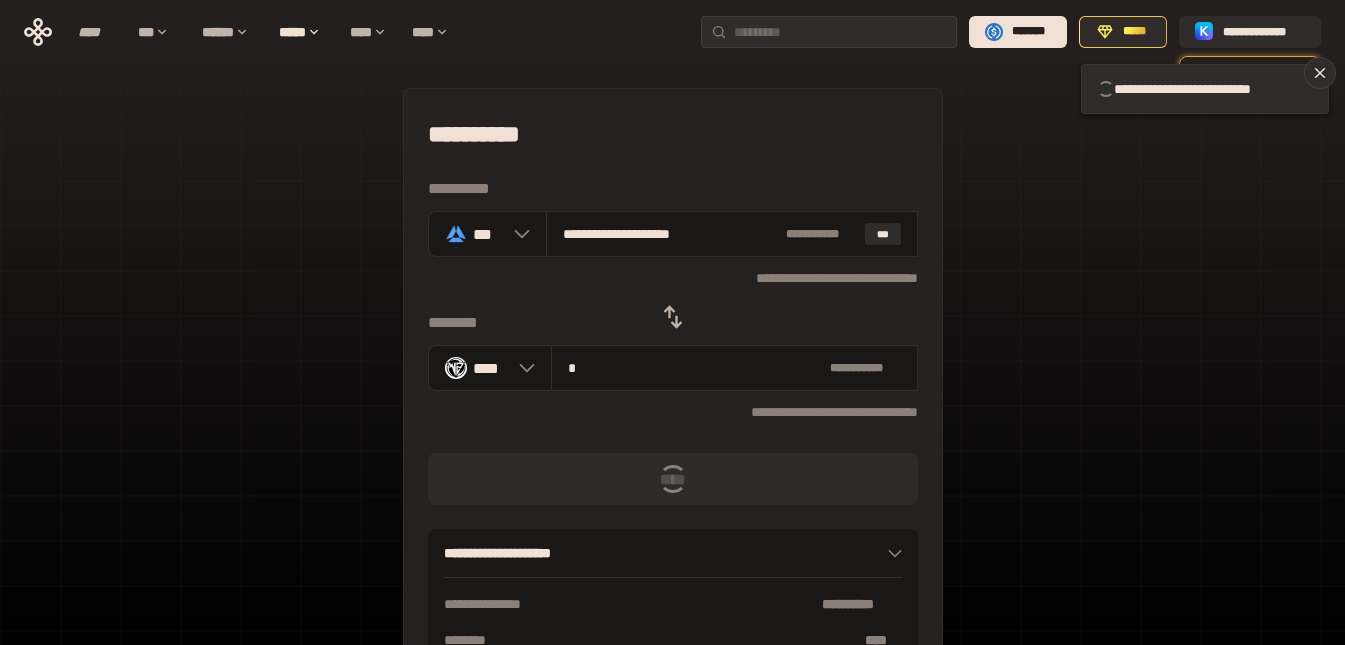 type 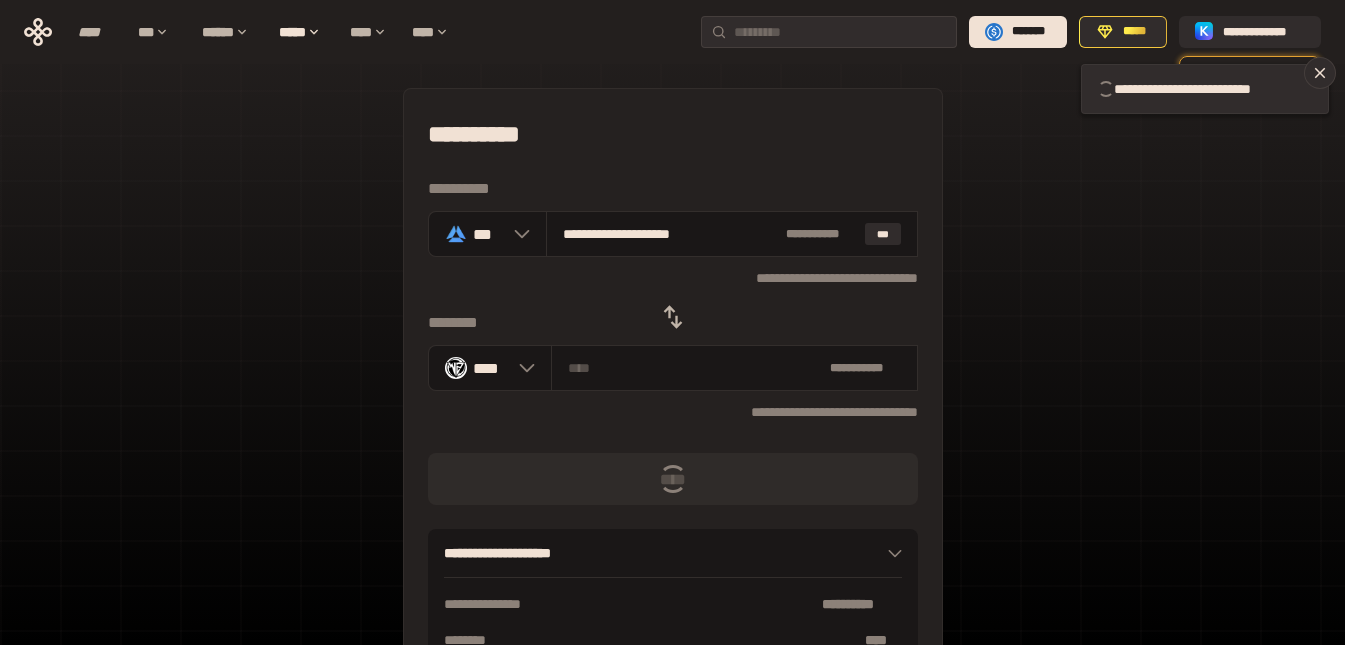 type 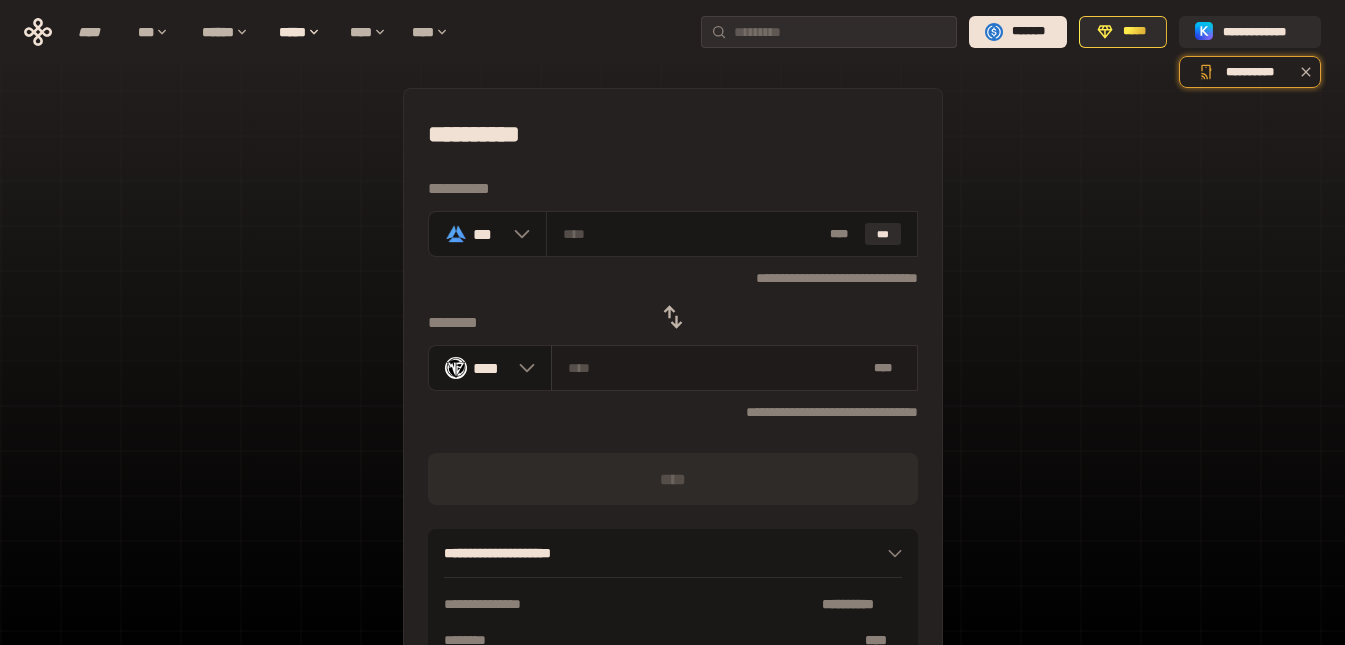 click at bounding box center [717, 368] 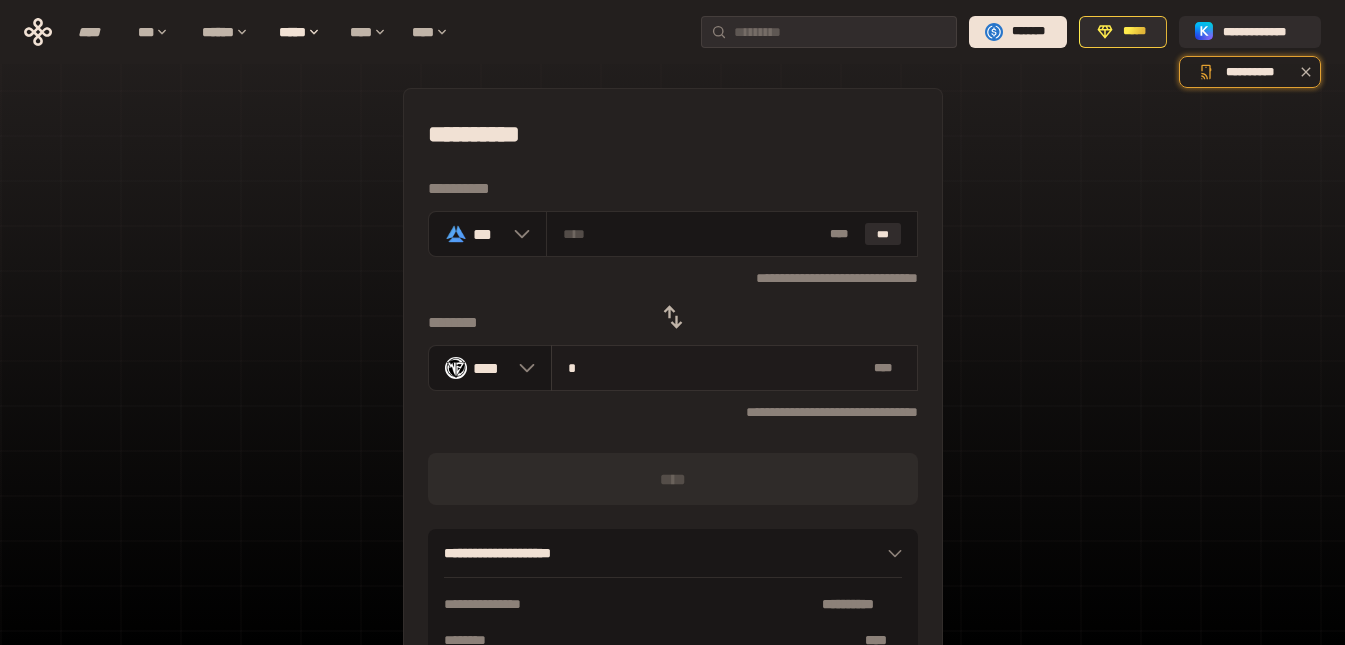 type on "**********" 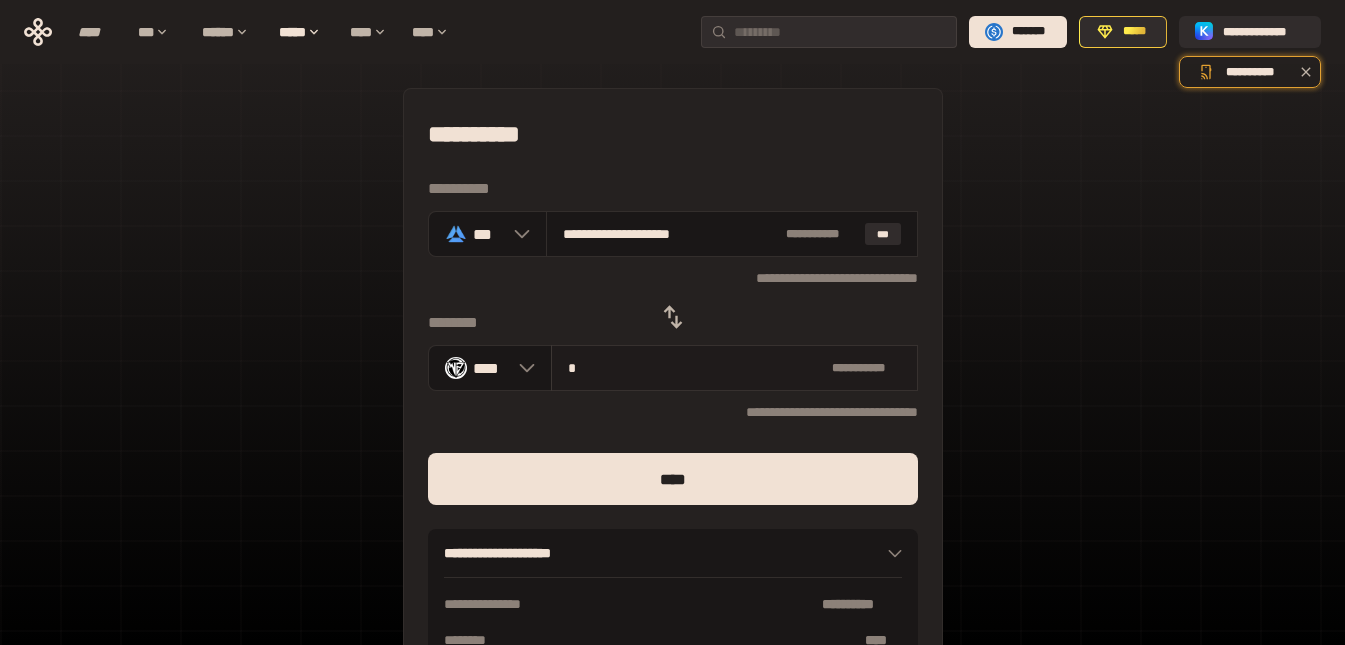 type on "**" 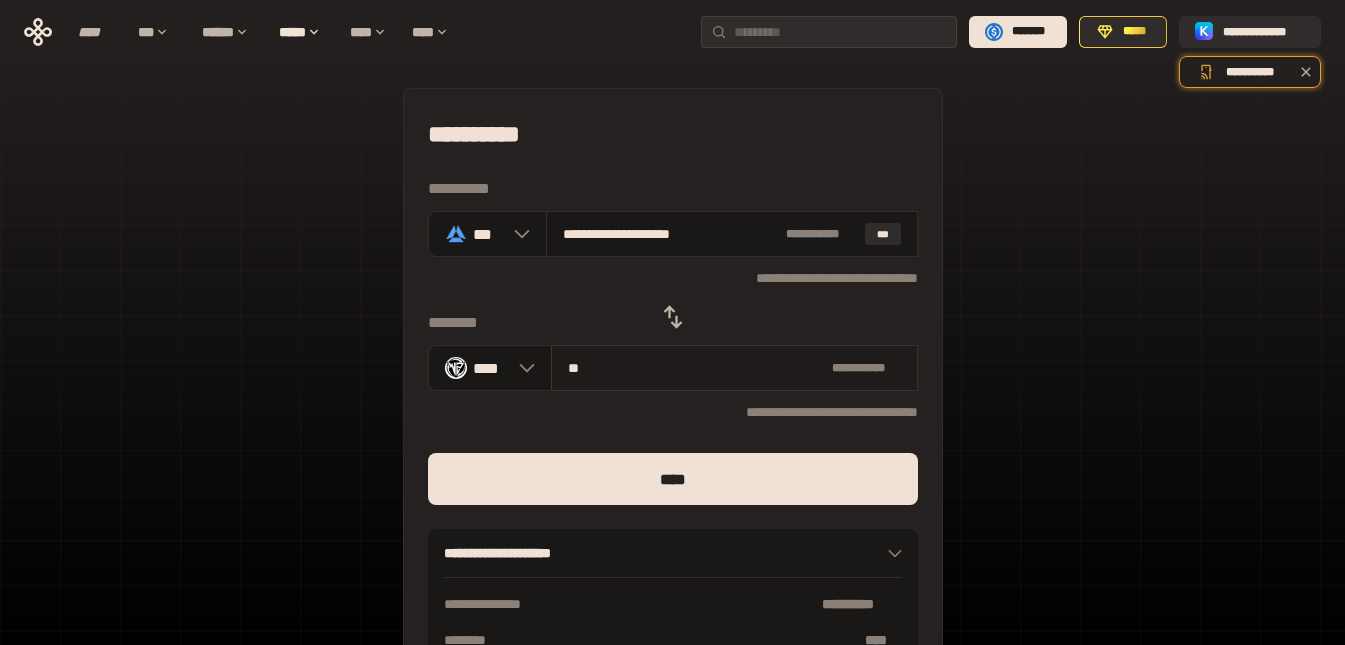 type on "**********" 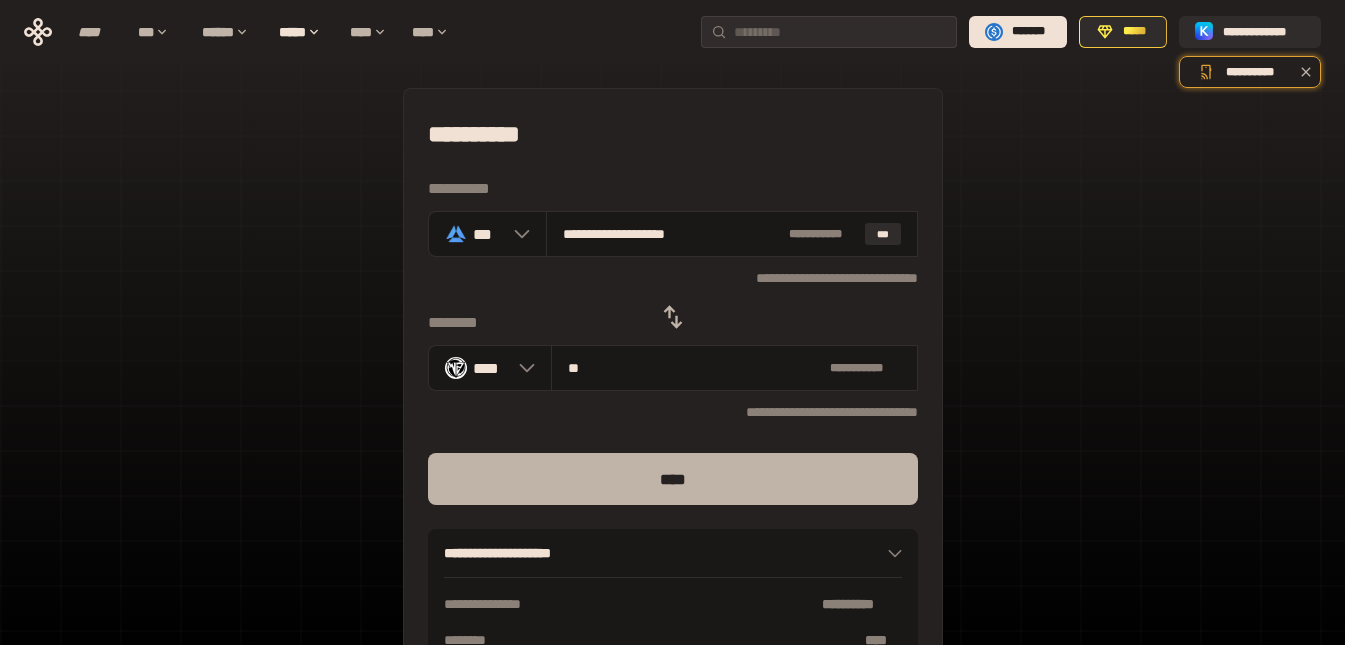 type on "**" 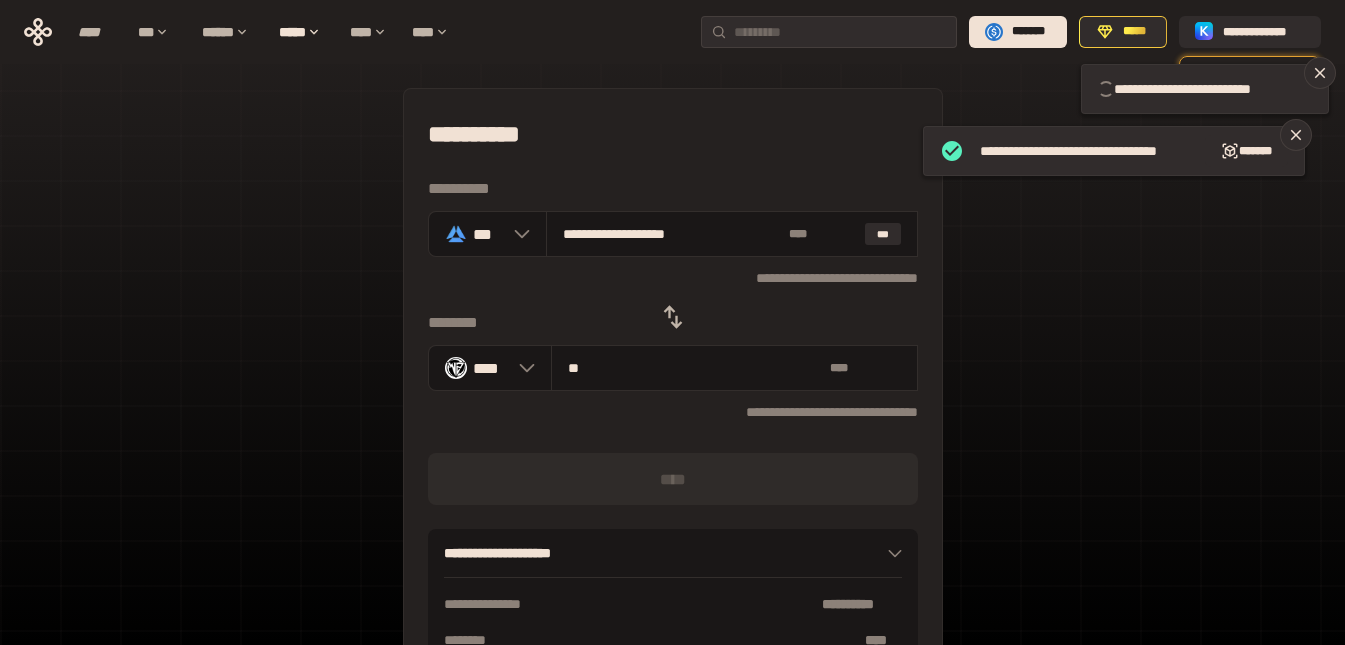 type 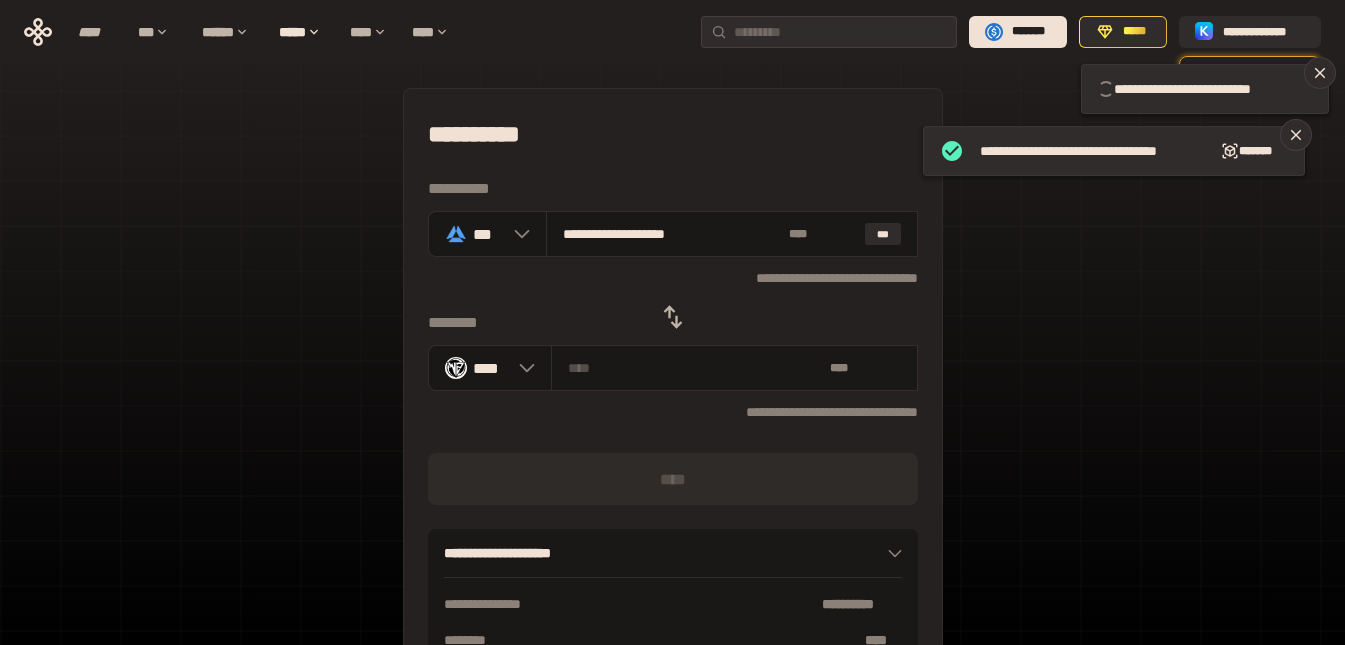 type 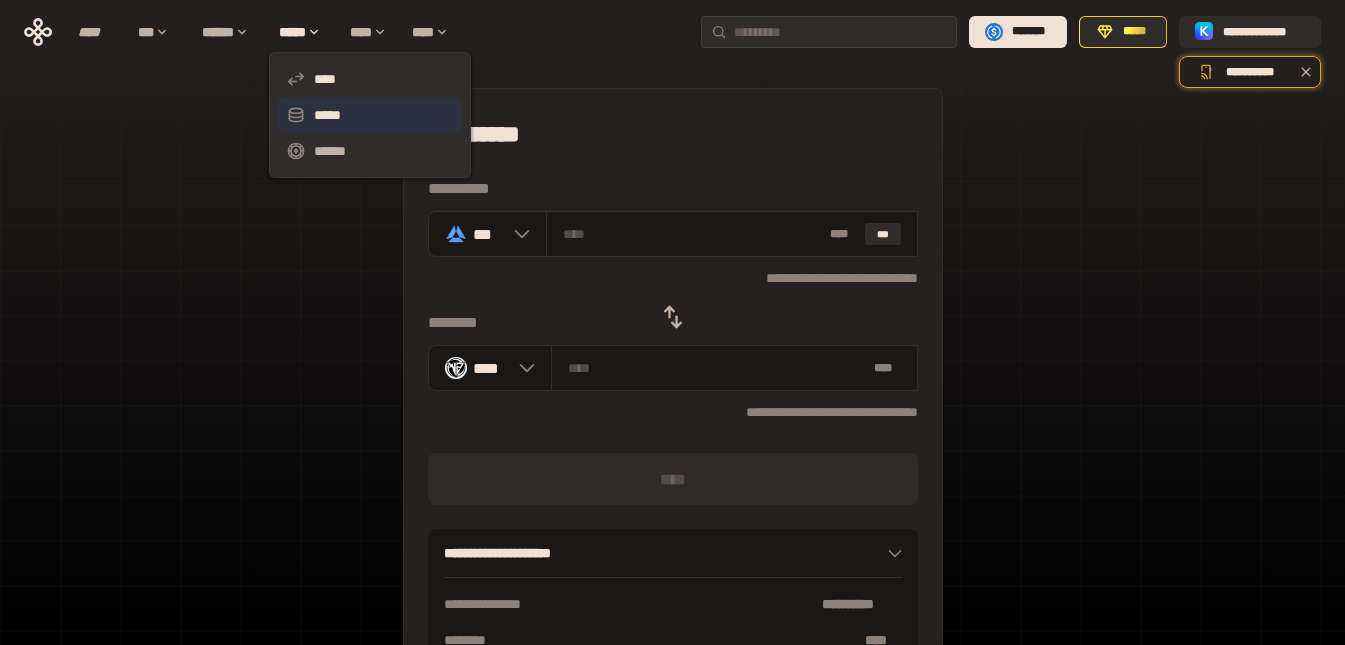 click on "*****" at bounding box center (370, 115) 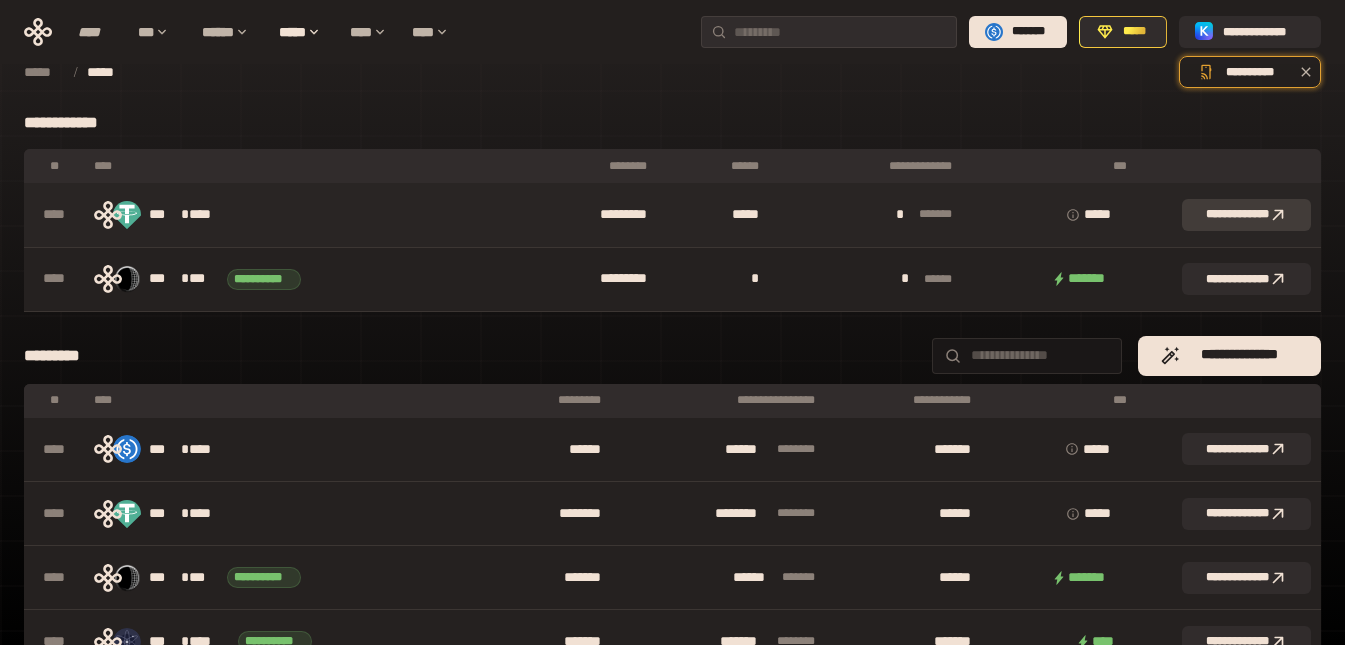 click on "**********" at bounding box center [1246, 215] 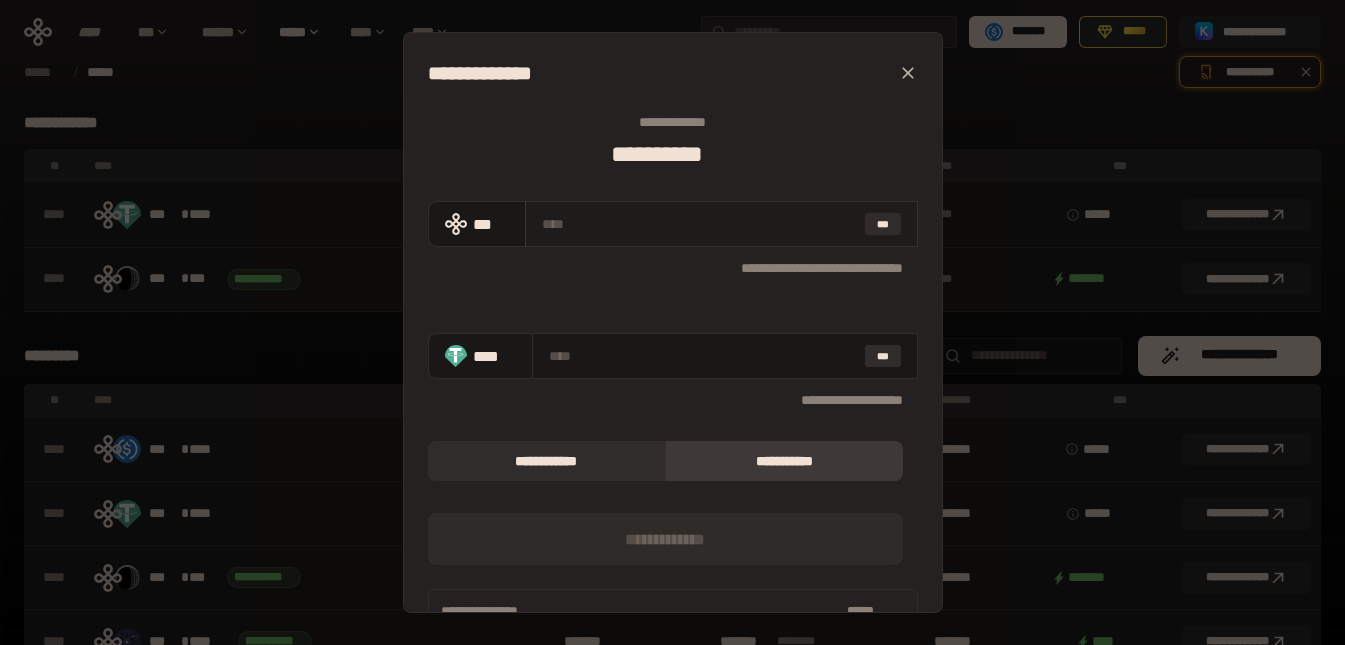click at bounding box center [699, 224] 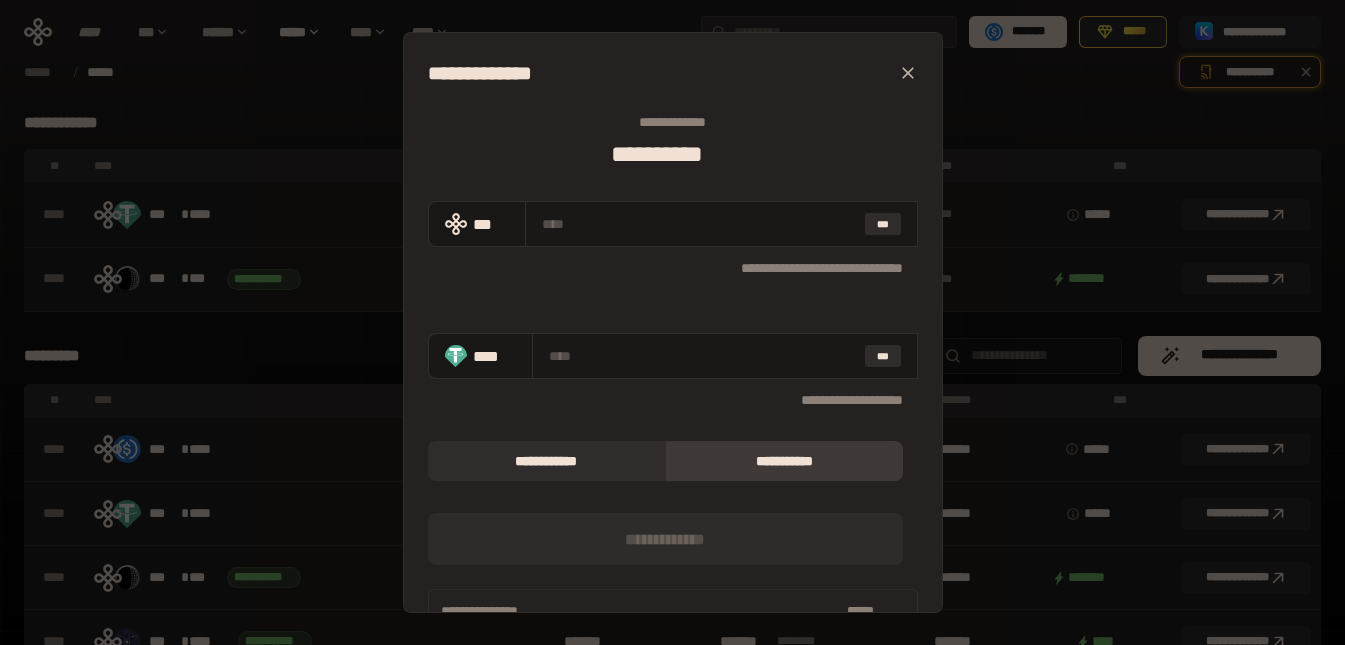 type on "*****" 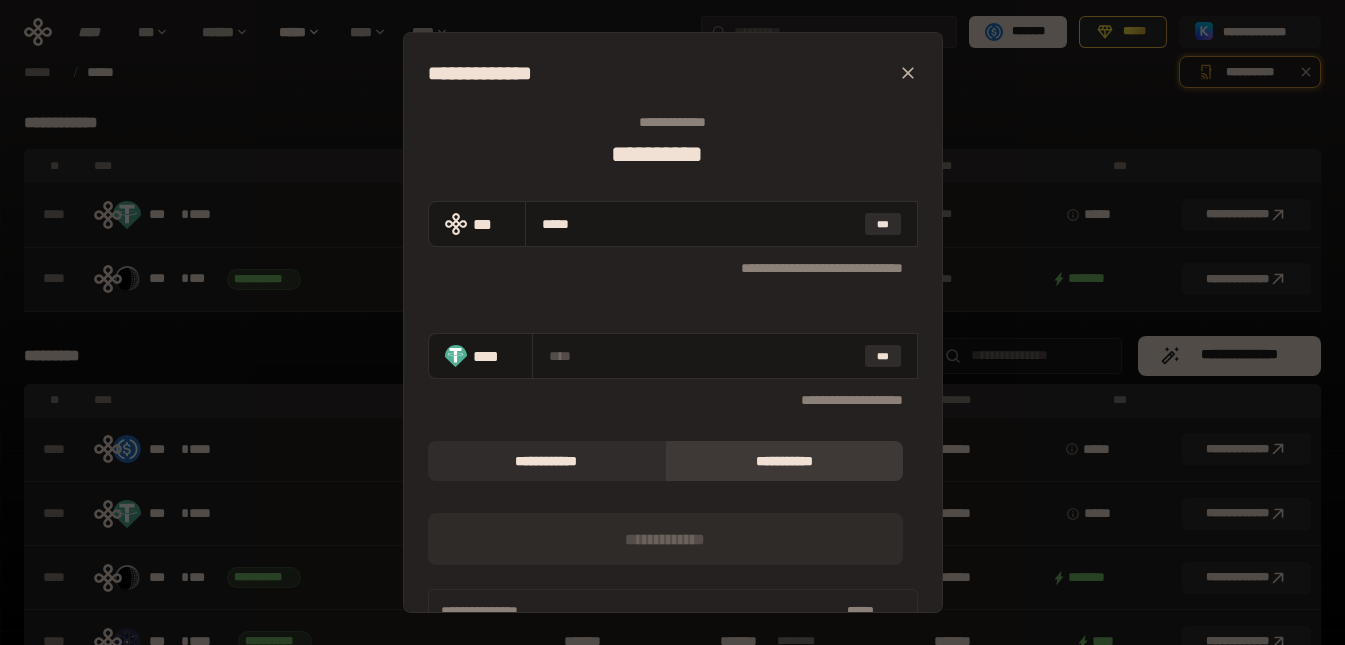 type on "**********" 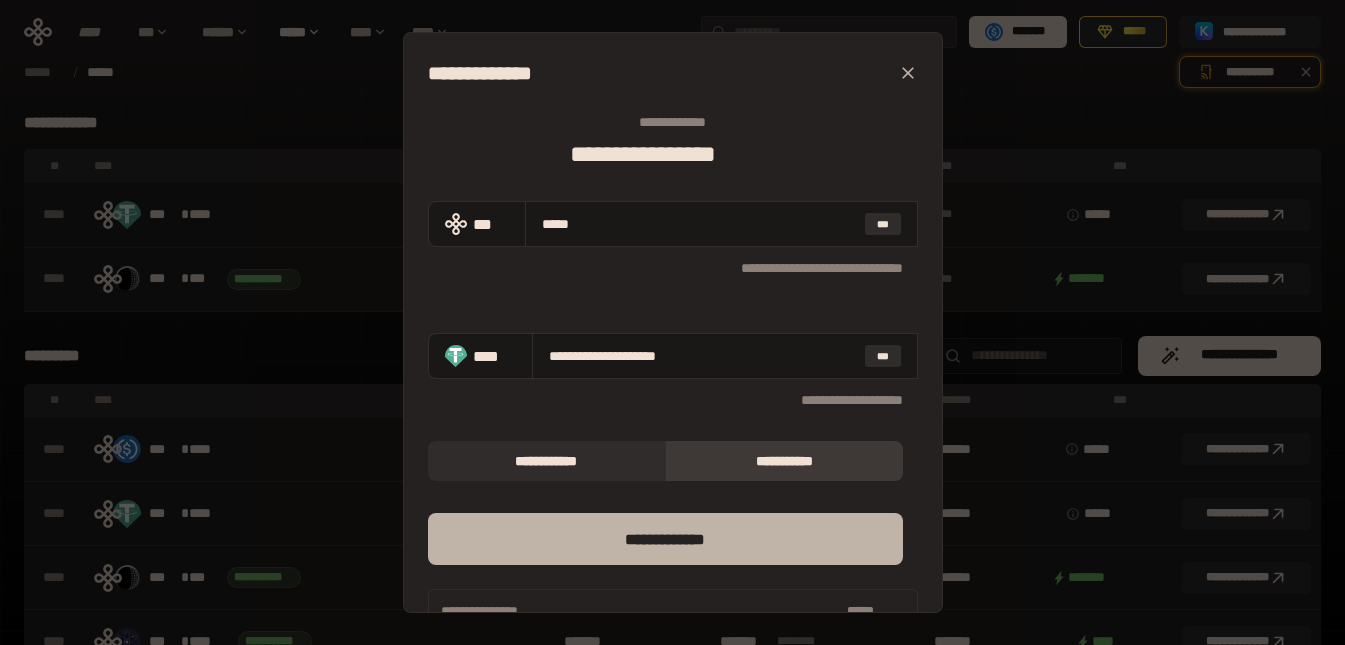 type on "*****" 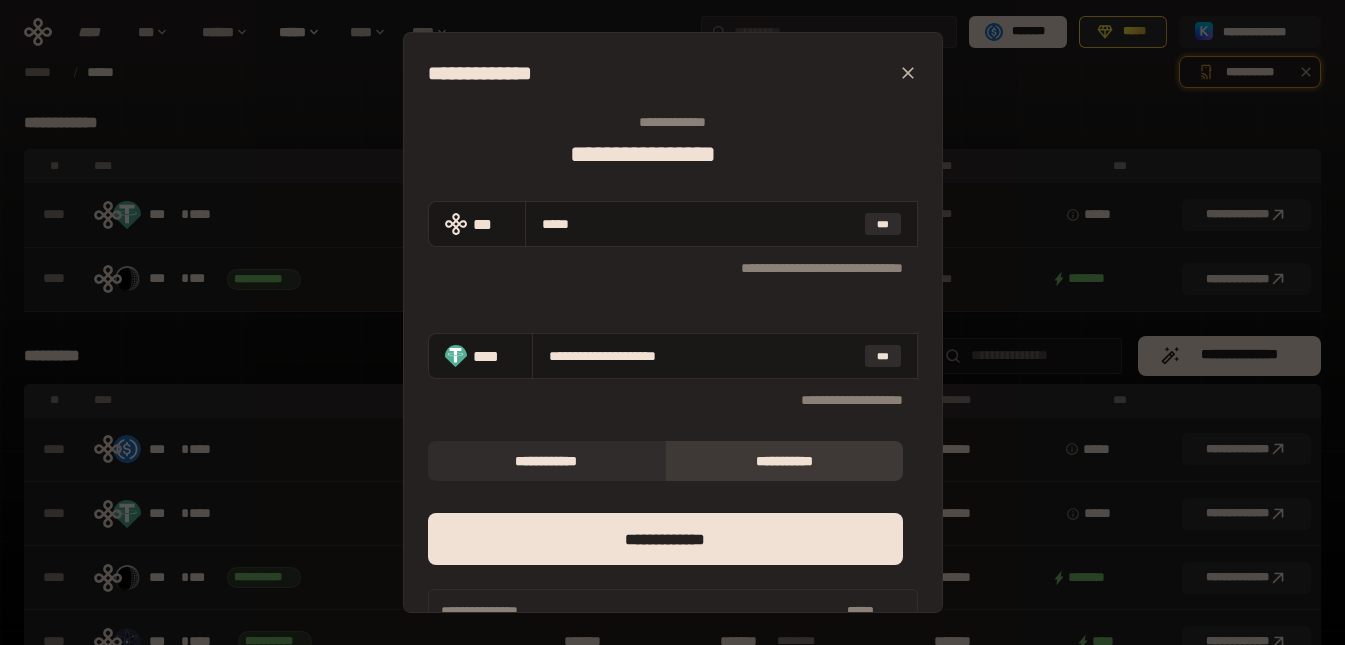 click 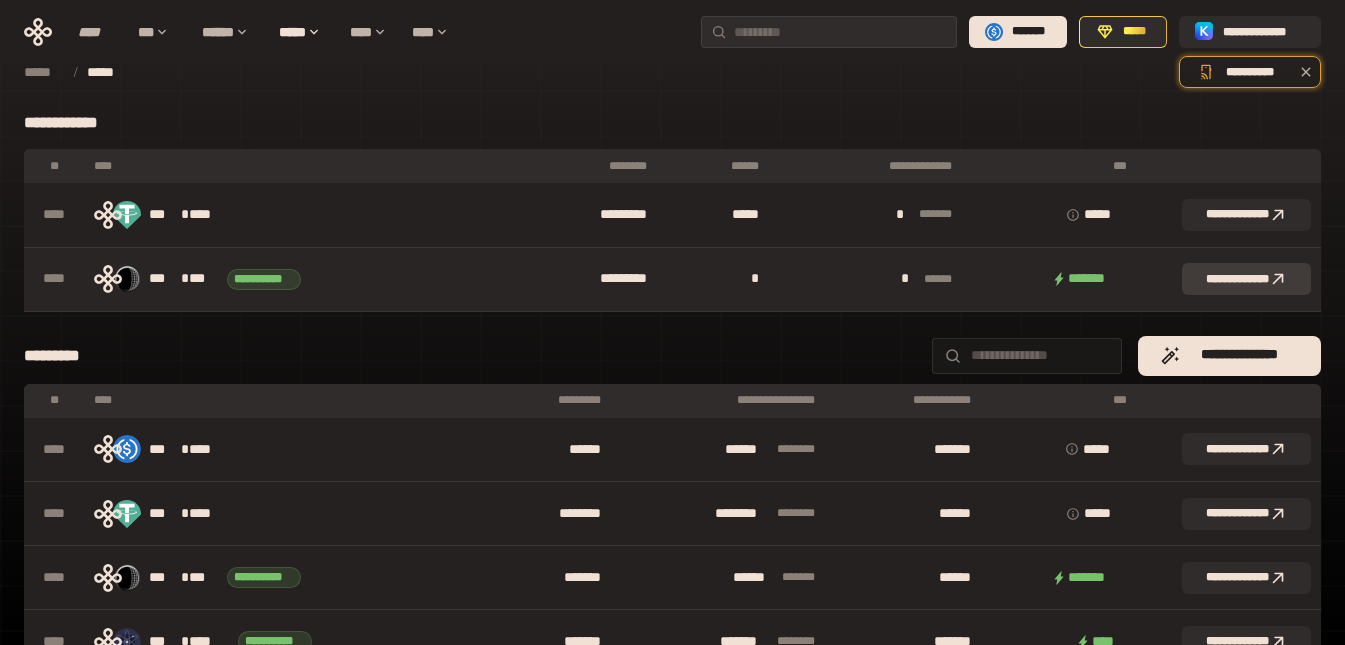 click on "**********" at bounding box center [1246, 279] 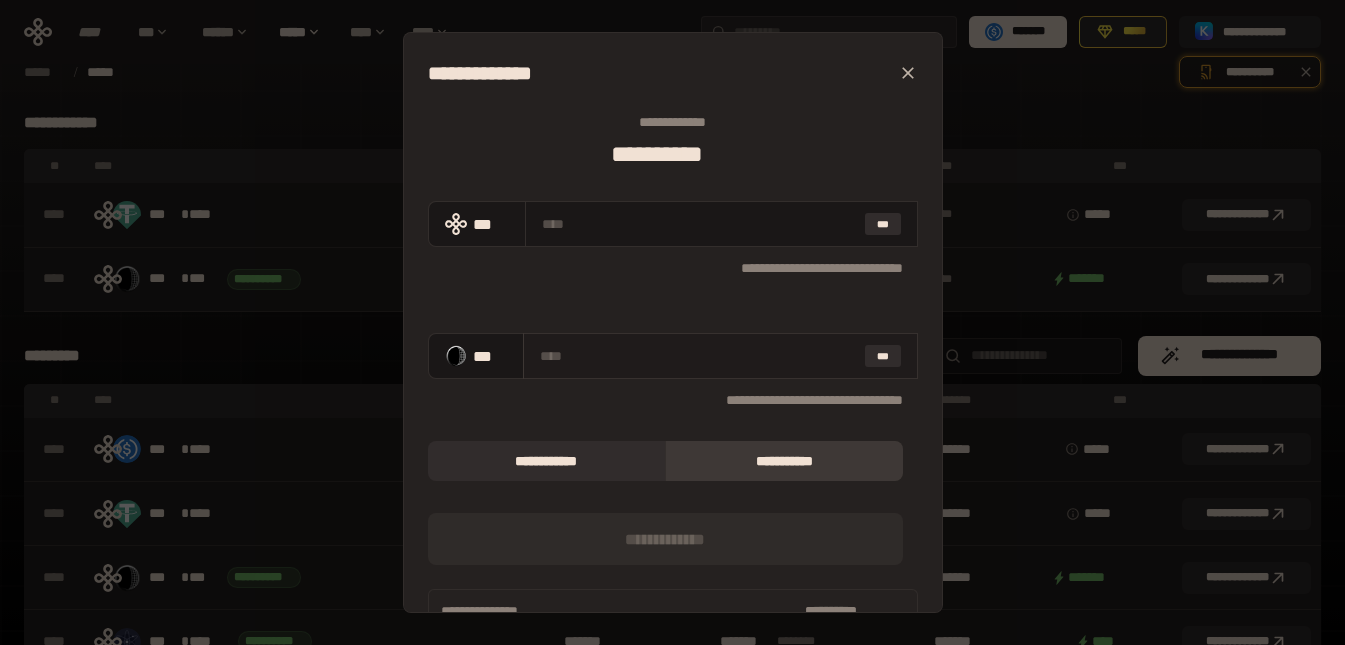 click at bounding box center [698, 356] 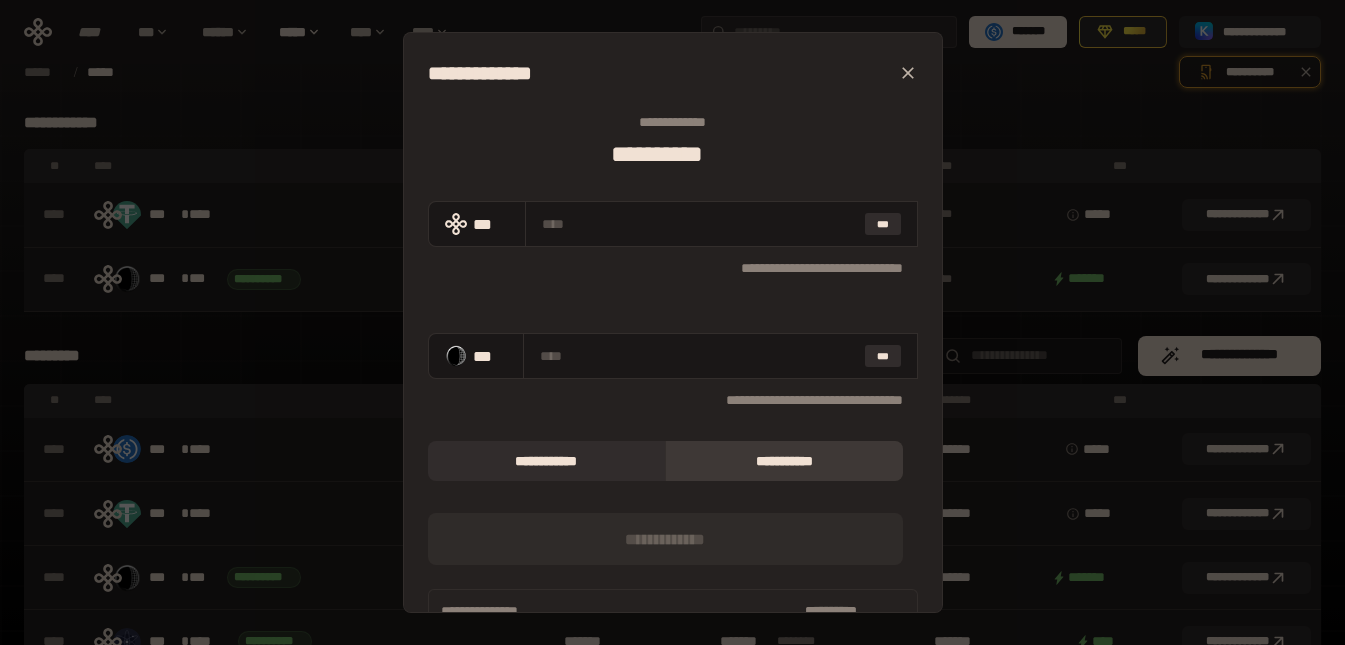 type on "*****" 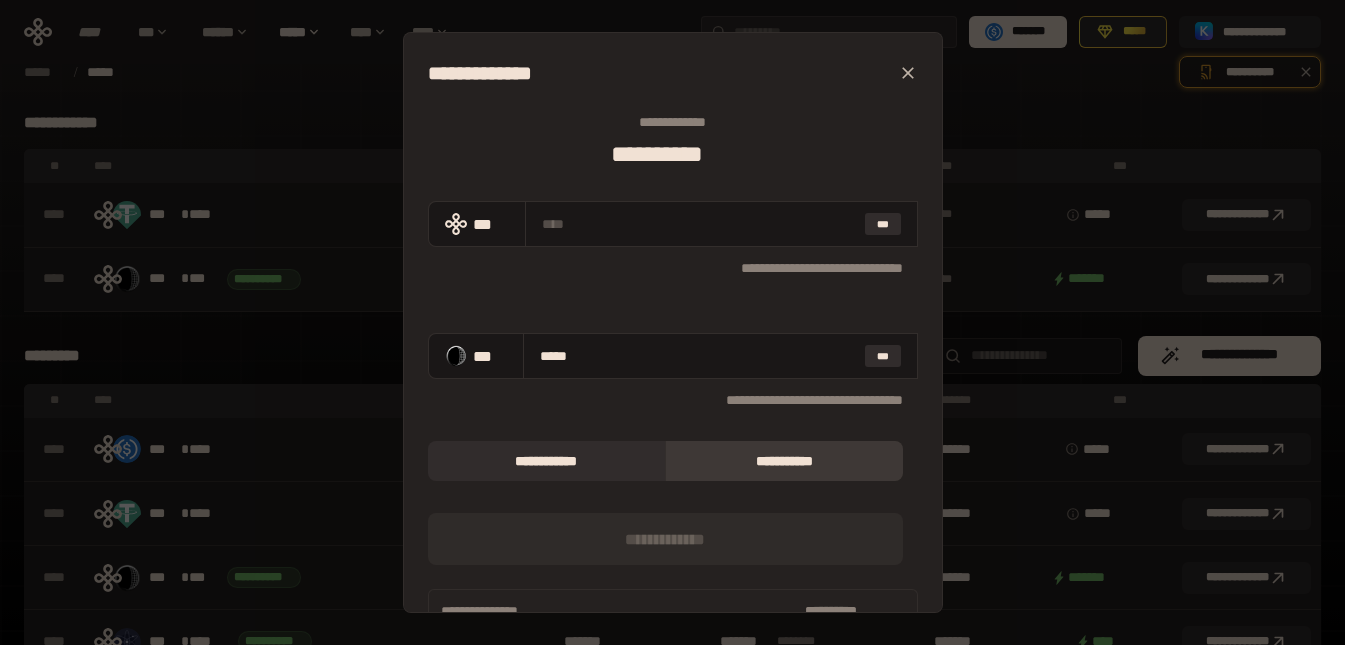 type on "**********" 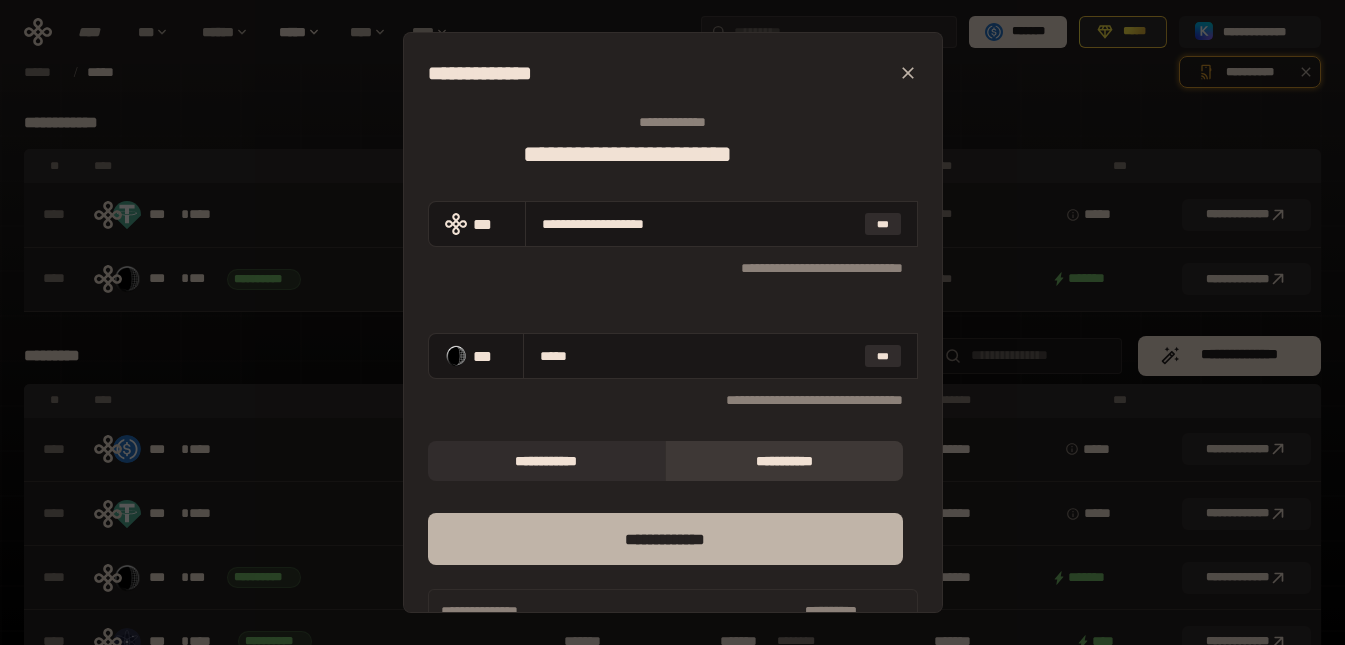 type on "*****" 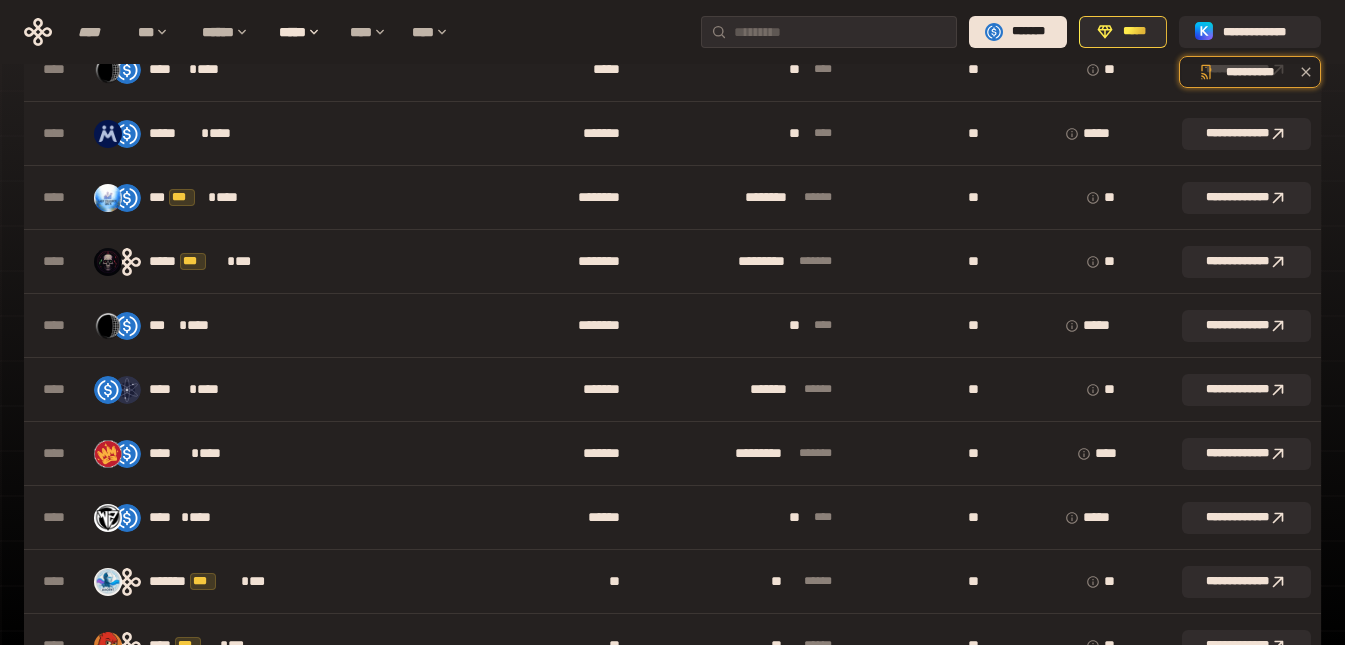 scroll, scrollTop: 2500, scrollLeft: 0, axis: vertical 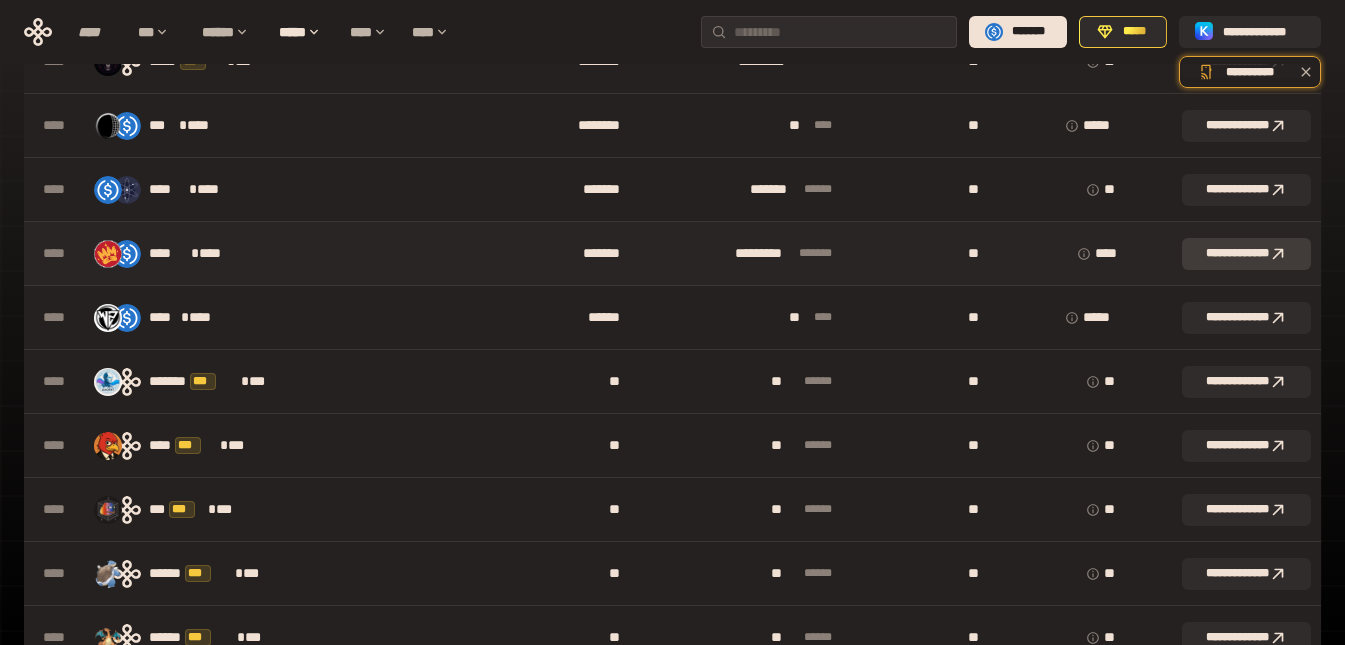 click on "**********" at bounding box center (1246, 254) 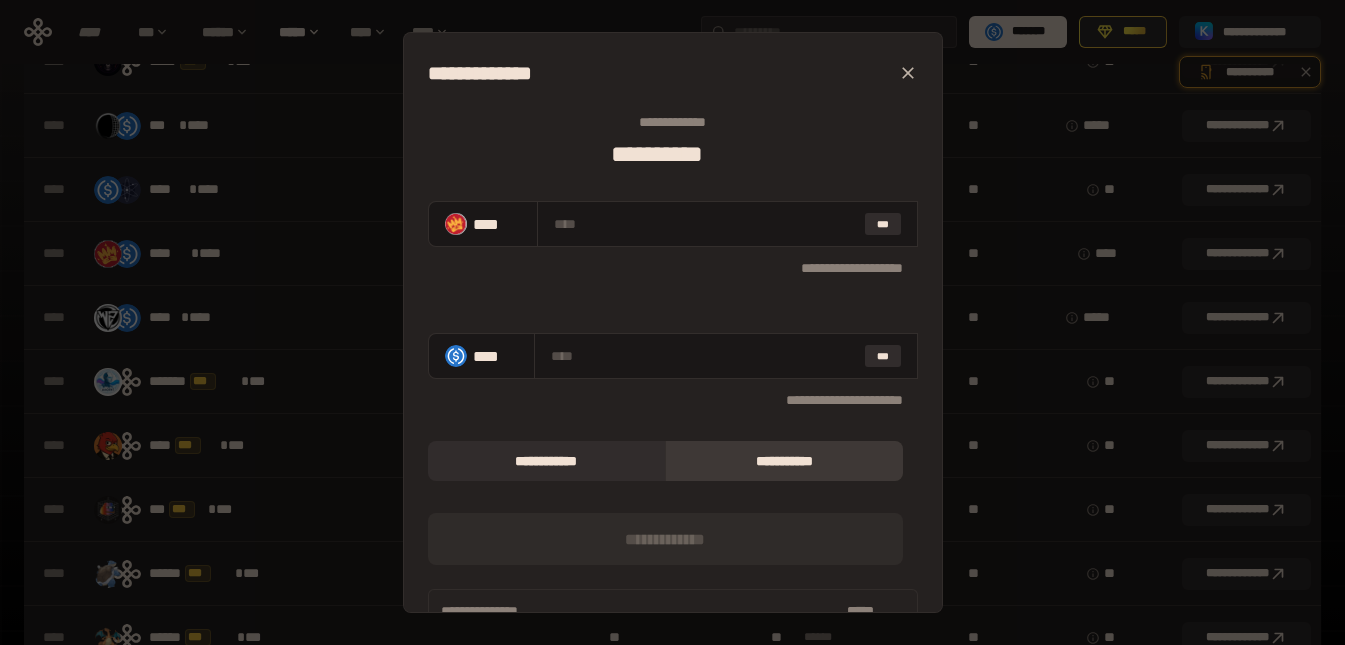 click on "**********" at bounding box center [672, 322] 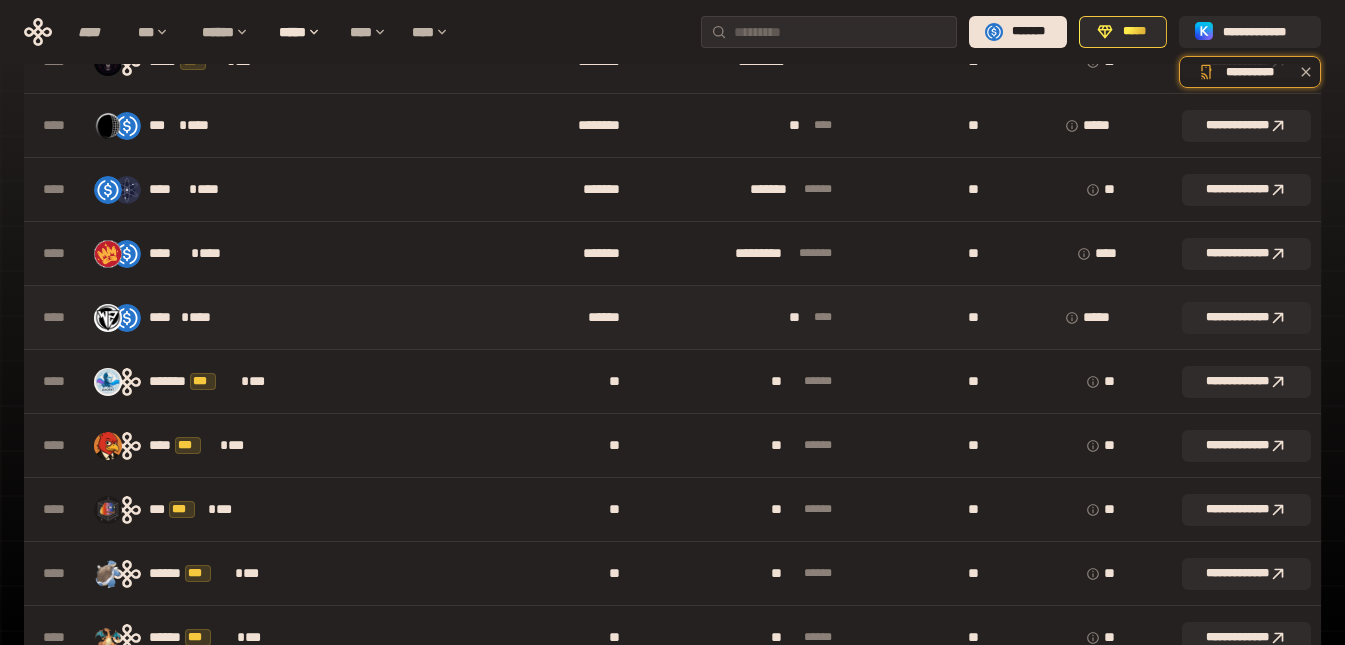 click on "****" at bounding box center [165, 318] 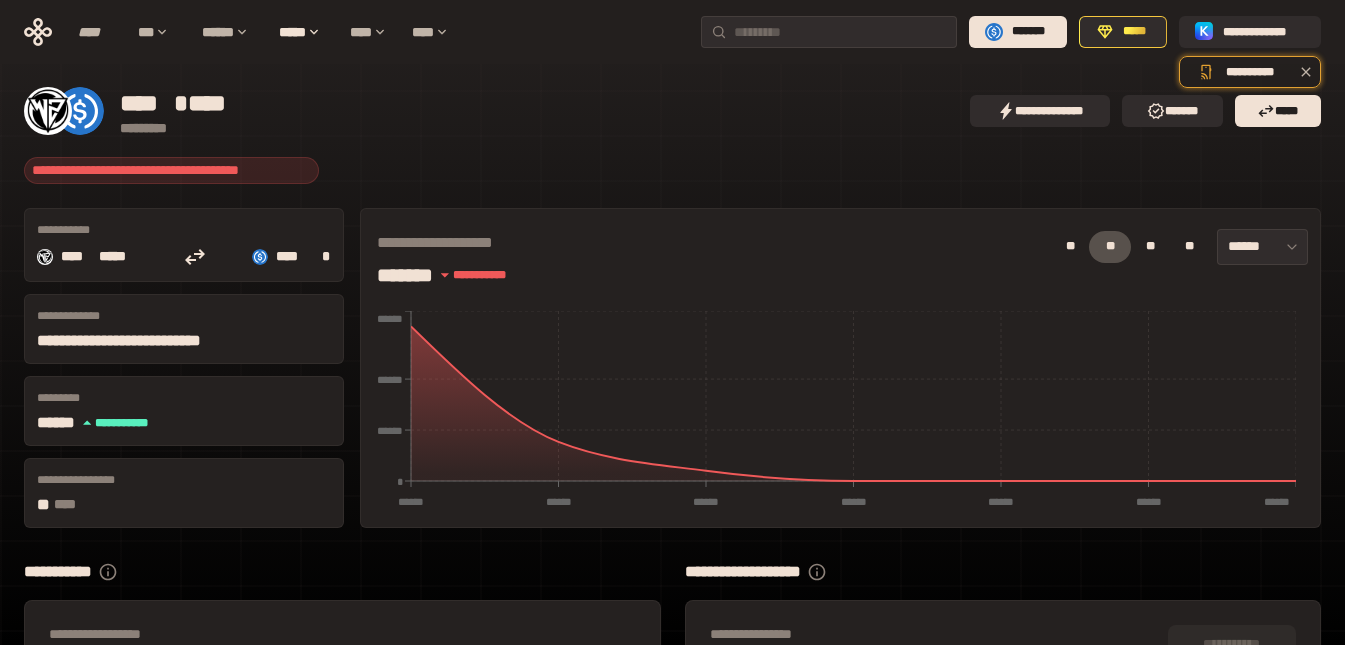 scroll, scrollTop: 19, scrollLeft: 0, axis: vertical 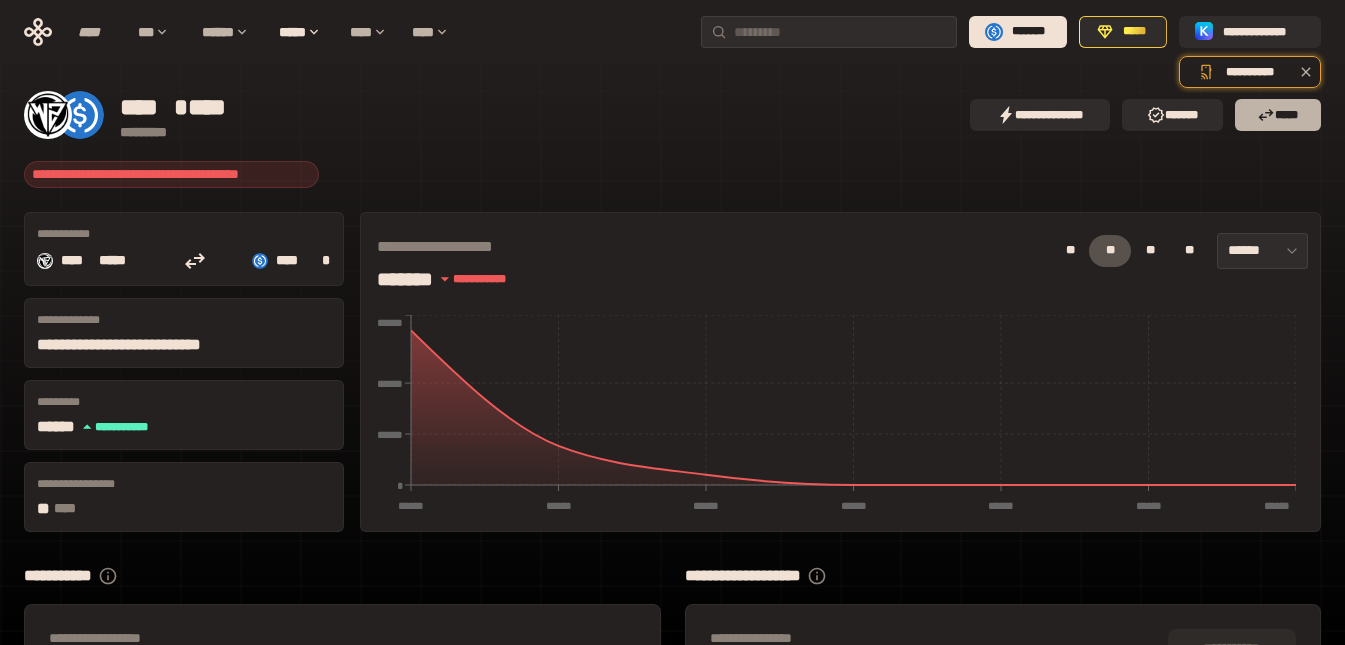 click on "*****" at bounding box center (1278, 115) 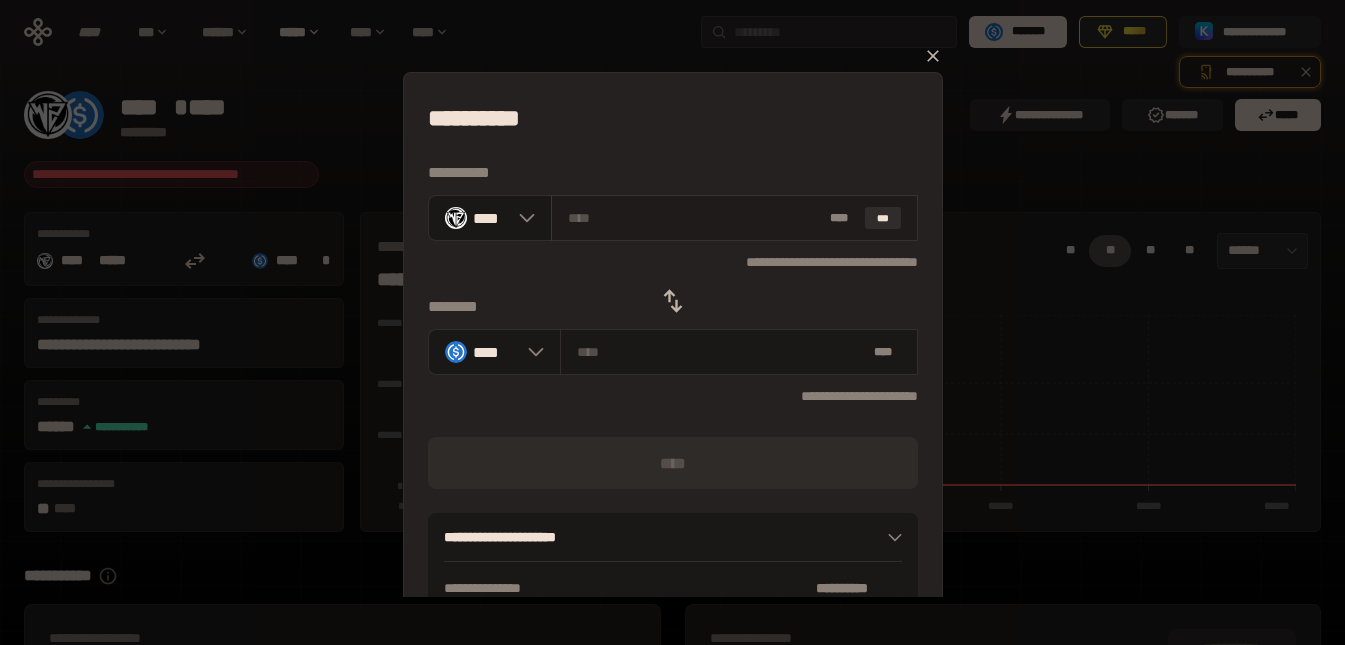 click at bounding box center (695, 218) 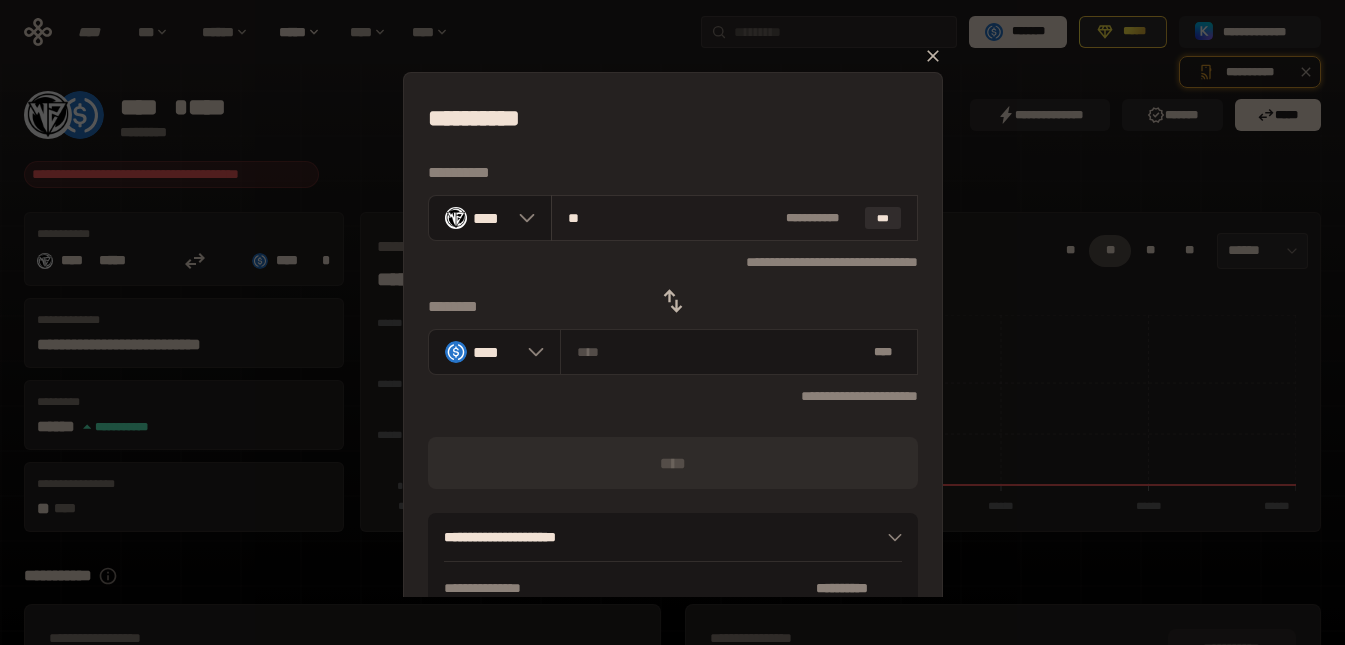 type on "***" 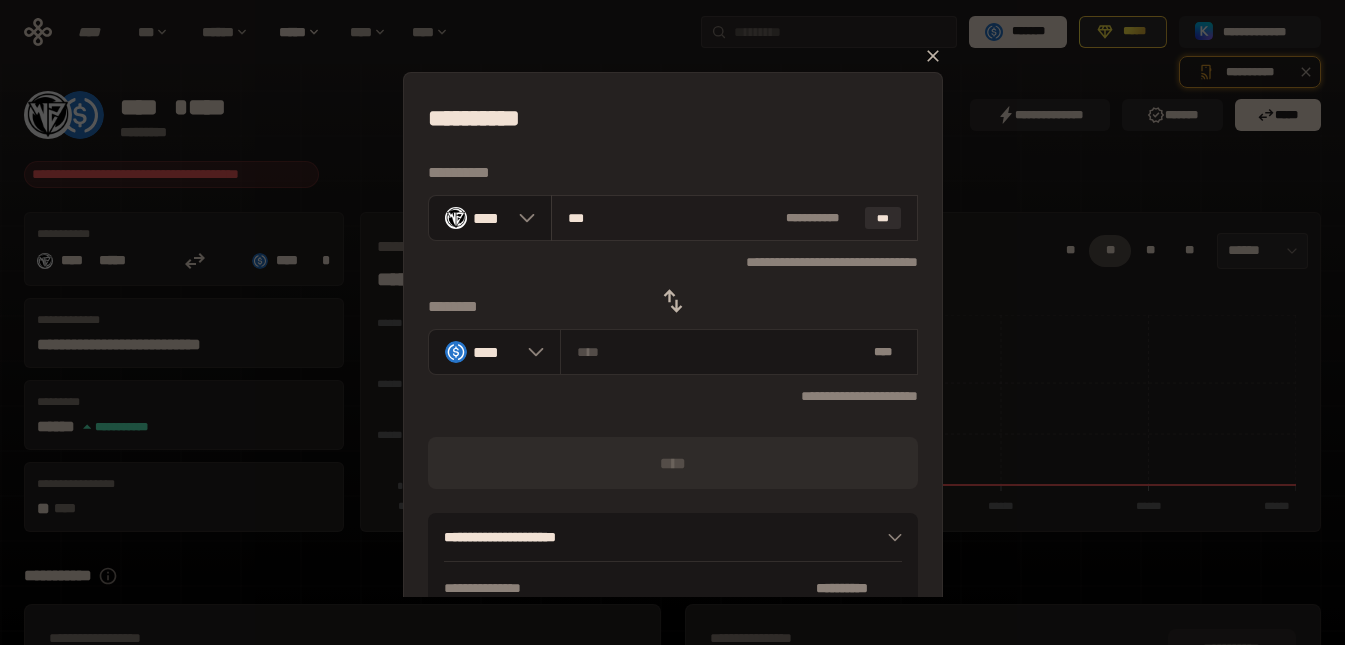 type on "********" 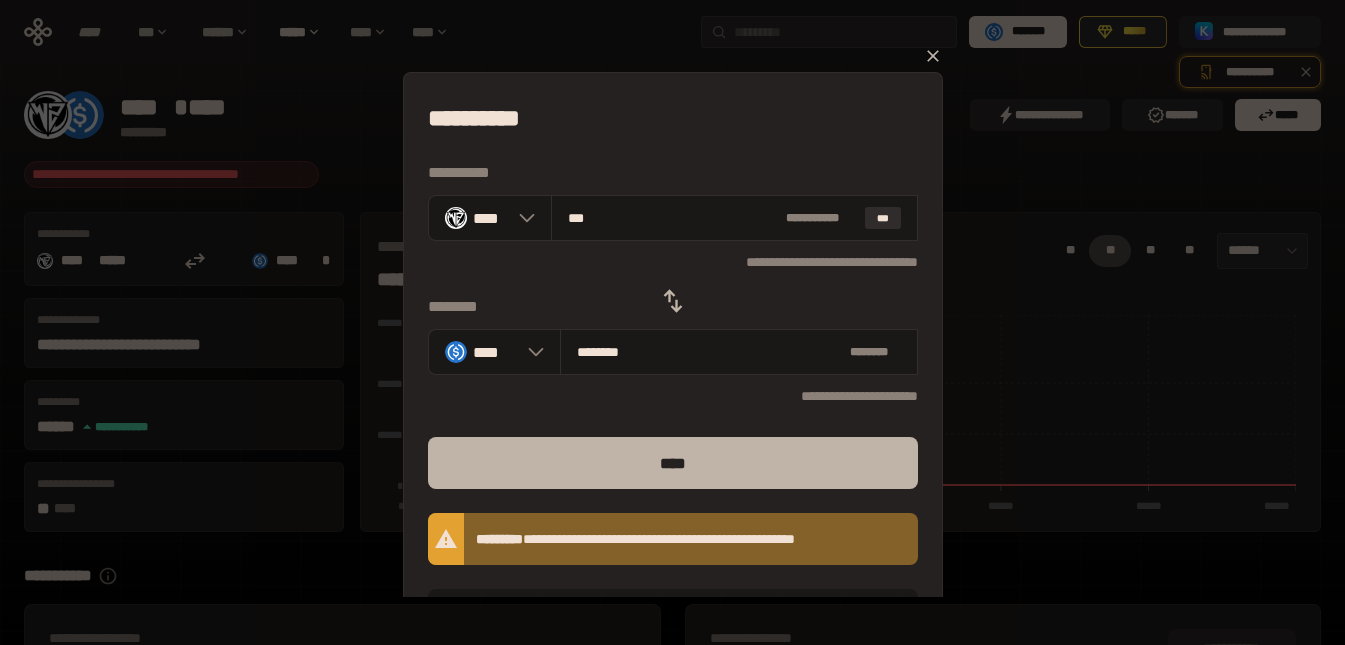 type on "***" 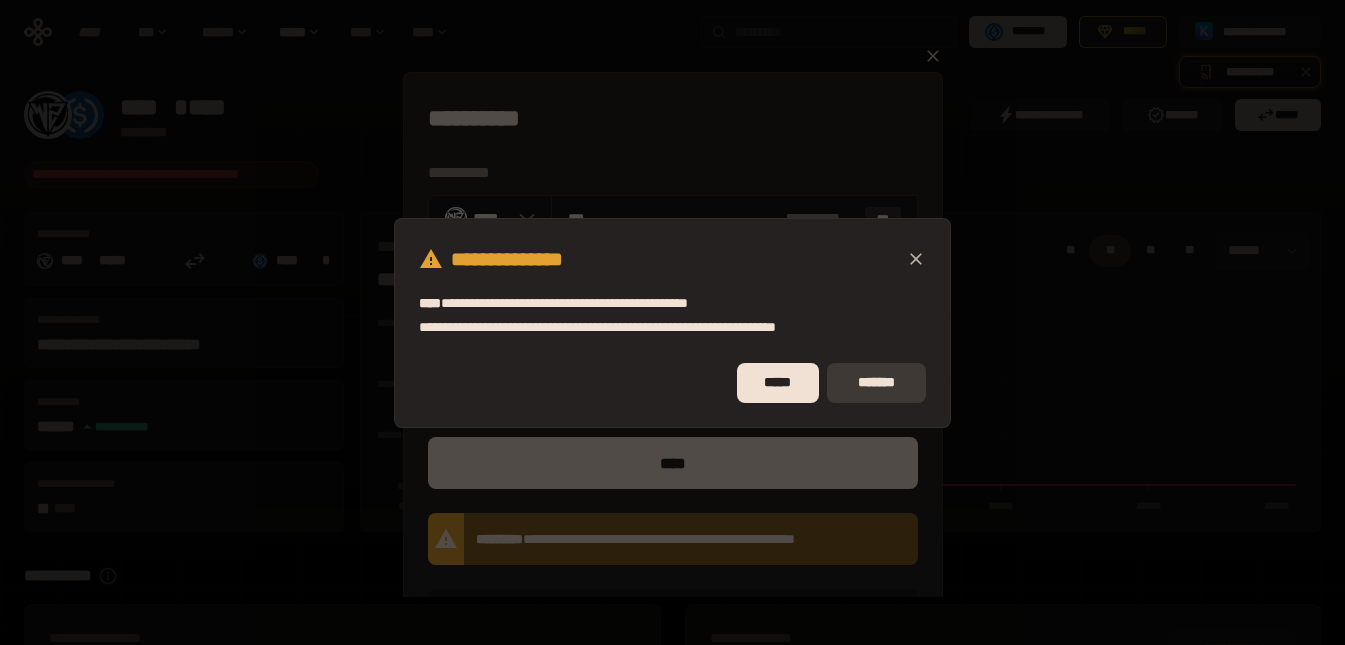 click on "*******" at bounding box center [876, 383] 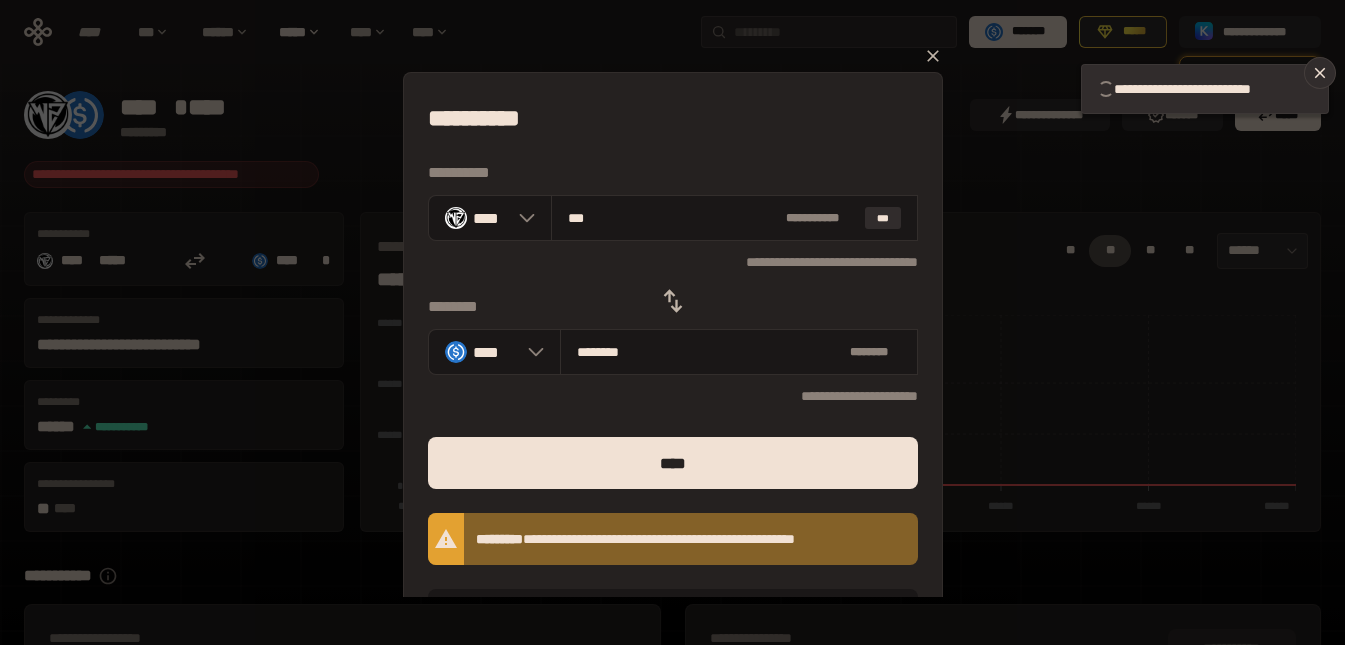 type 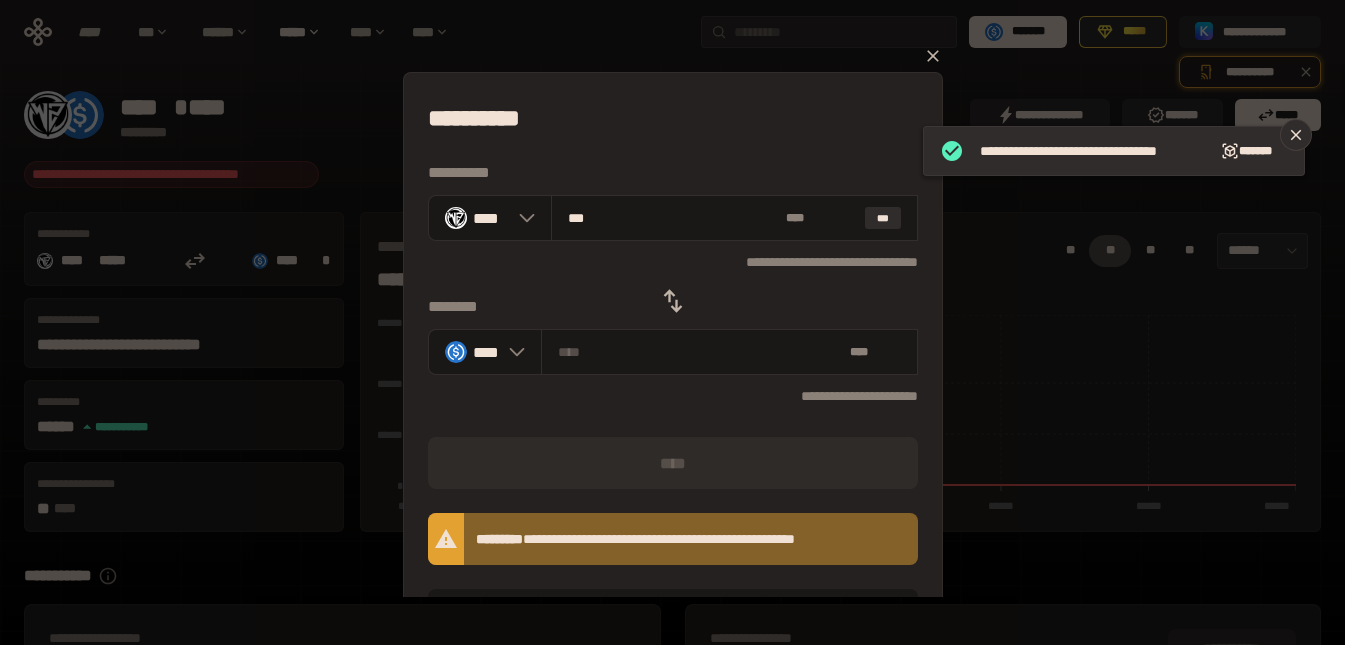 type 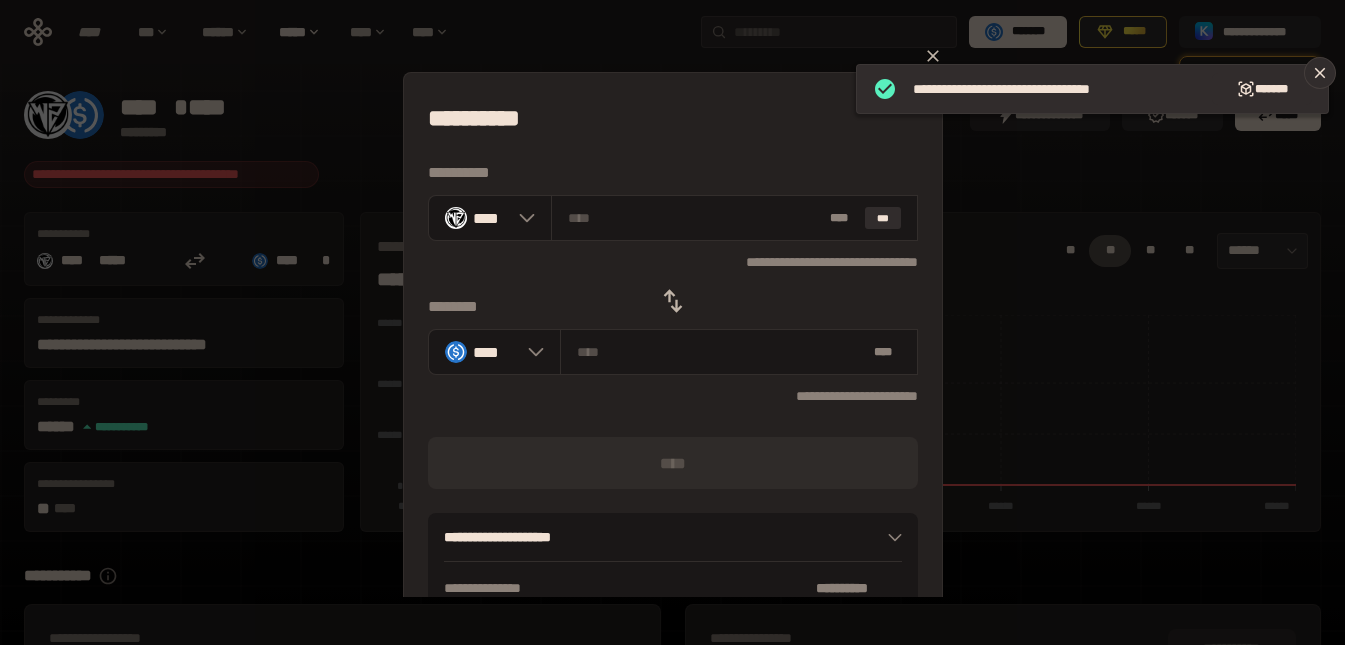 click on "**********" at bounding box center [672, 322] 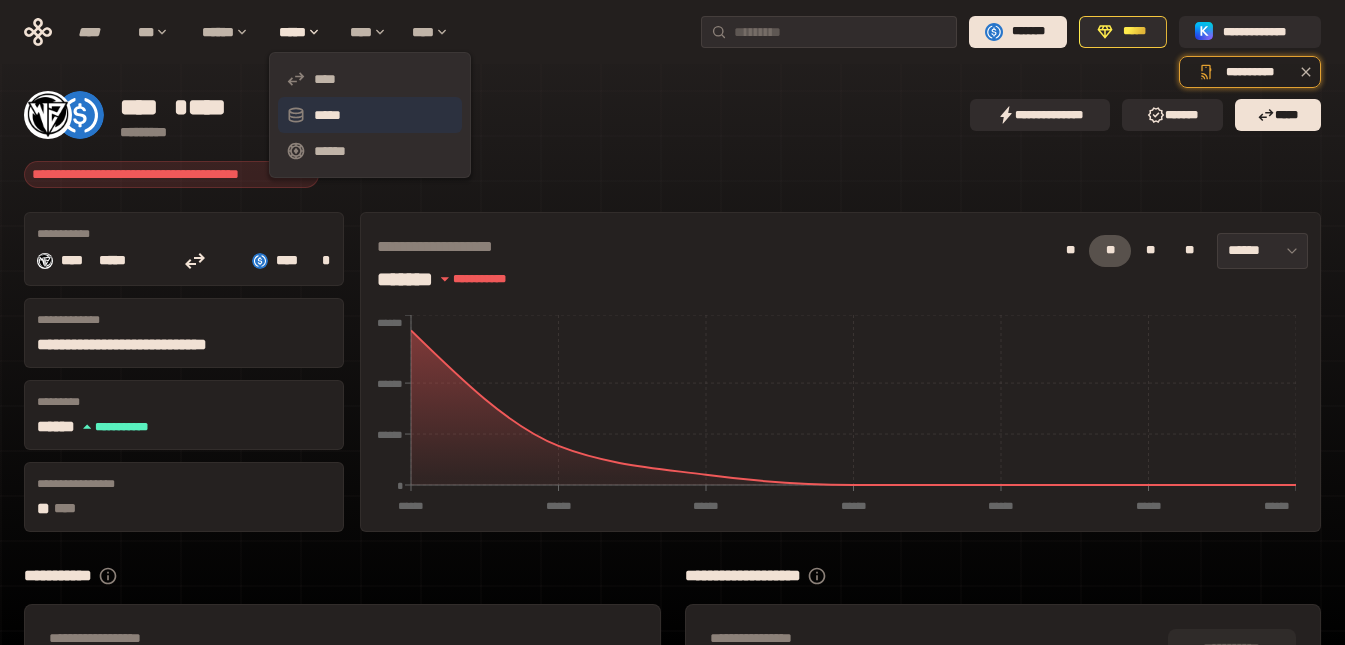 click on "*****" at bounding box center [370, 115] 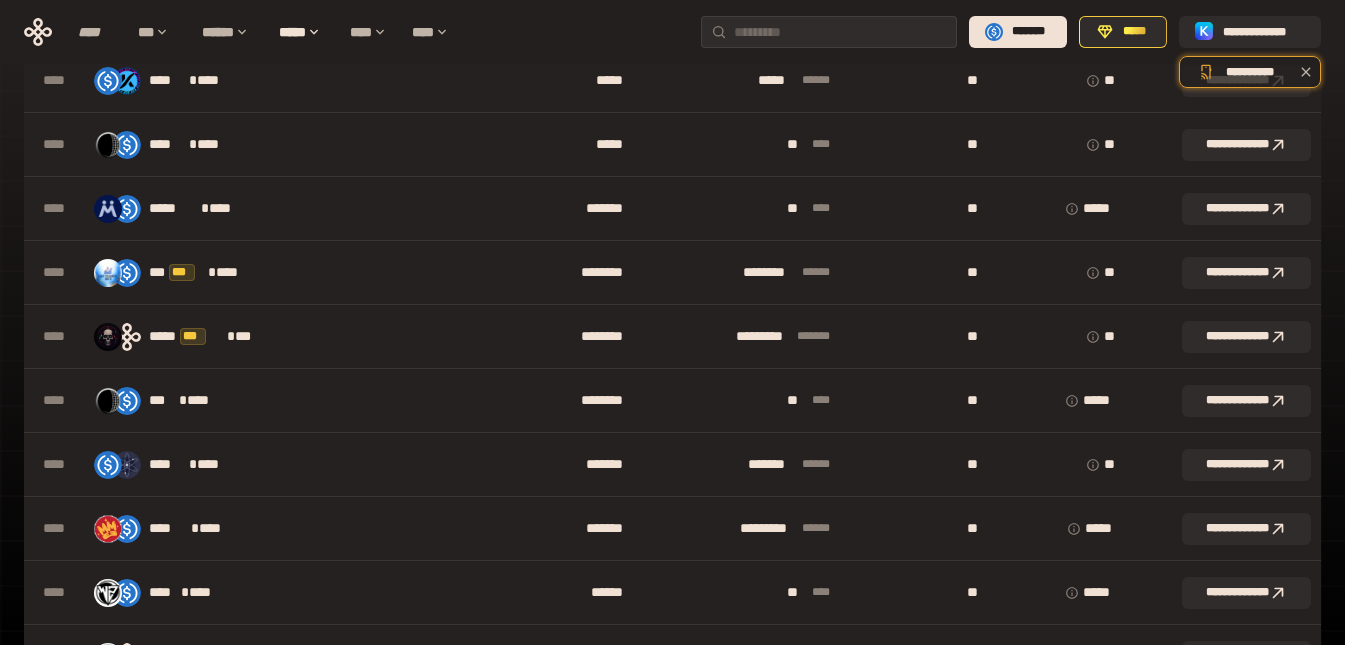 scroll, scrollTop: 2319, scrollLeft: 0, axis: vertical 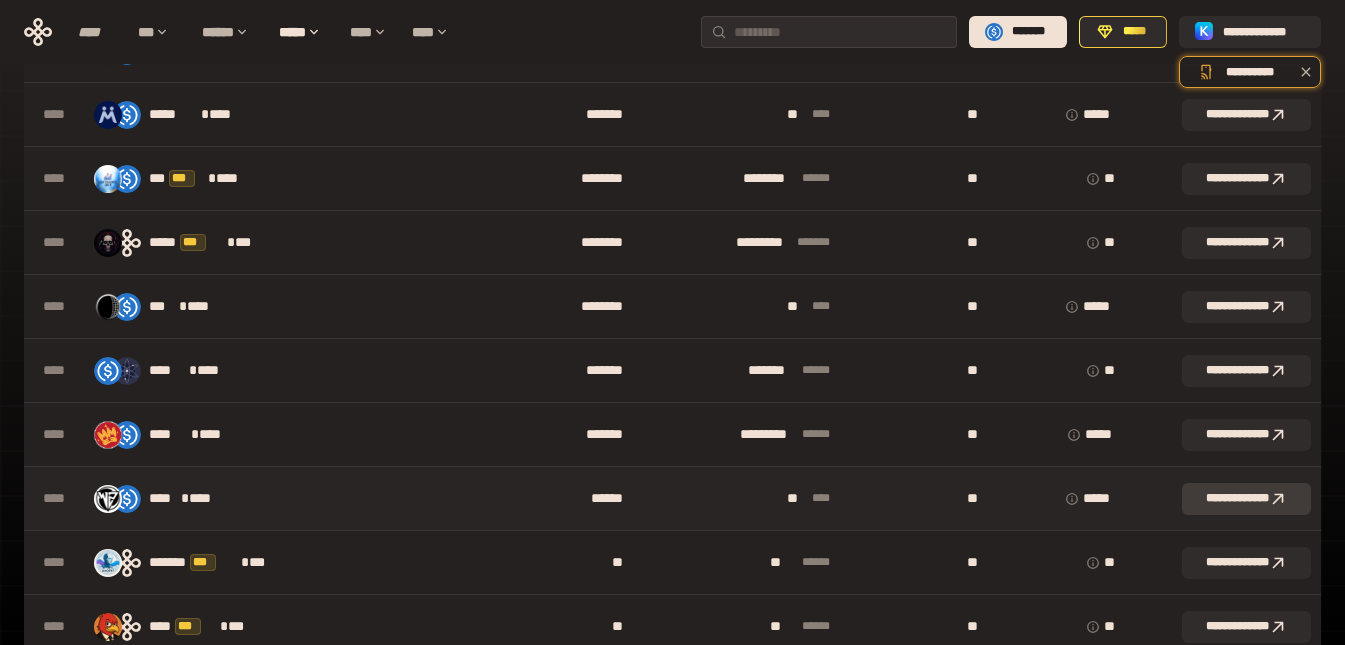 click on "**********" at bounding box center (1246, 499) 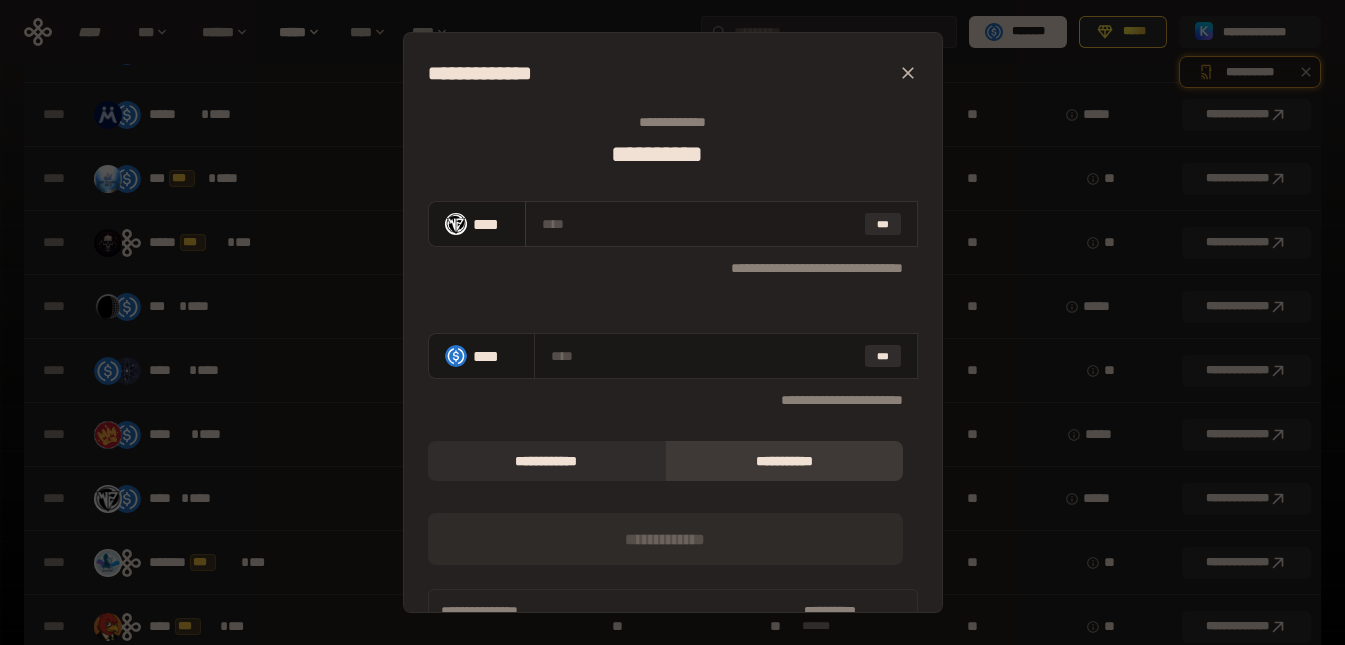 click at bounding box center [699, 224] 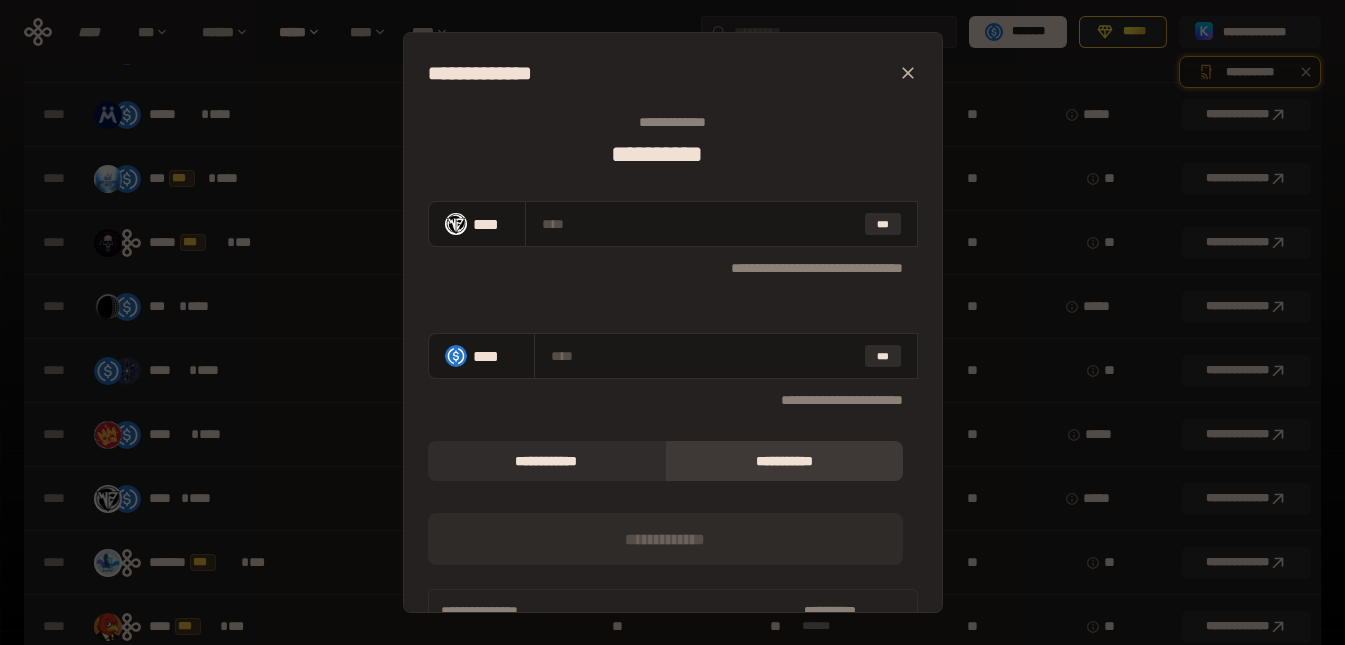type on "*" 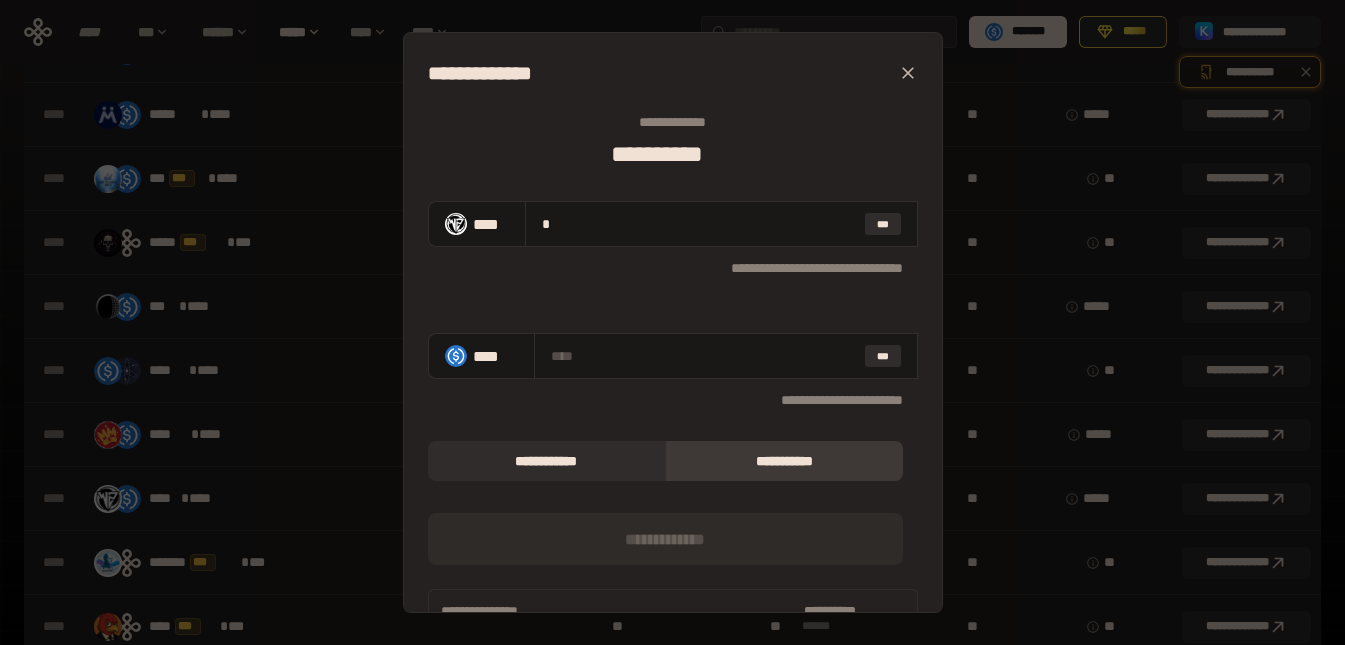 type on "**********" 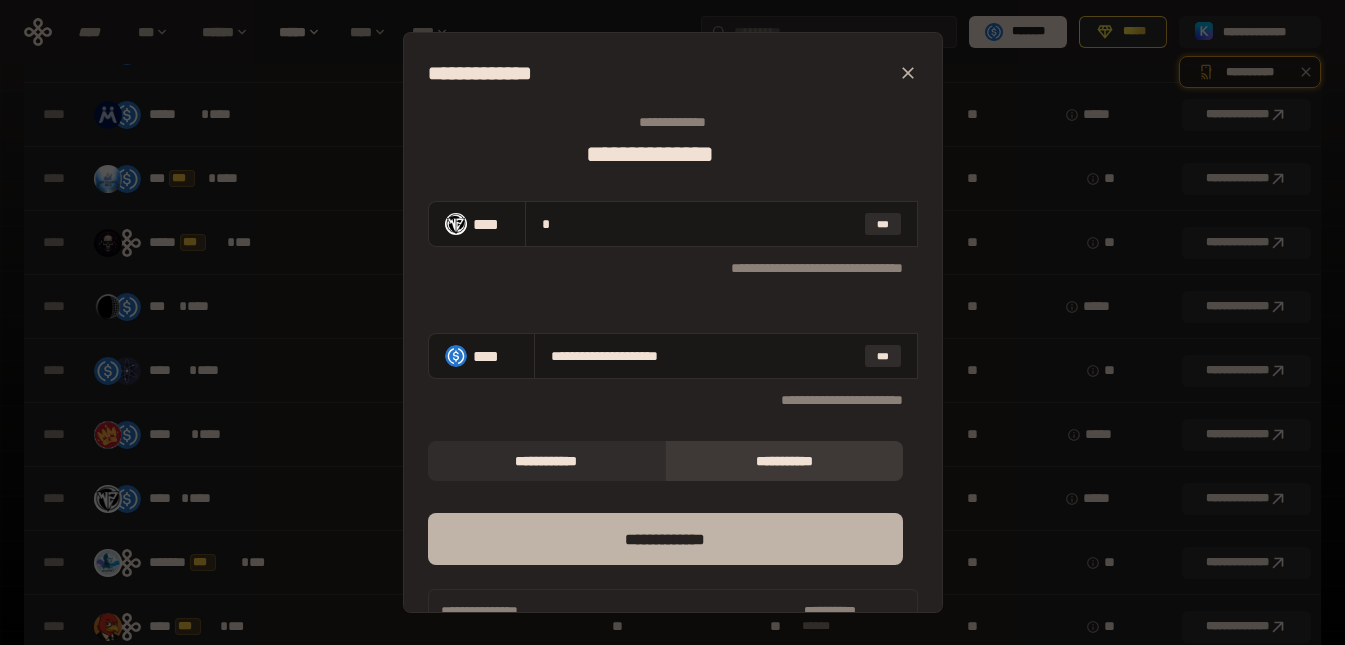 type on "*" 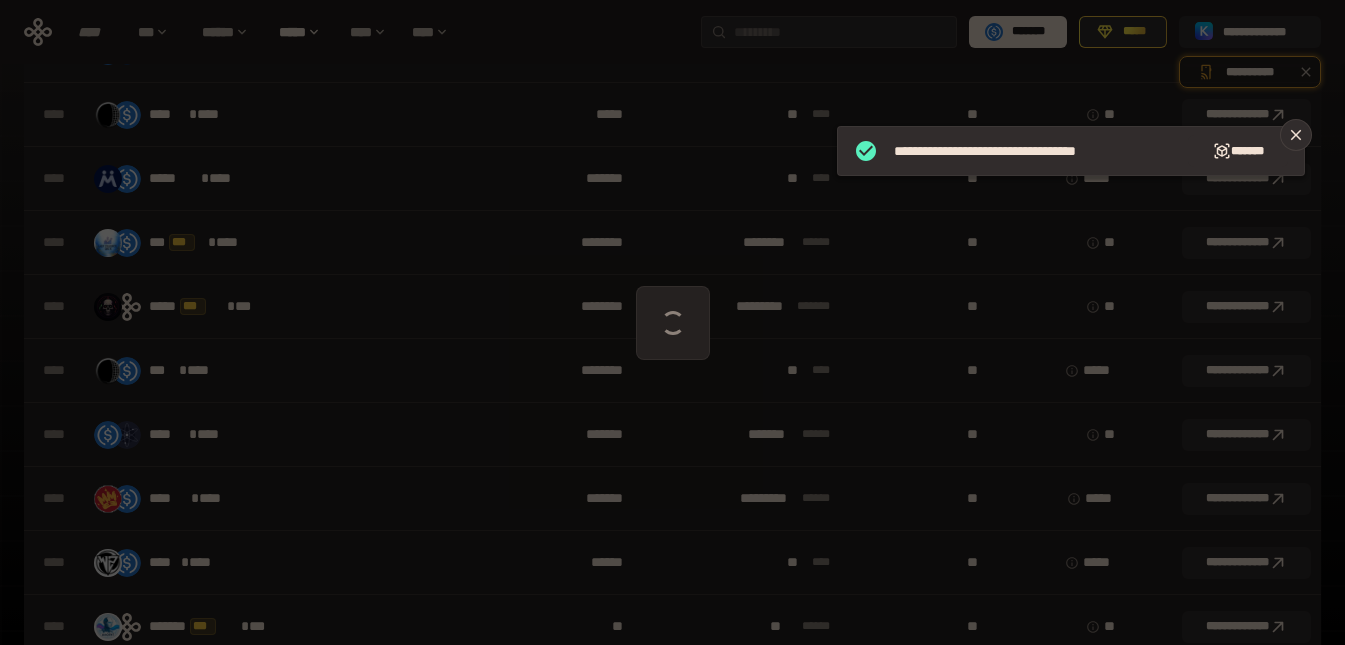 scroll, scrollTop: 2383, scrollLeft: 0, axis: vertical 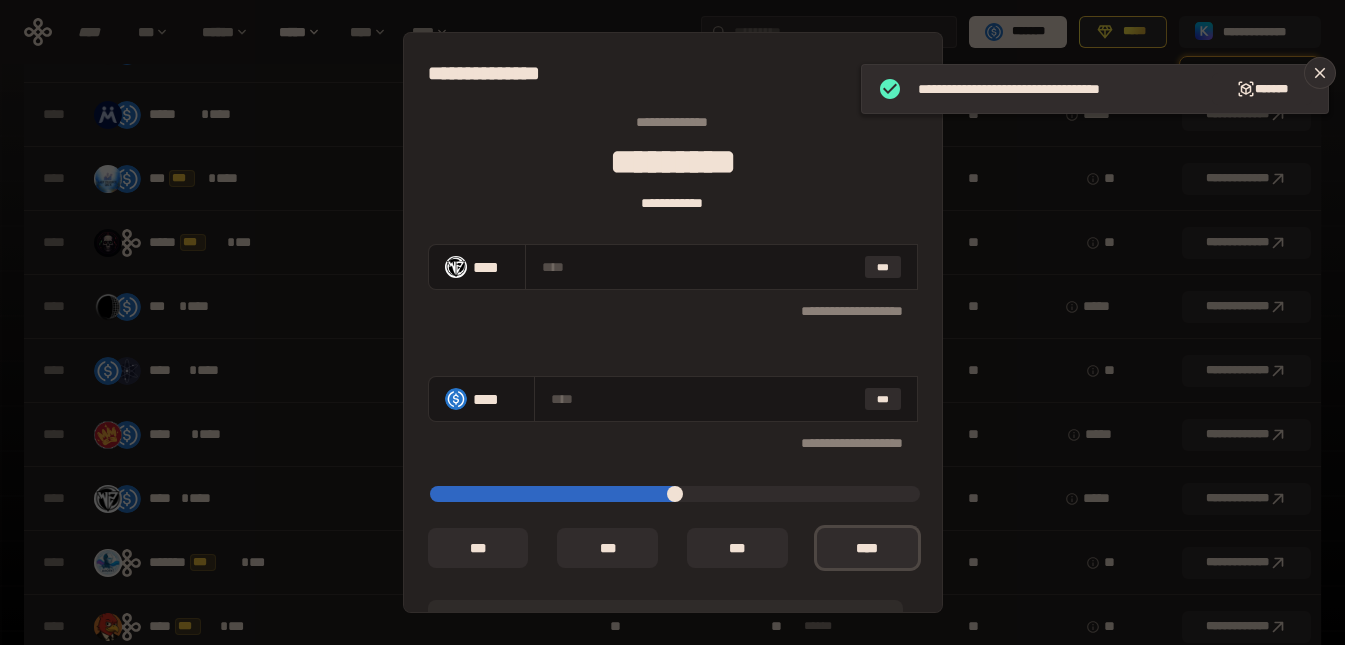 drag, startPoint x: 897, startPoint y: 494, endPoint x: 524, endPoint y: 489, distance: 373.0335 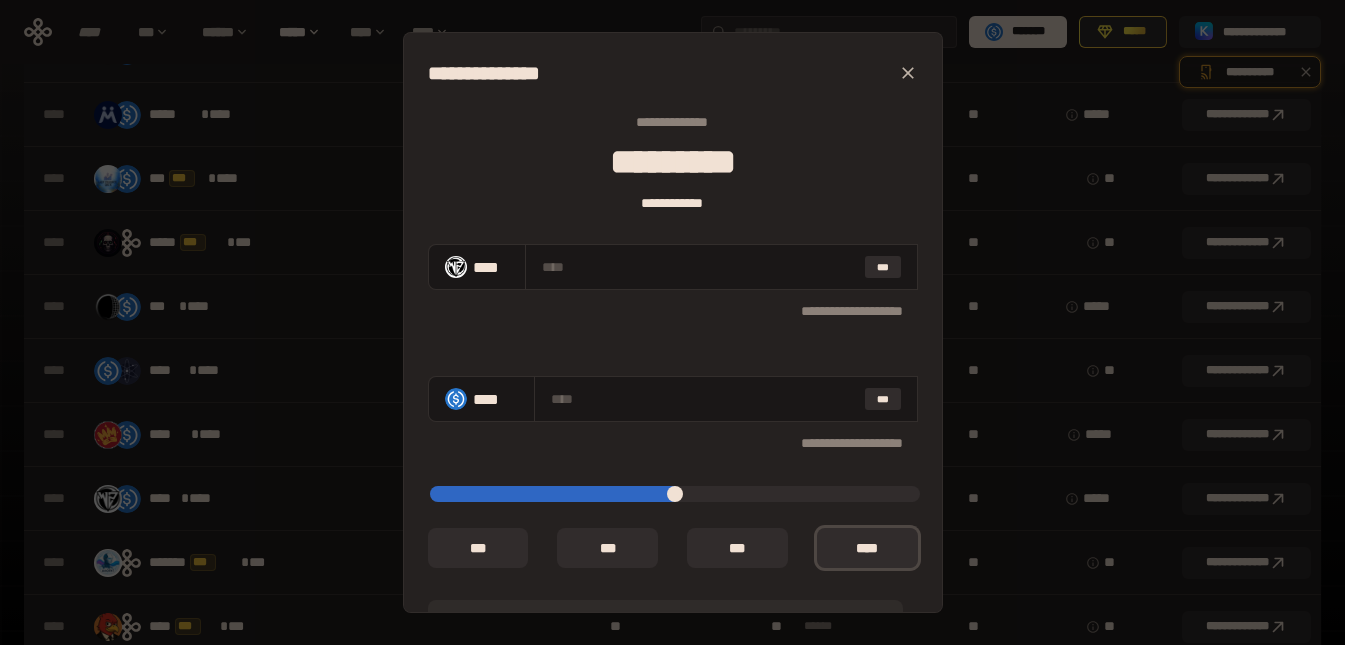 type on "*" 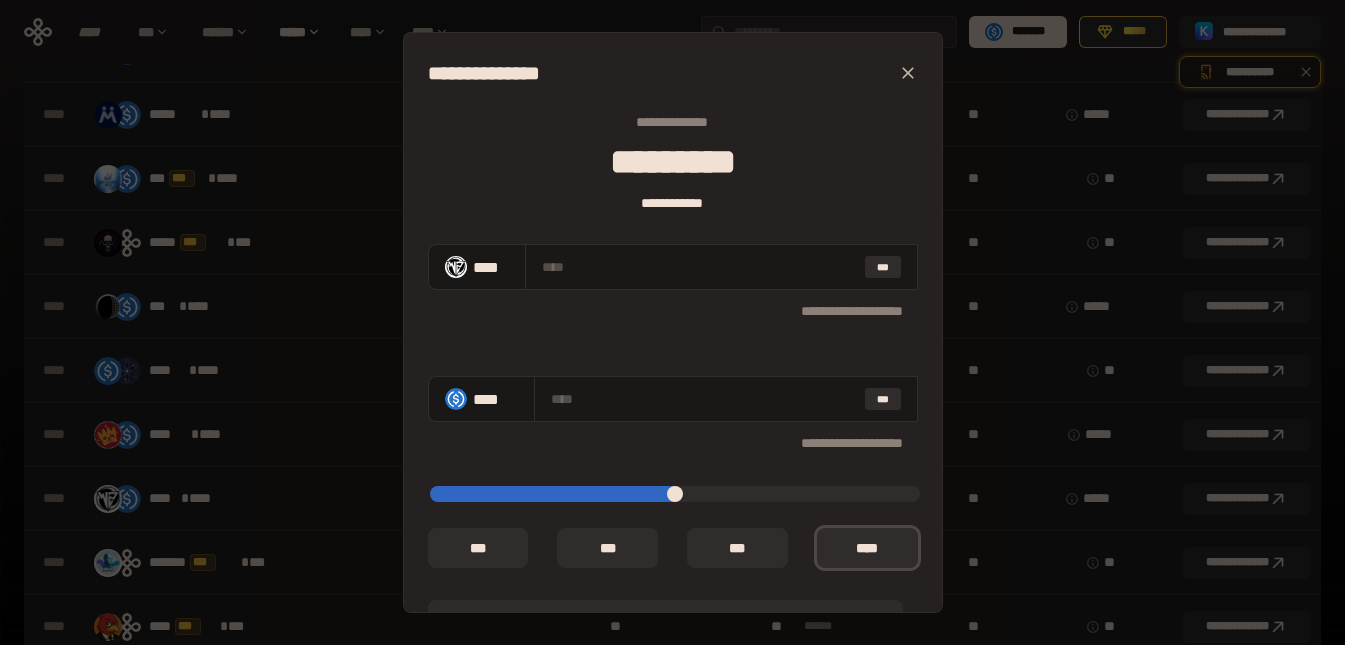 click at bounding box center (675, 494) 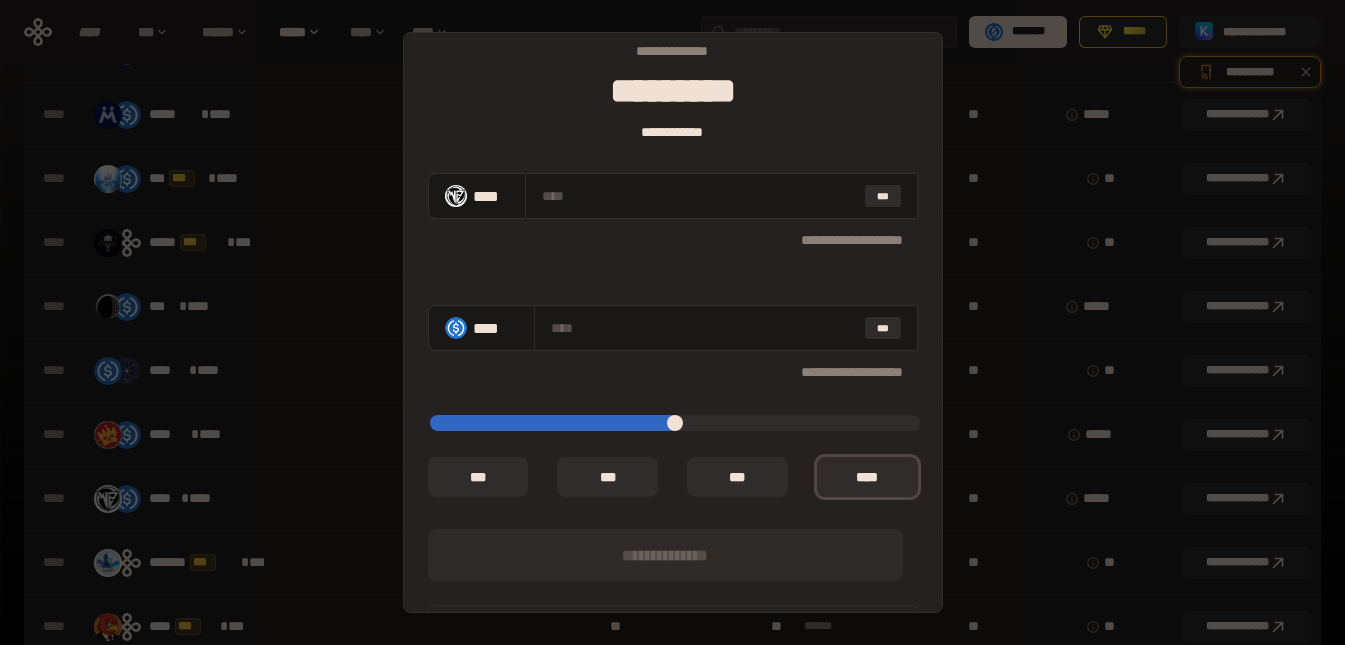 scroll, scrollTop: 162, scrollLeft: 0, axis: vertical 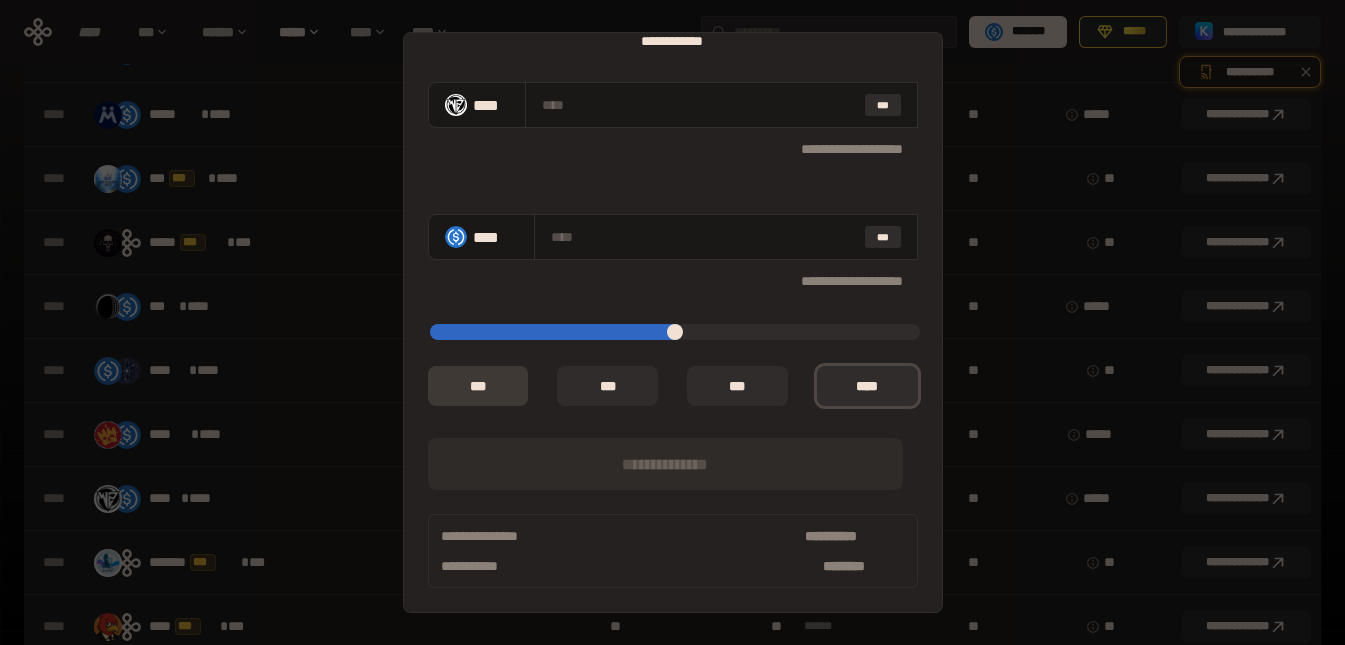 click on "** *" at bounding box center (478, 386) 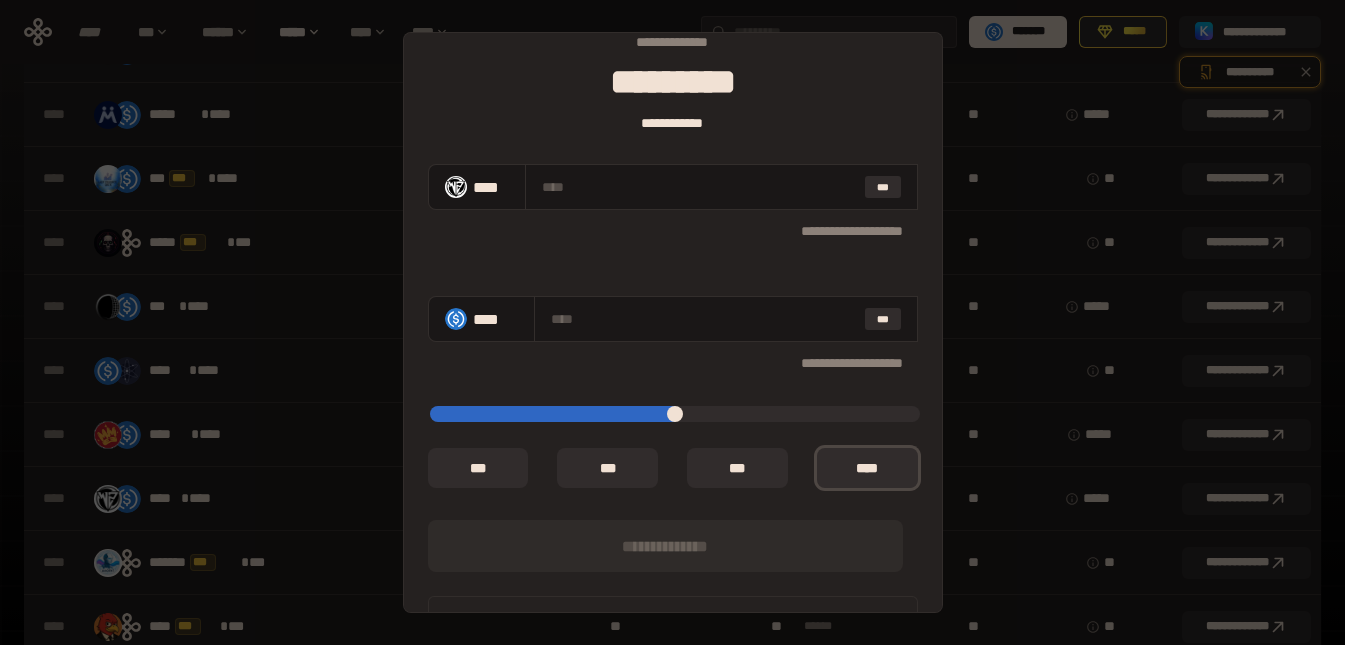 scroll, scrollTop: 162, scrollLeft: 0, axis: vertical 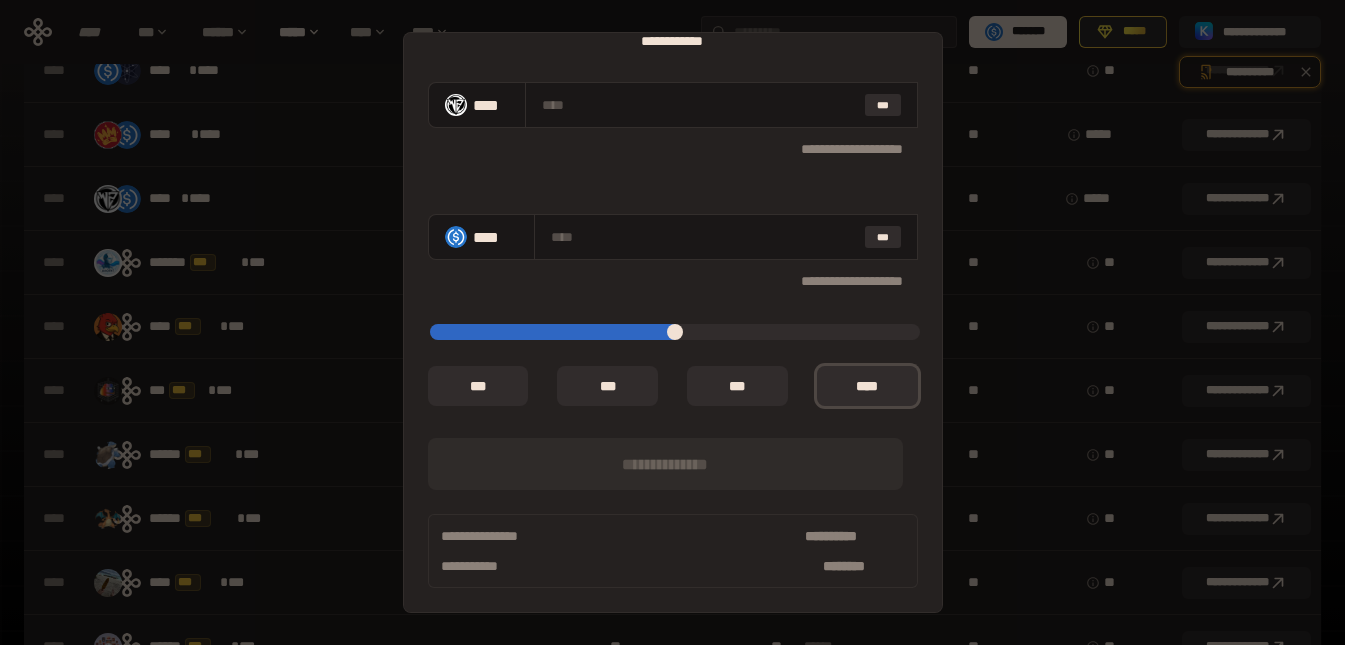click on "**********" at bounding box center [672, 322] 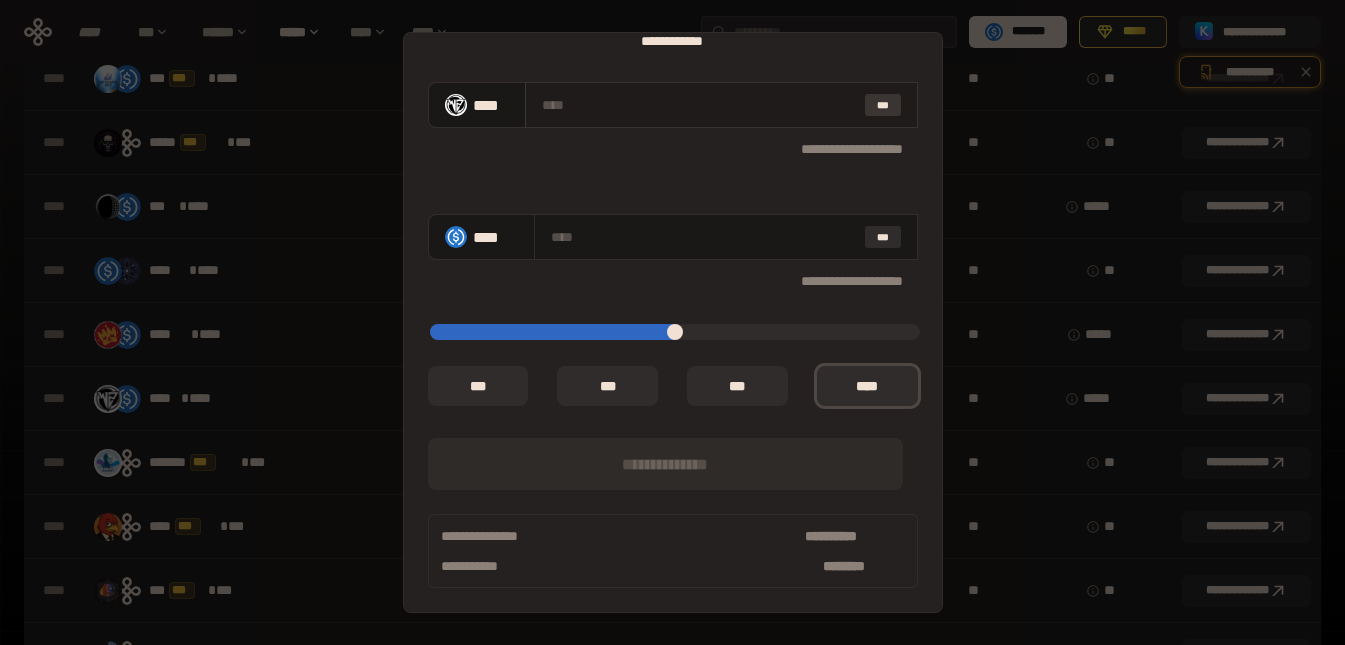 scroll, scrollTop: 0, scrollLeft: 0, axis: both 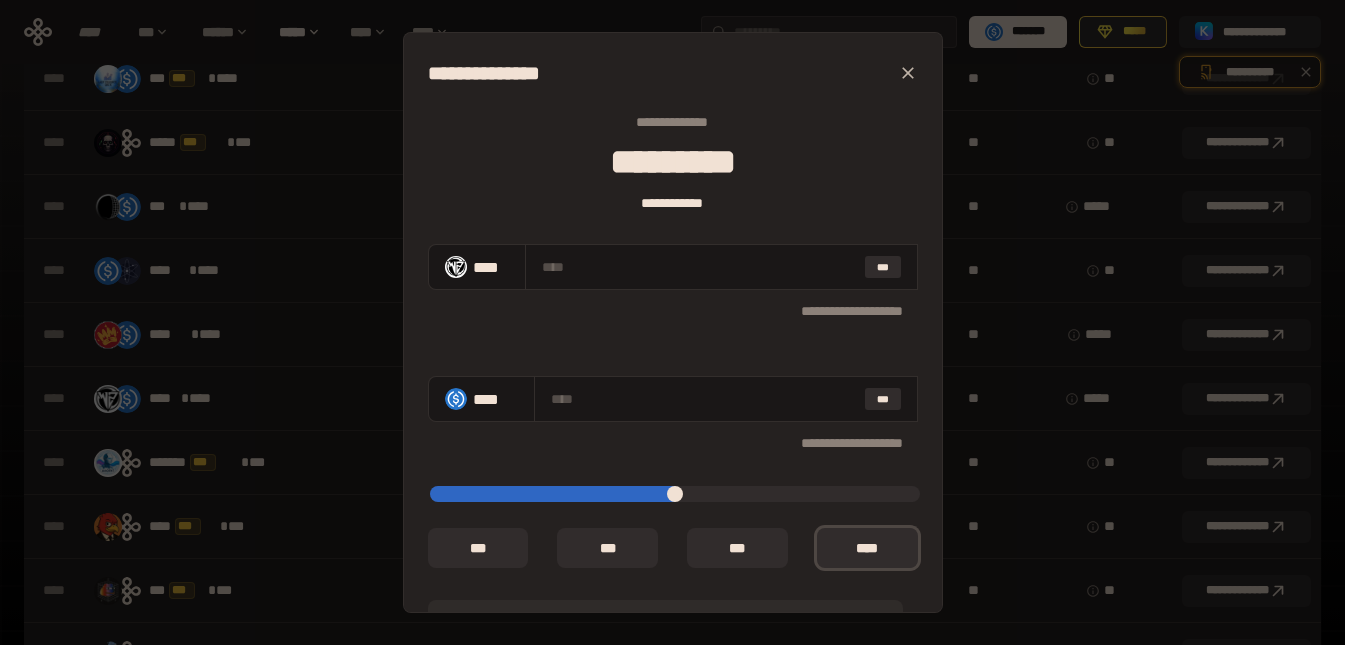 click 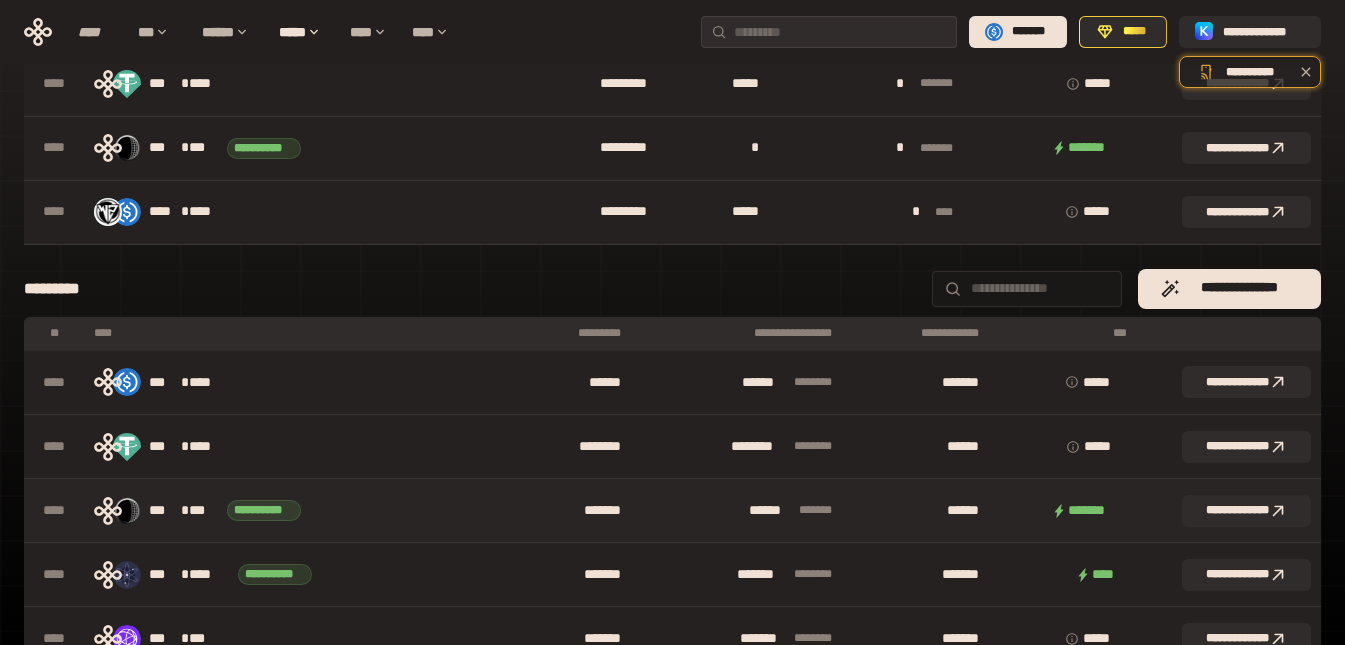 scroll, scrollTop: 0, scrollLeft: 0, axis: both 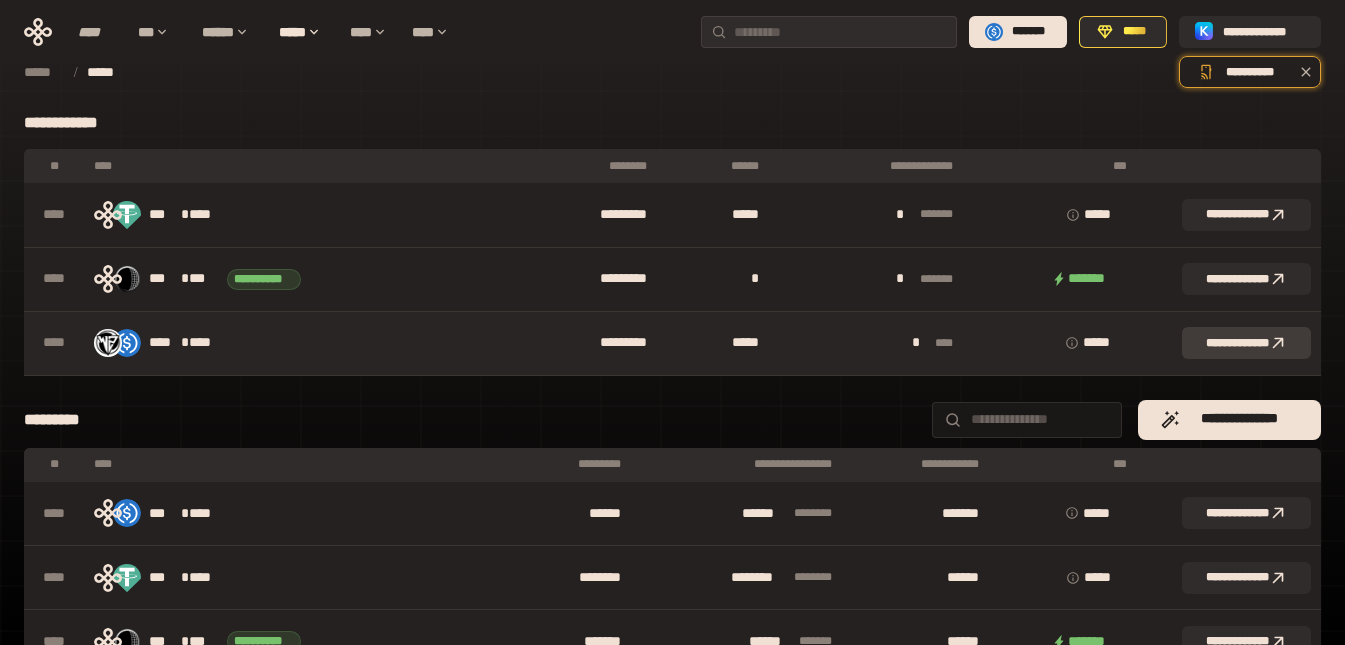 click on "**********" at bounding box center [1246, 343] 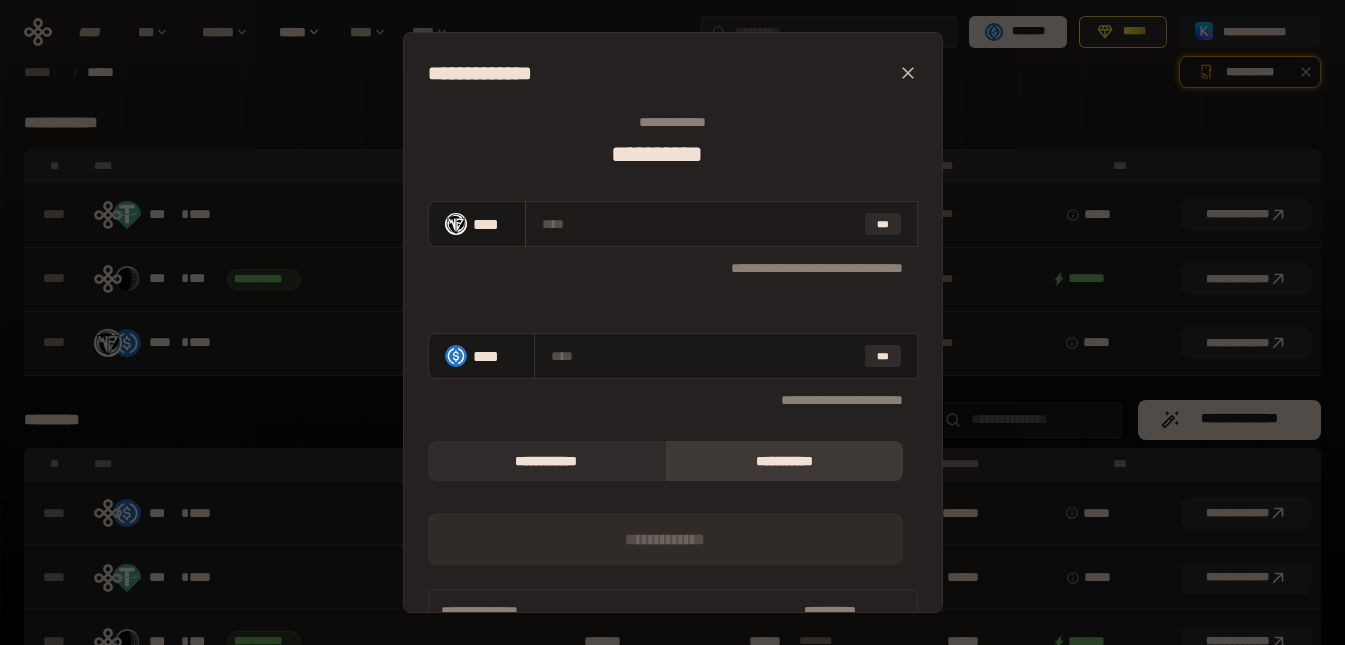 click at bounding box center [699, 224] 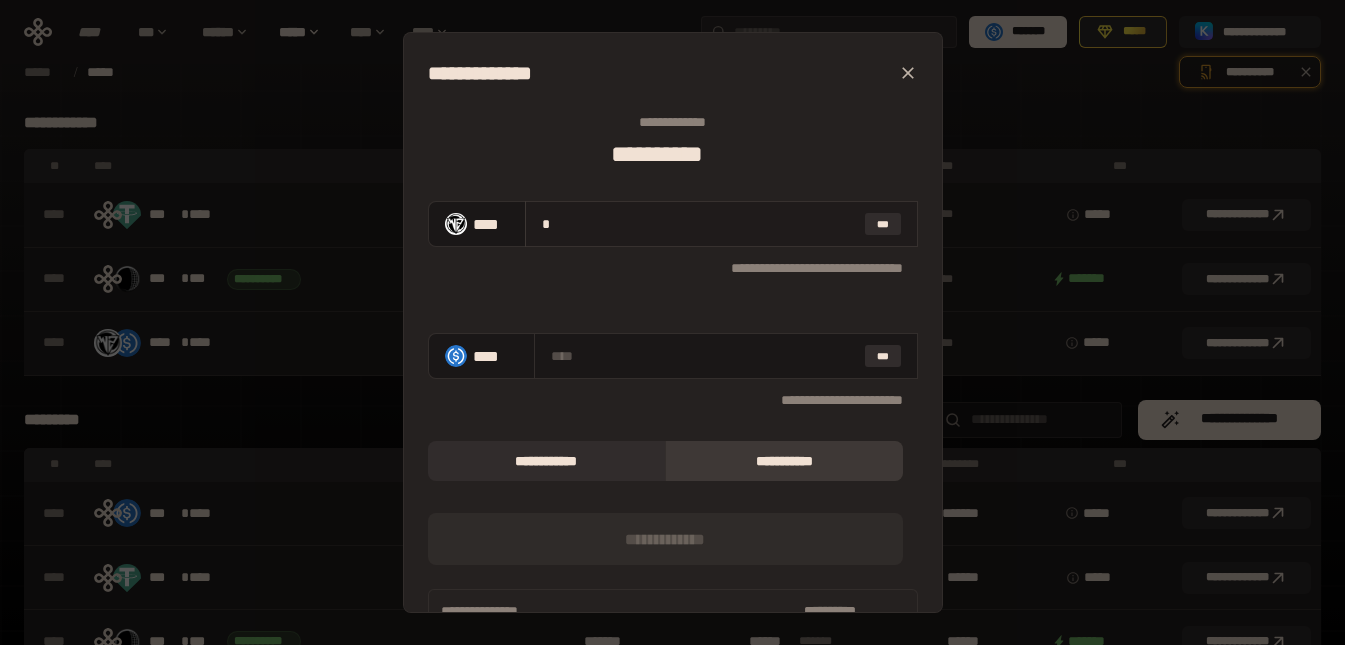 type on "**********" 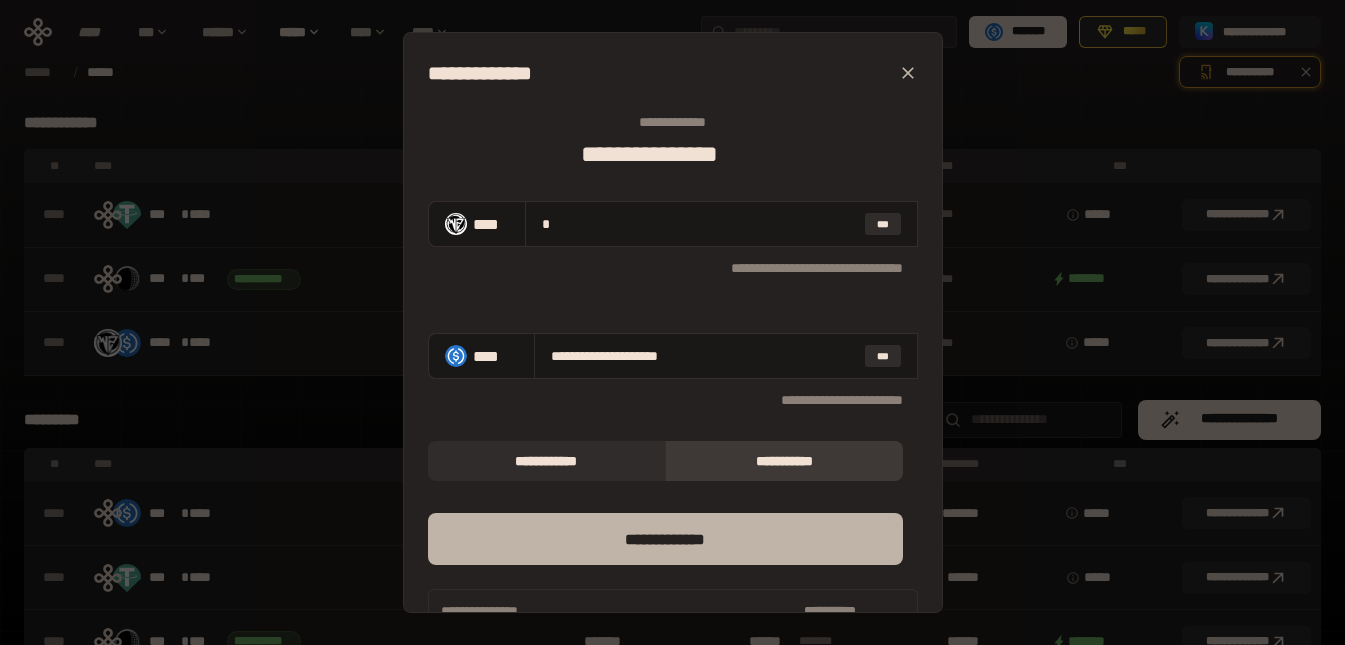 type on "*" 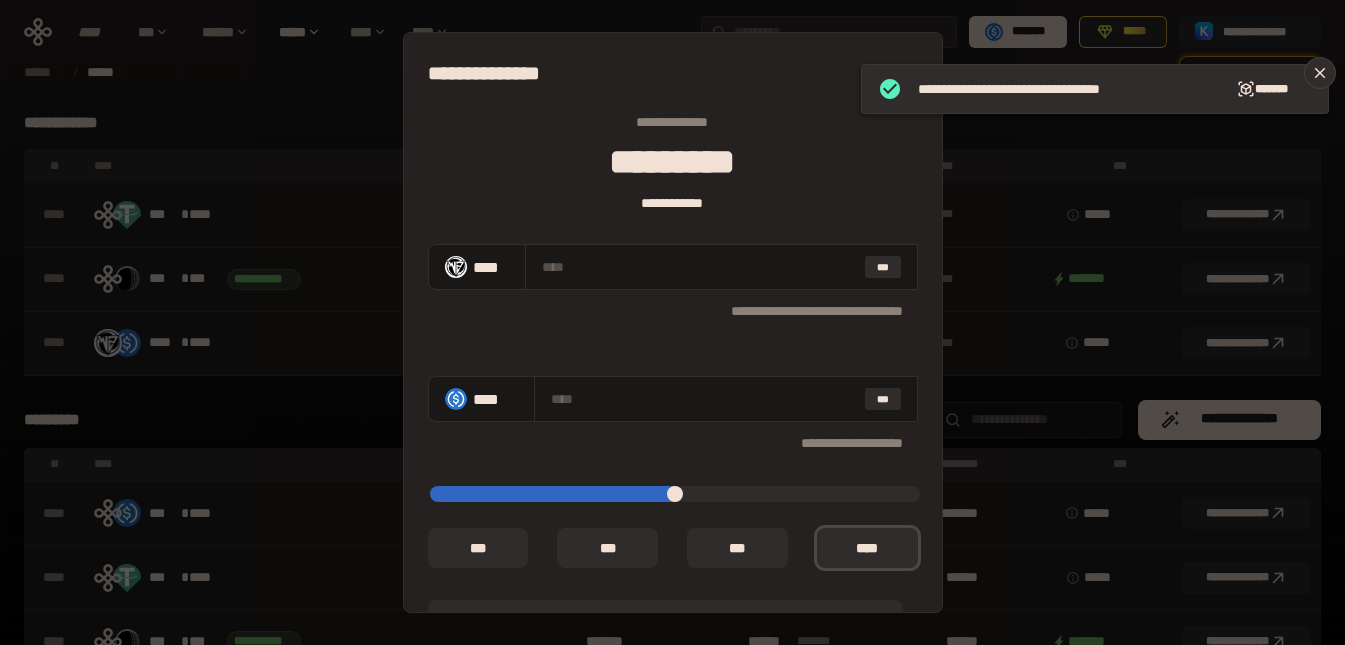 click at bounding box center (675, 494) 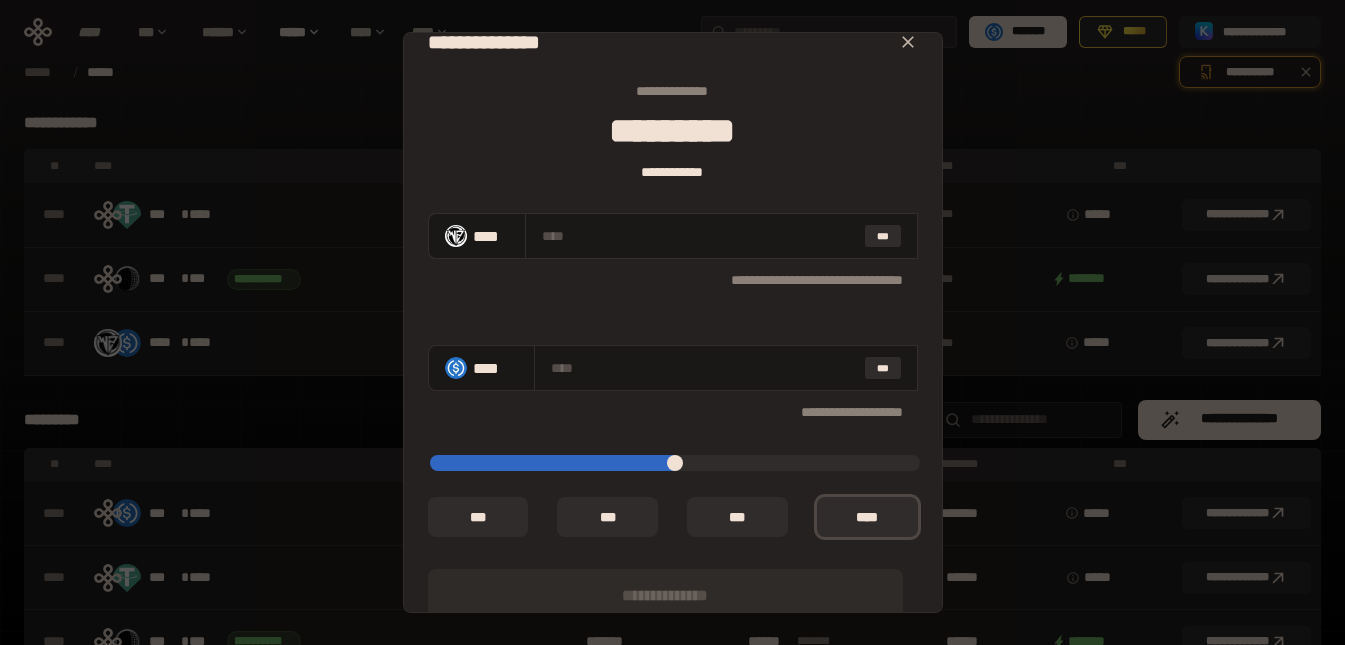 scroll, scrollTop: 0, scrollLeft: 0, axis: both 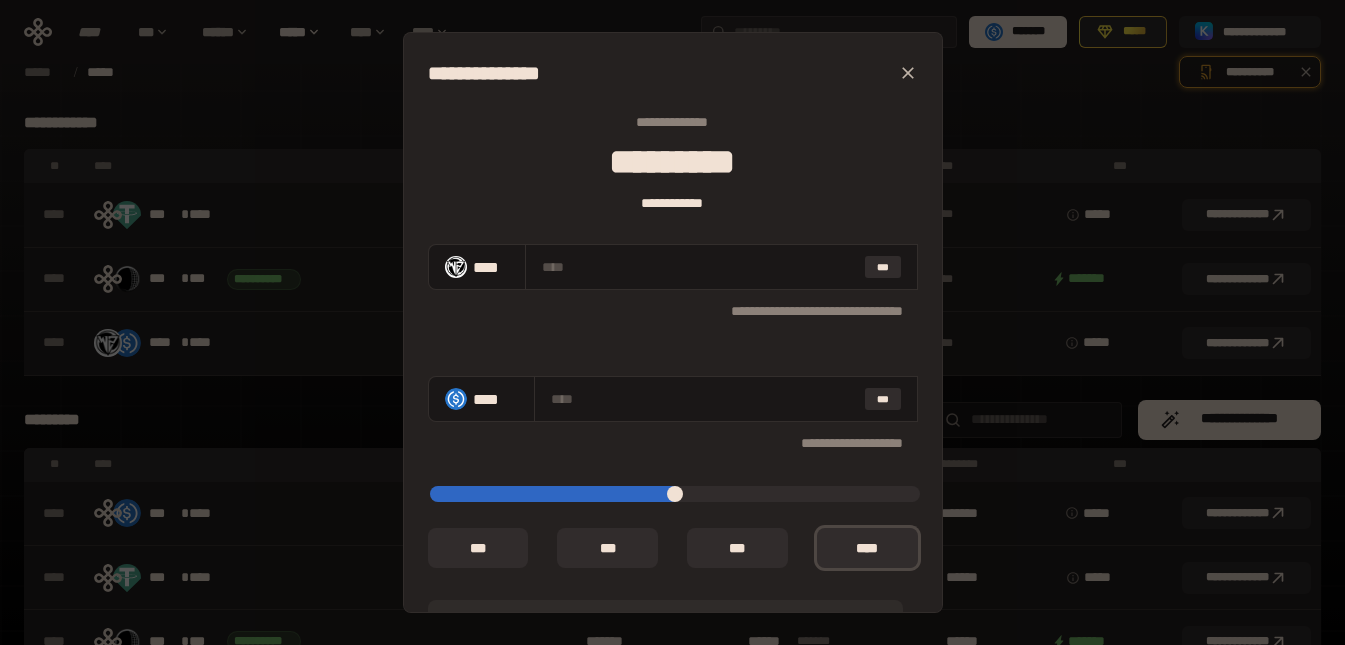 click 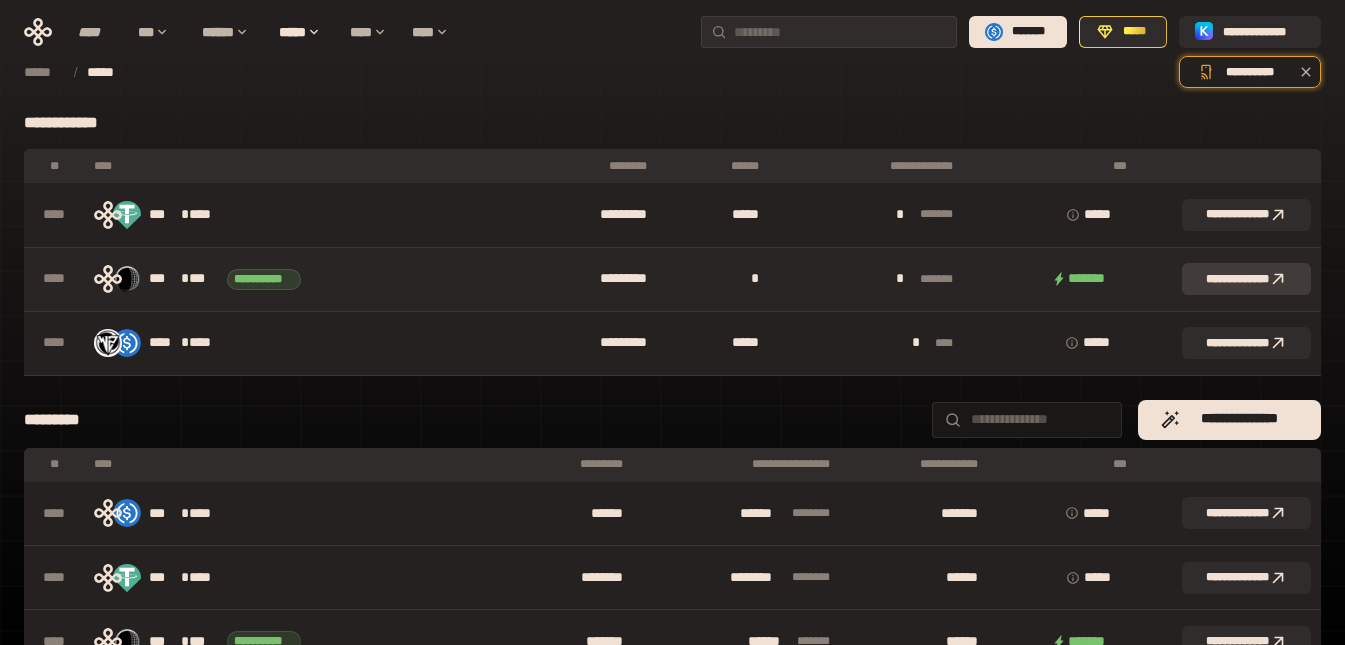 click on "**********" at bounding box center [1246, 279] 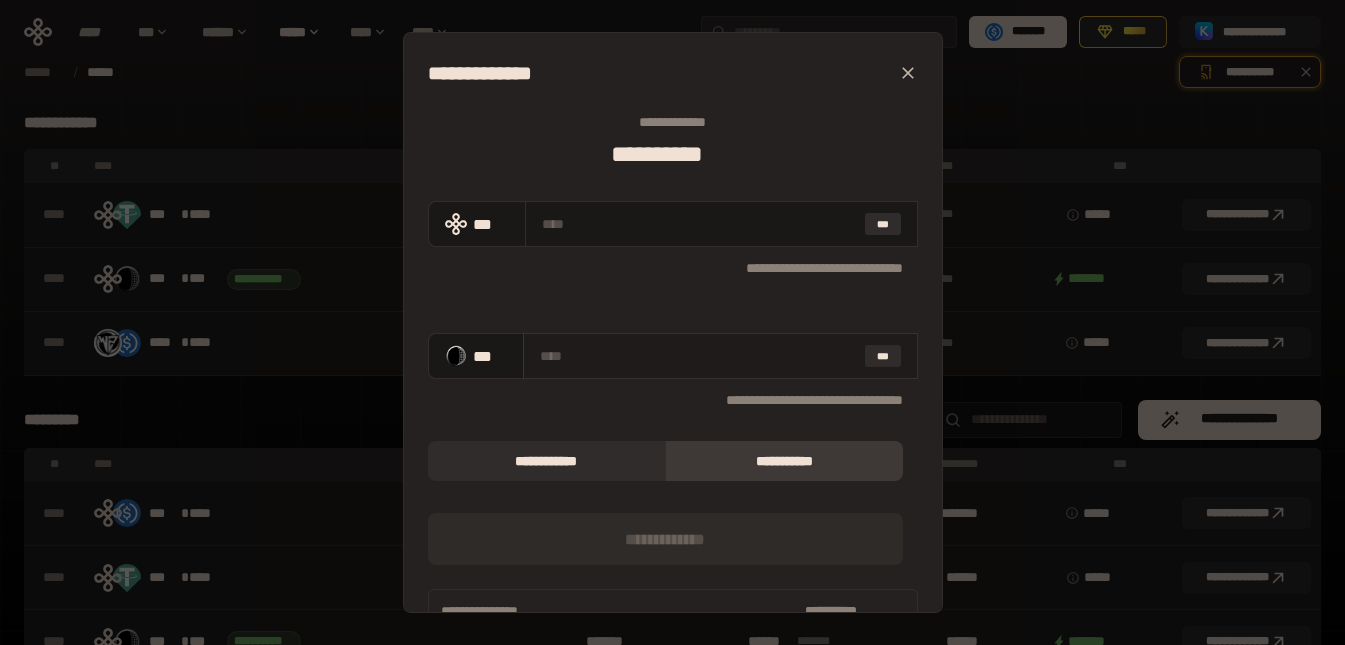 click at bounding box center [698, 356] 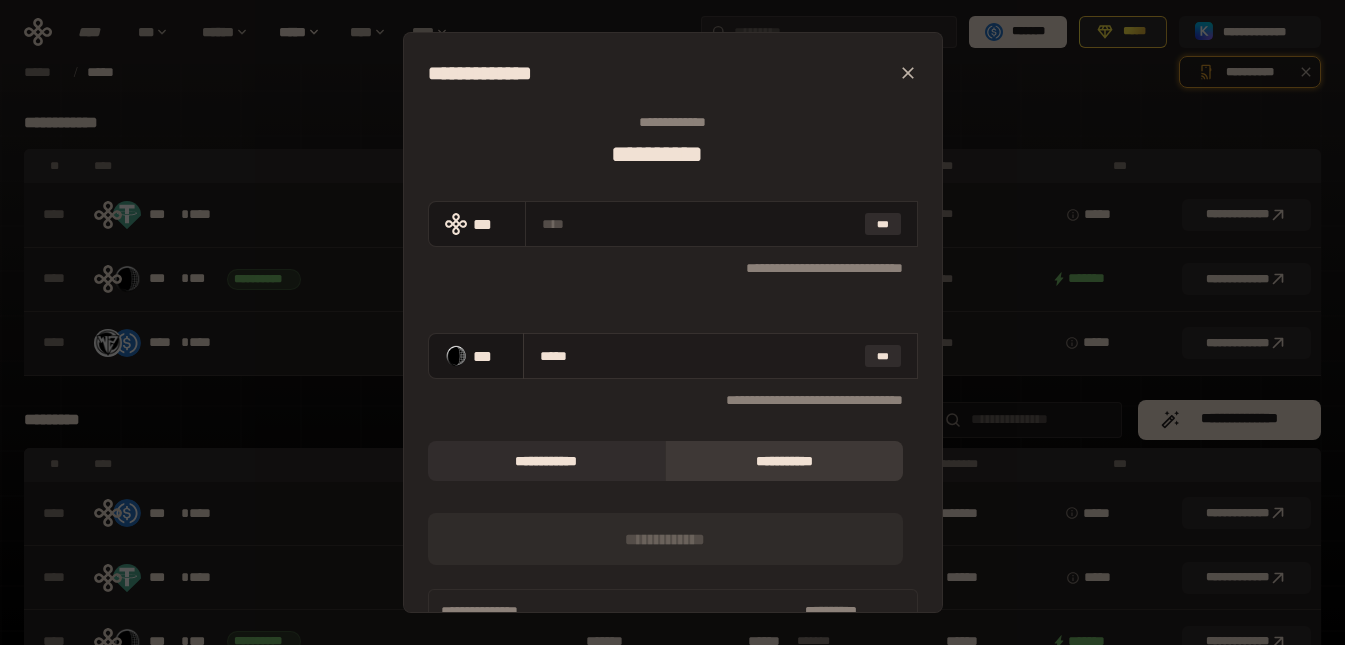 type on "**********" 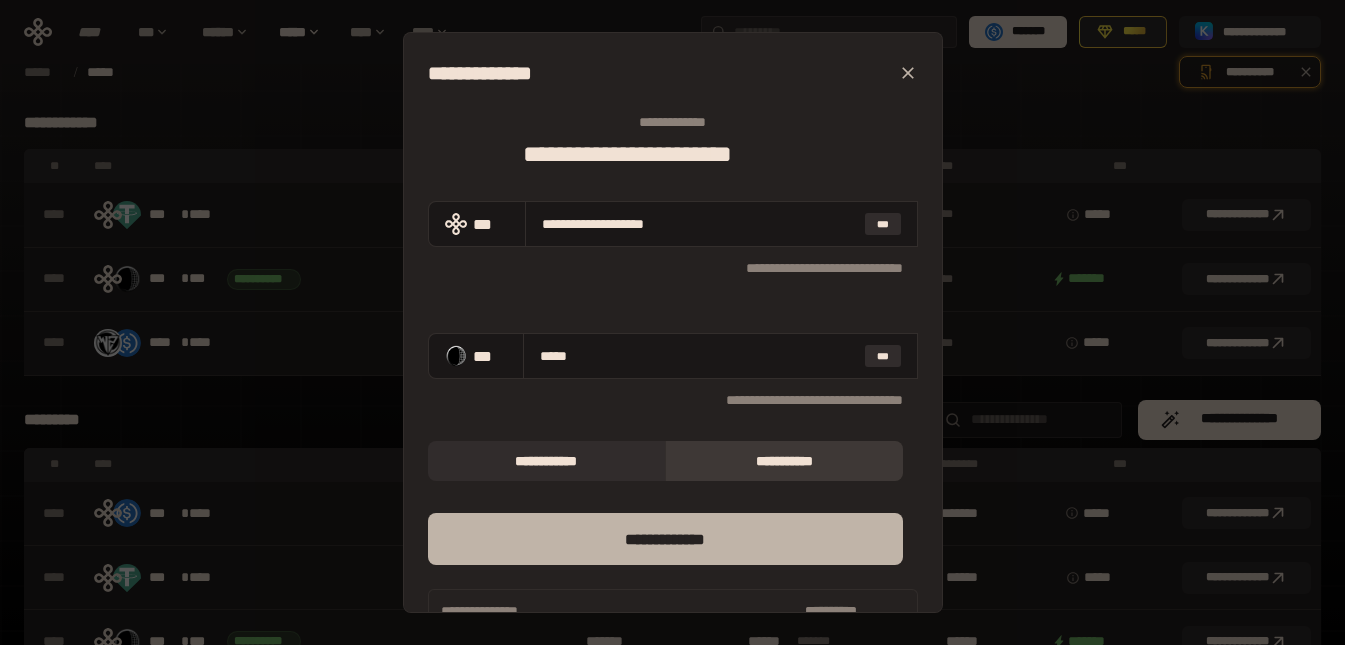 type on "*****" 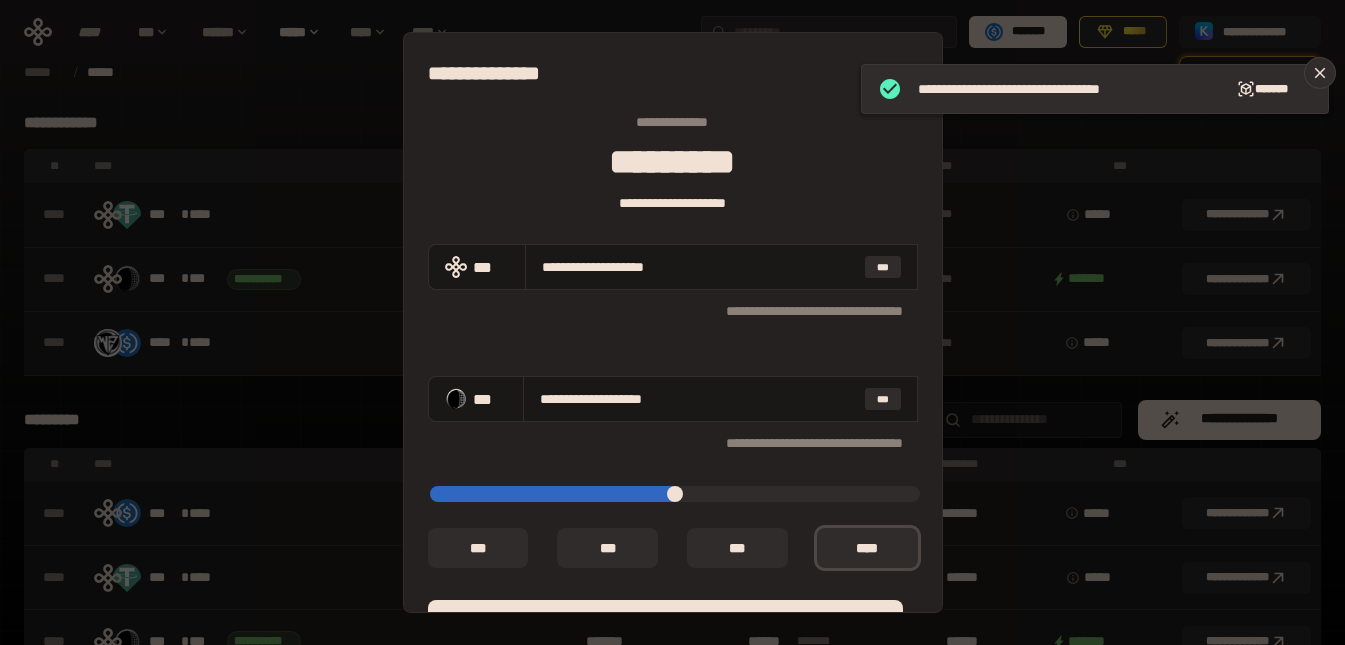 type on "*" 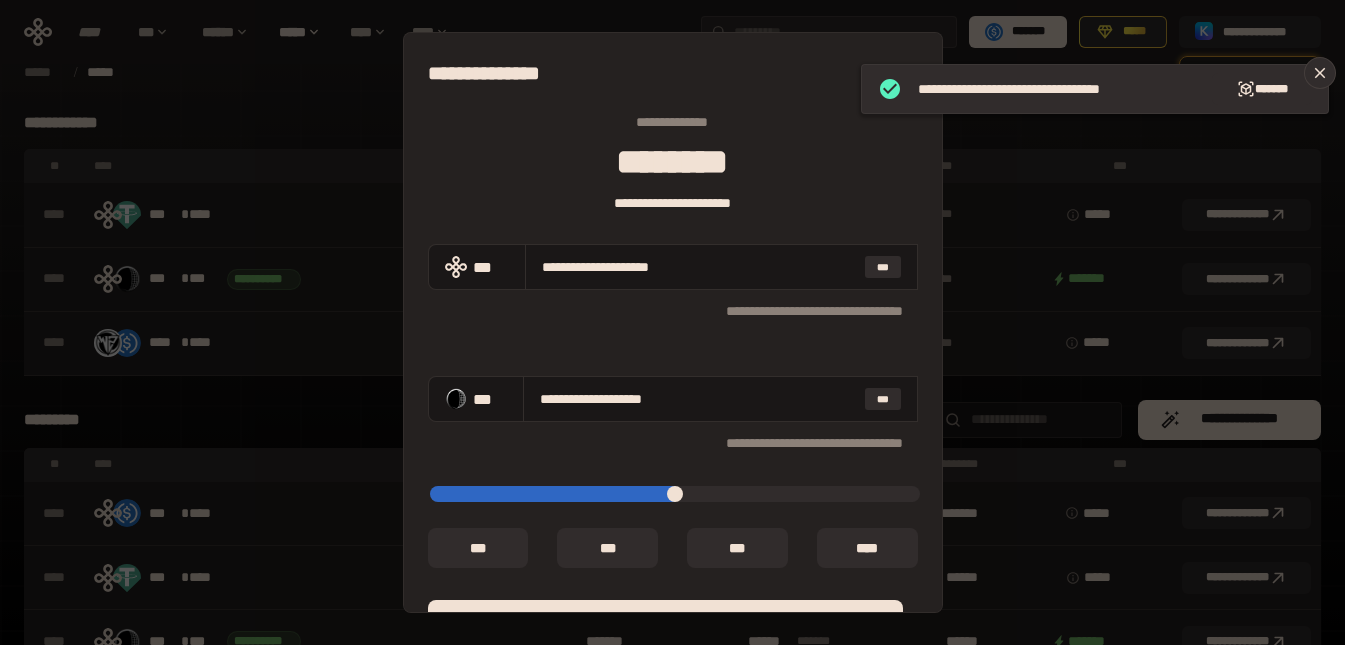 click at bounding box center [675, 494] 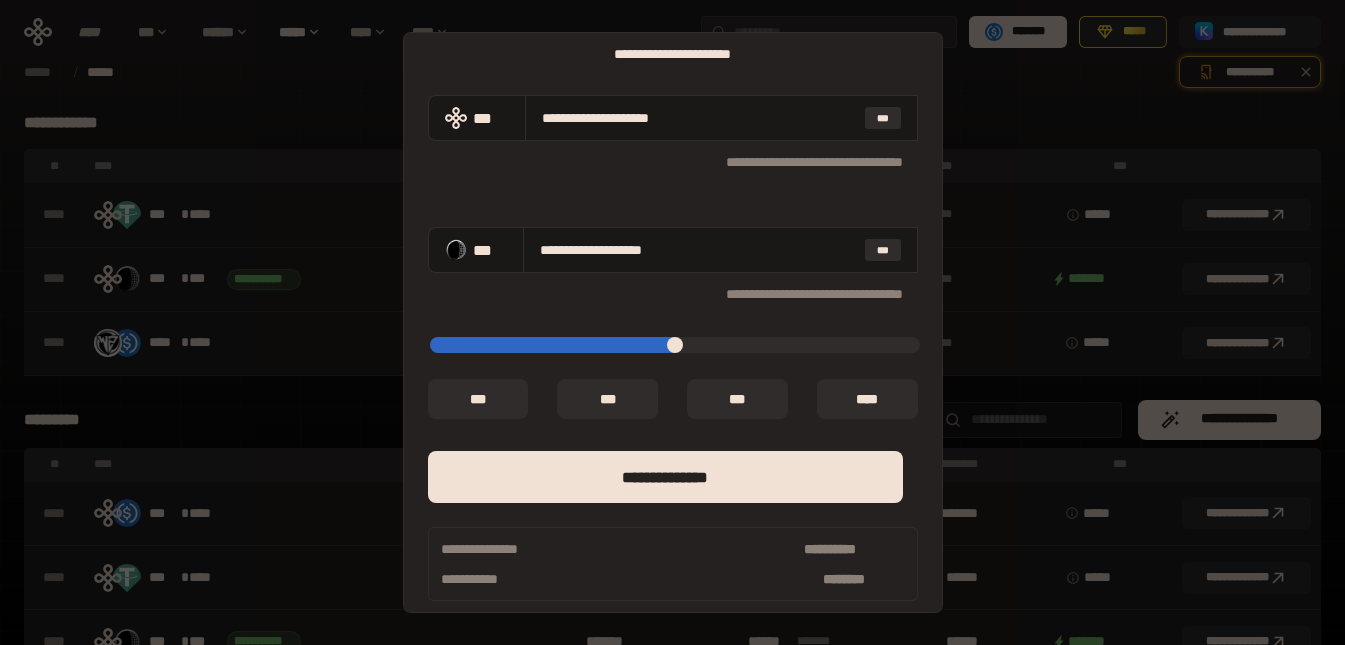 scroll, scrollTop: 162, scrollLeft: 0, axis: vertical 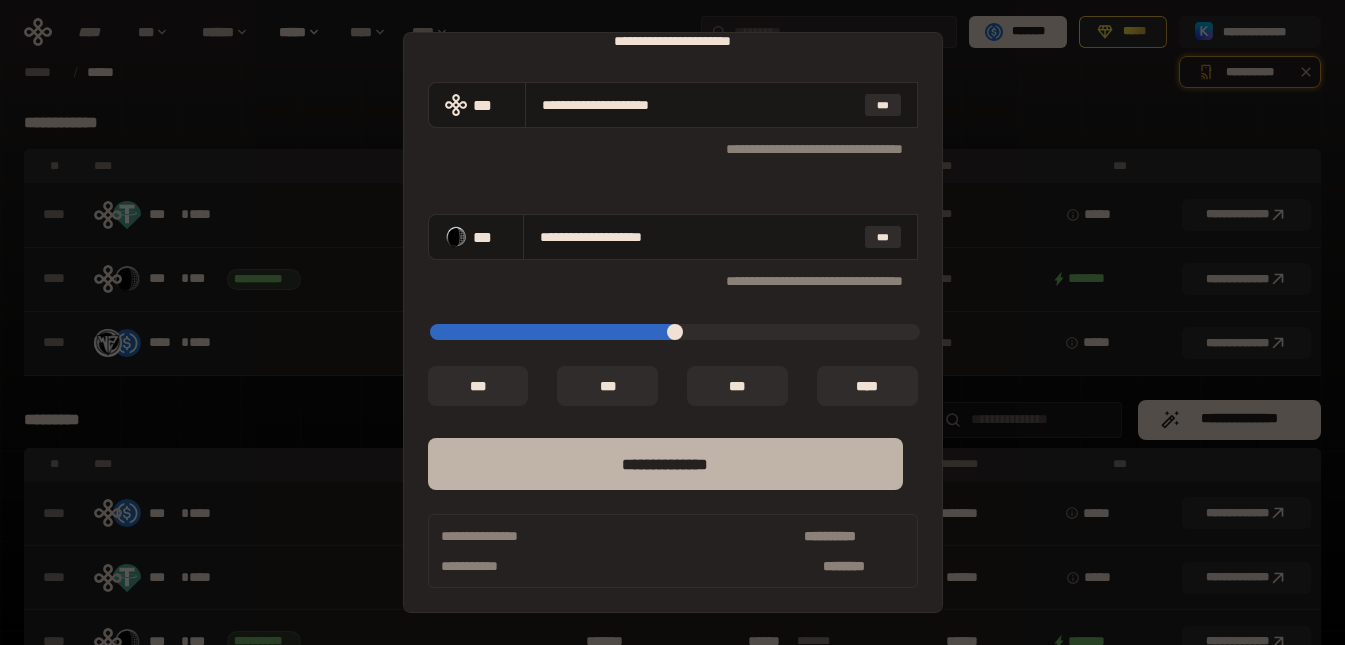 click on "**** *********" at bounding box center (665, 464) 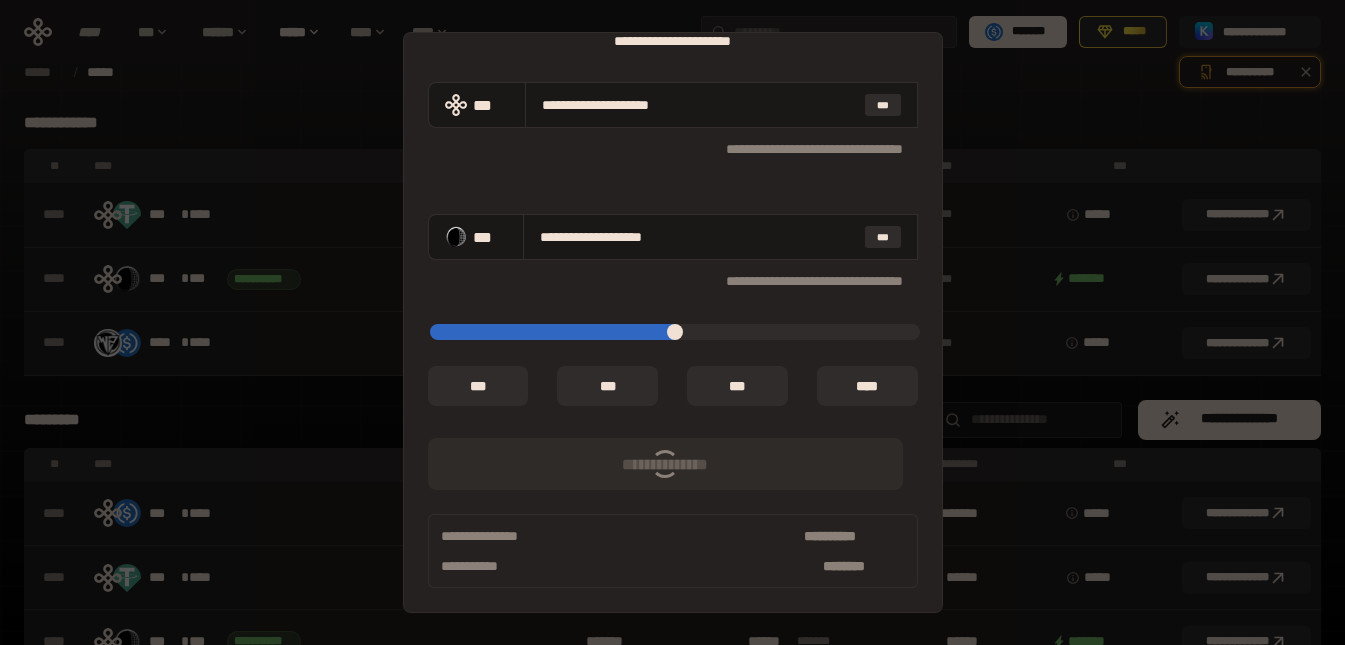 type on "*****" 